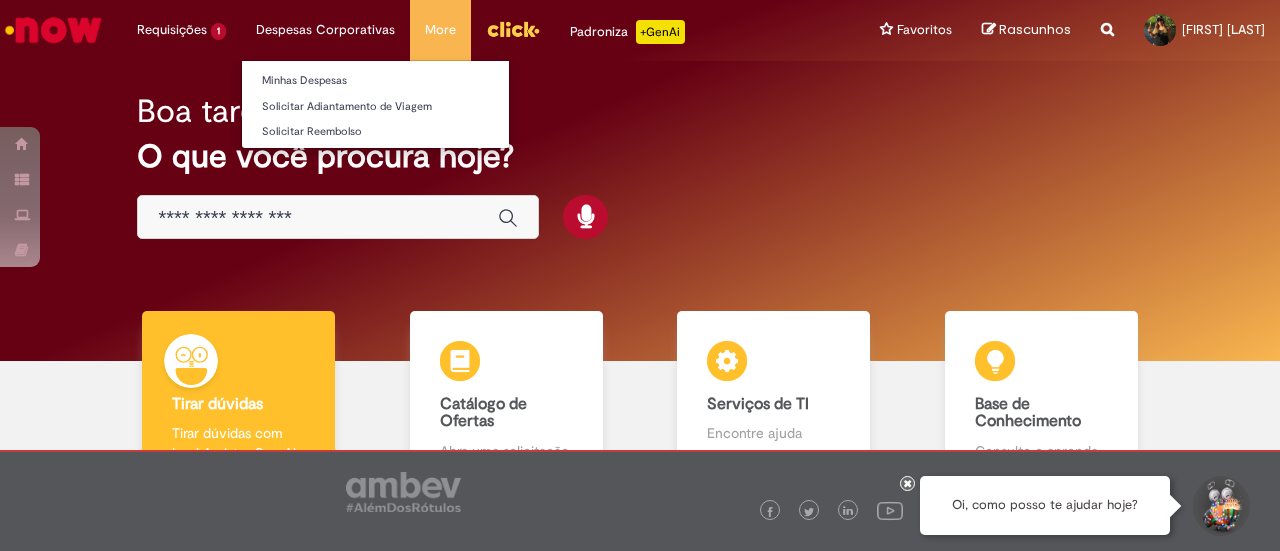 scroll, scrollTop: 0, scrollLeft: 0, axis: both 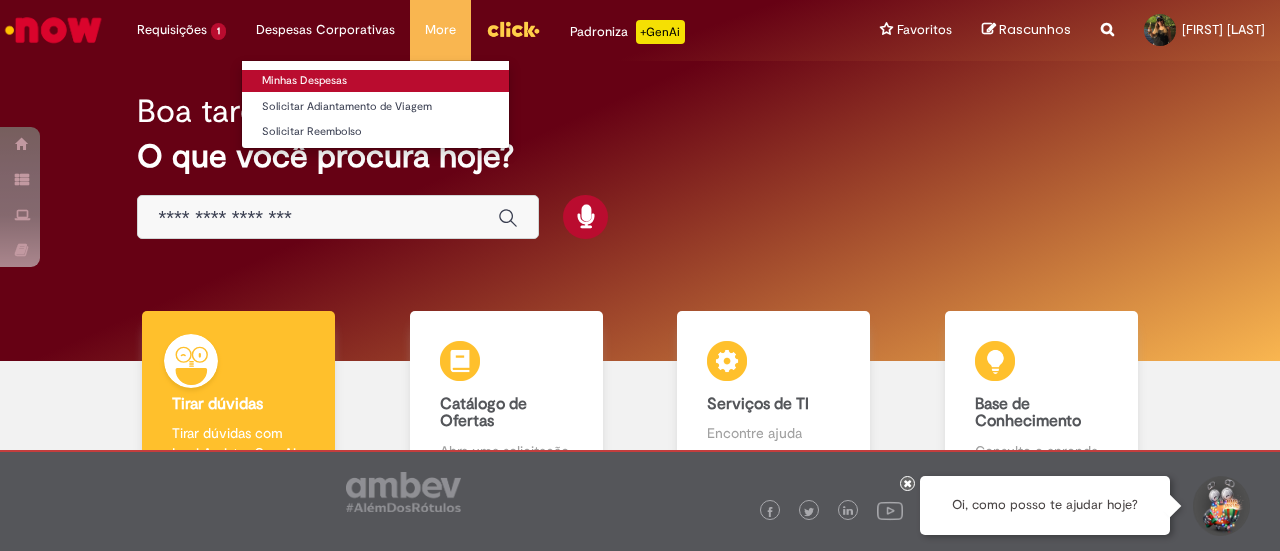 click on "Minhas Despesas" at bounding box center (375, 81) 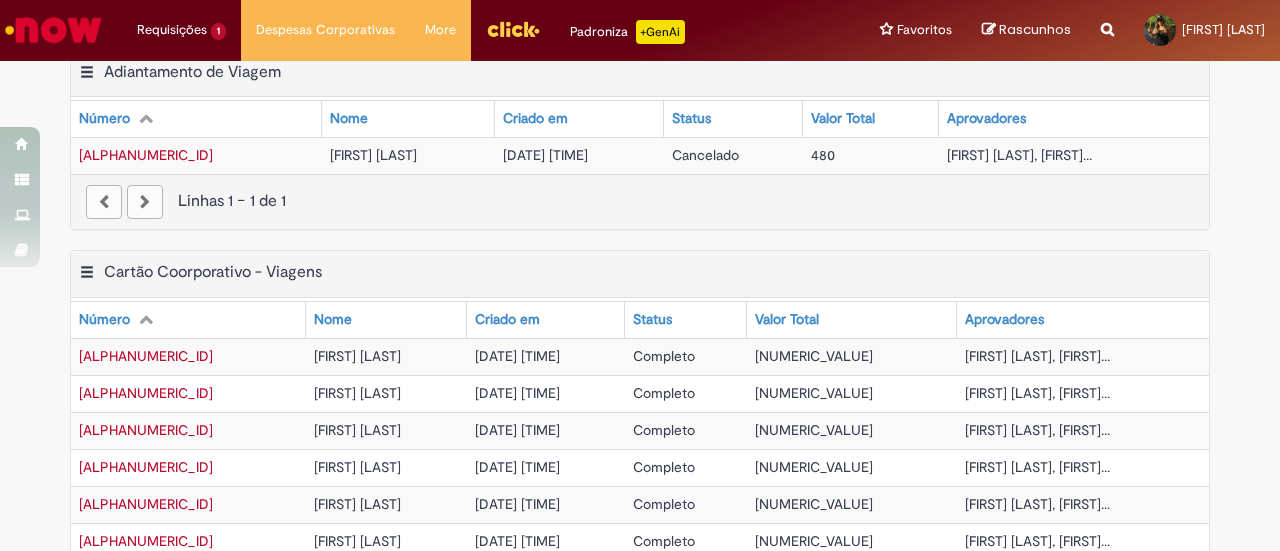 scroll, scrollTop: 912, scrollLeft: 0, axis: vertical 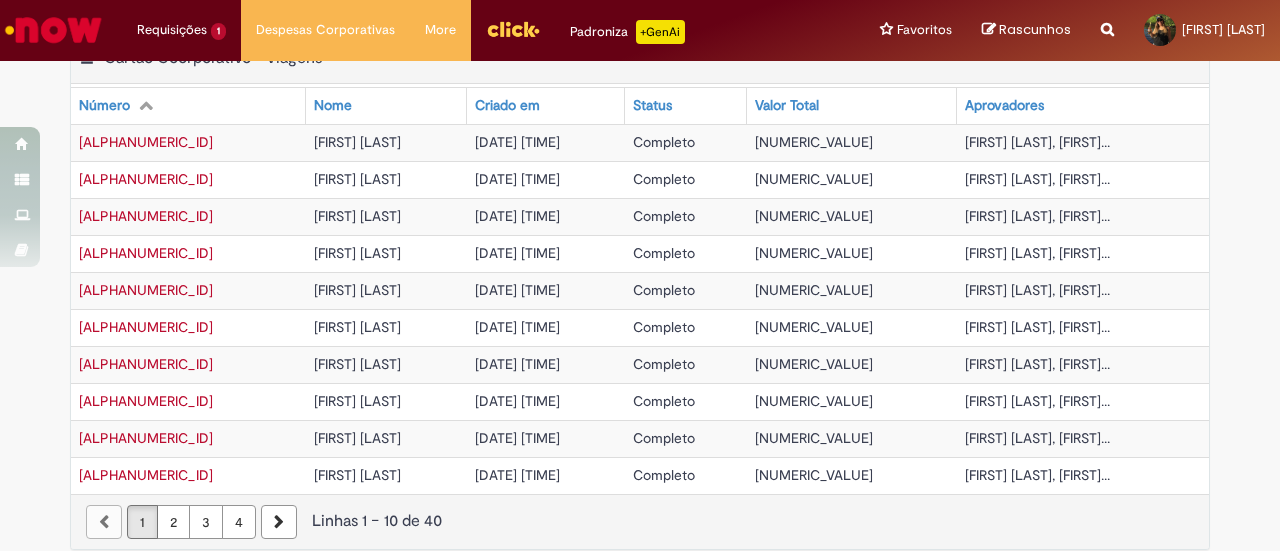 click on "4" at bounding box center (239, 522) 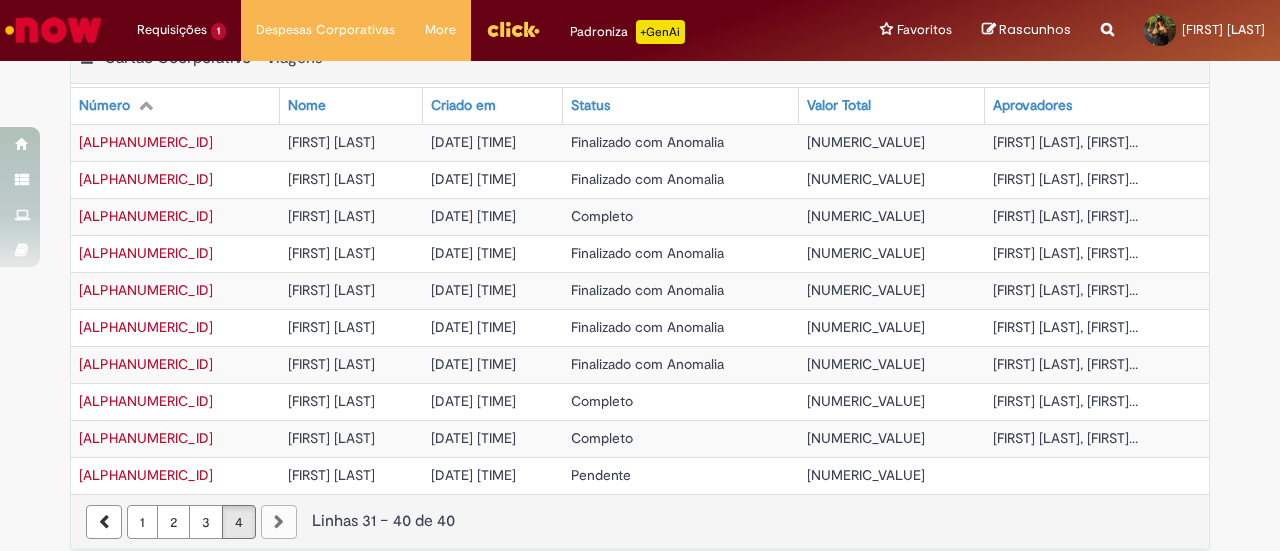 click on "Pendente" at bounding box center (601, 475) 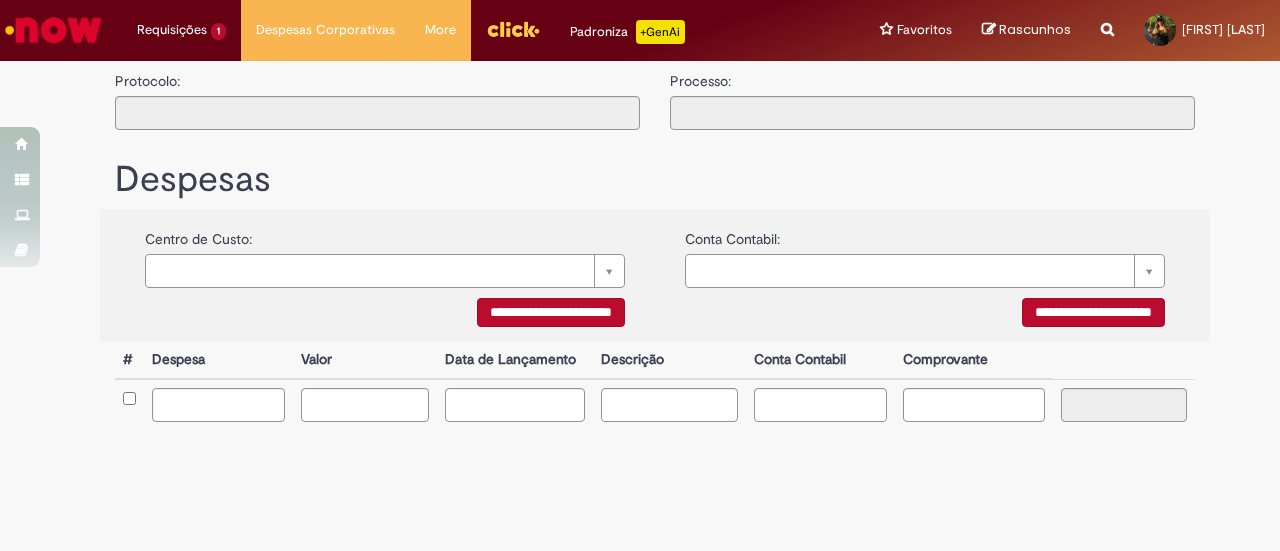 type on "**********" 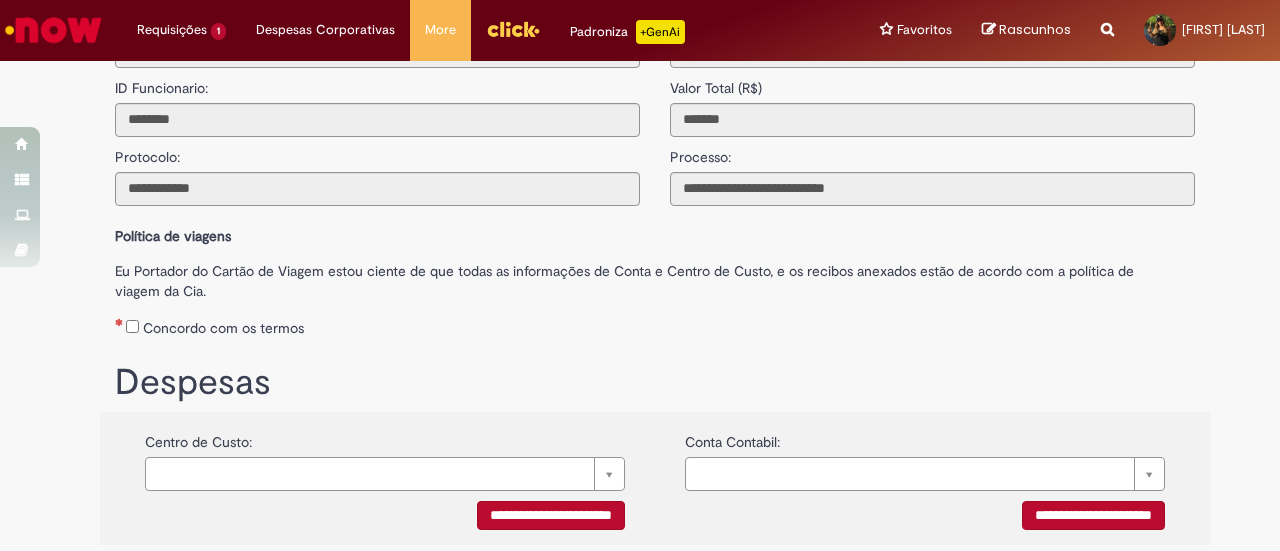 scroll, scrollTop: 0, scrollLeft: 0, axis: both 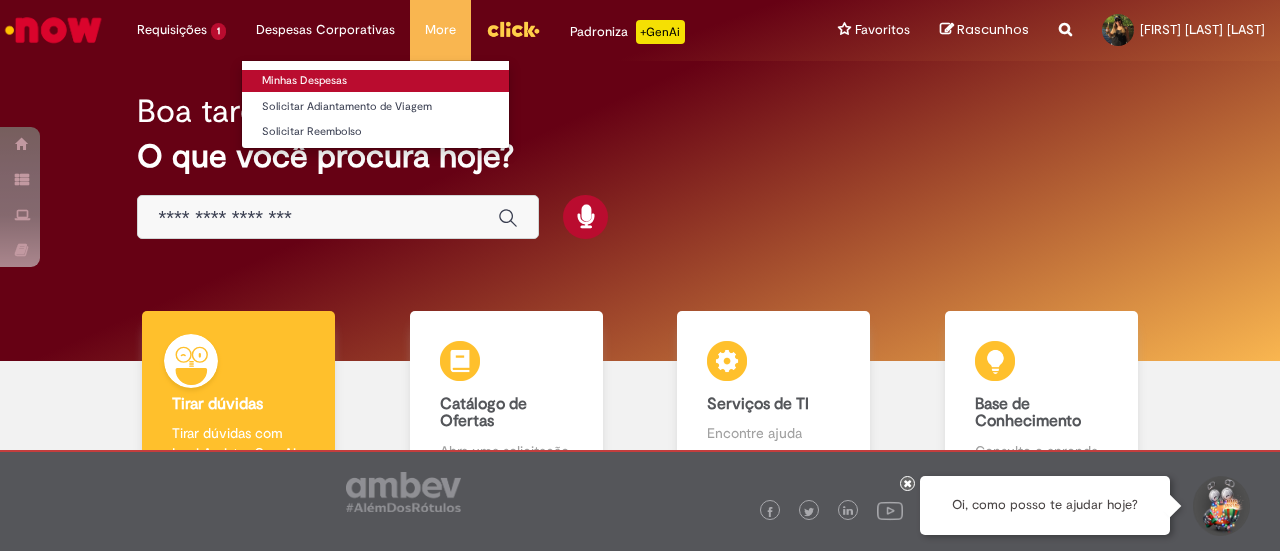 click on "Minhas Despesas" at bounding box center [375, 81] 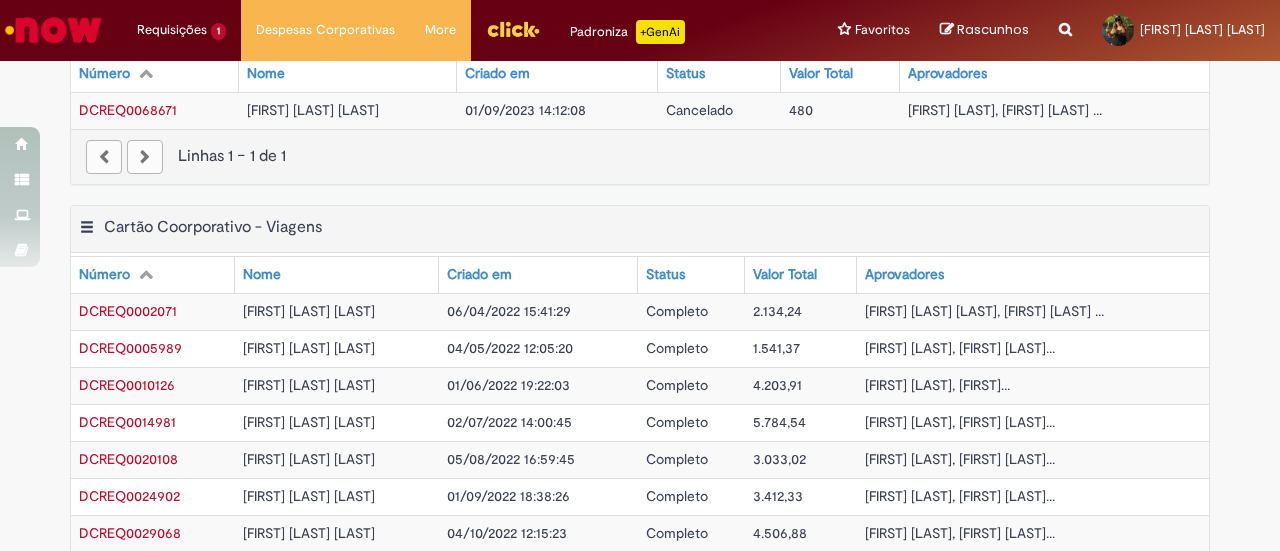 scroll, scrollTop: 912, scrollLeft: 0, axis: vertical 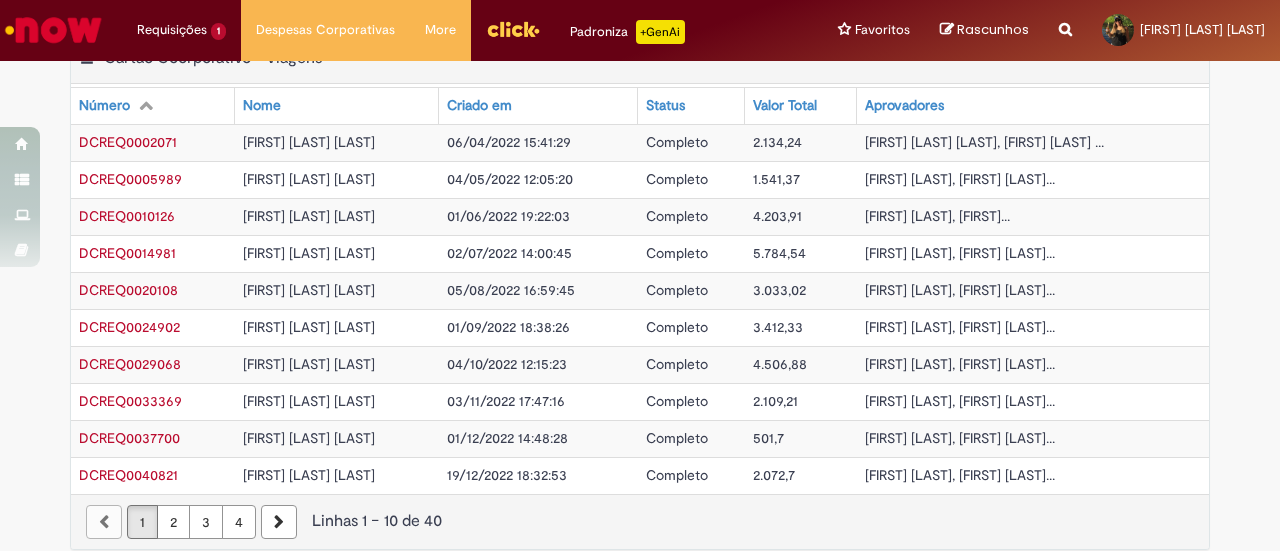 click on "4" at bounding box center (239, 522) 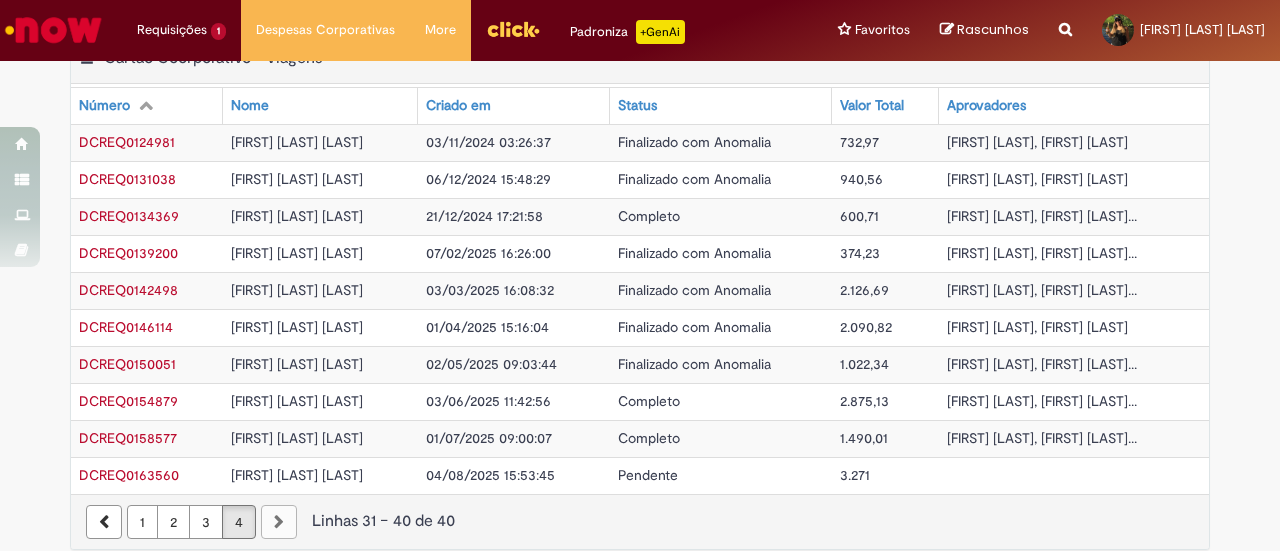 click on "[DATE] [TIME]" at bounding box center [514, 475] 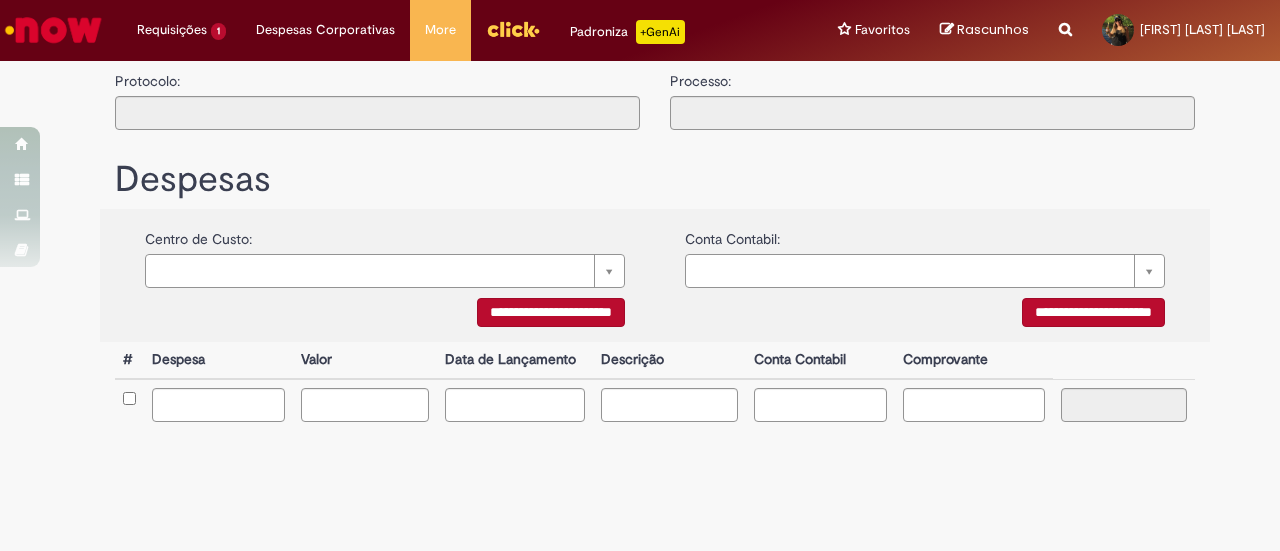 type on "**********" 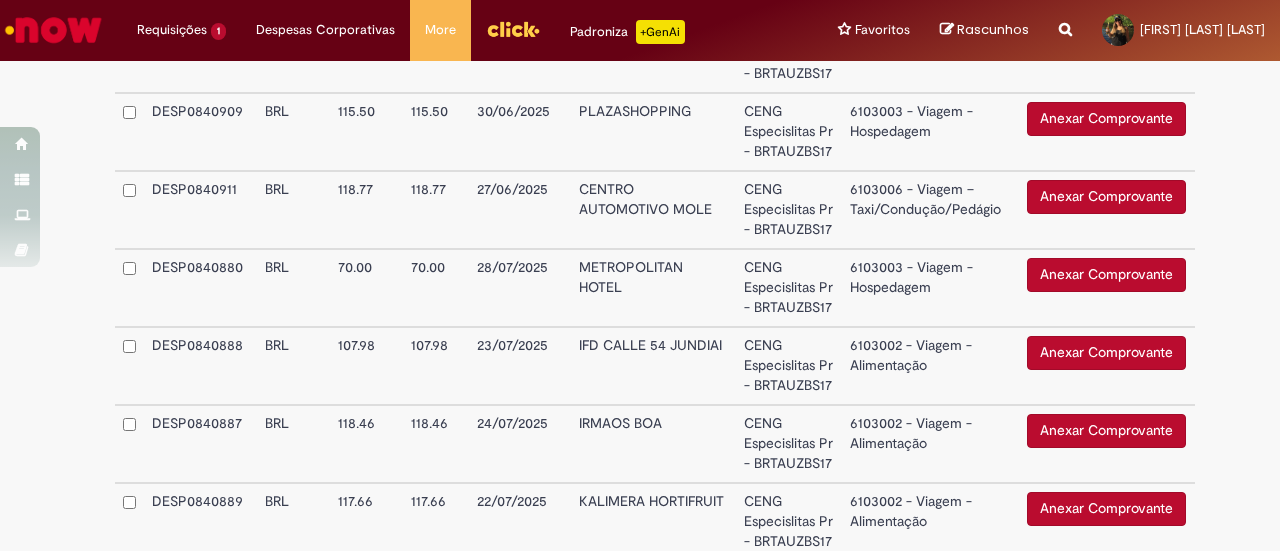 scroll, scrollTop: 3009, scrollLeft: 0, axis: vertical 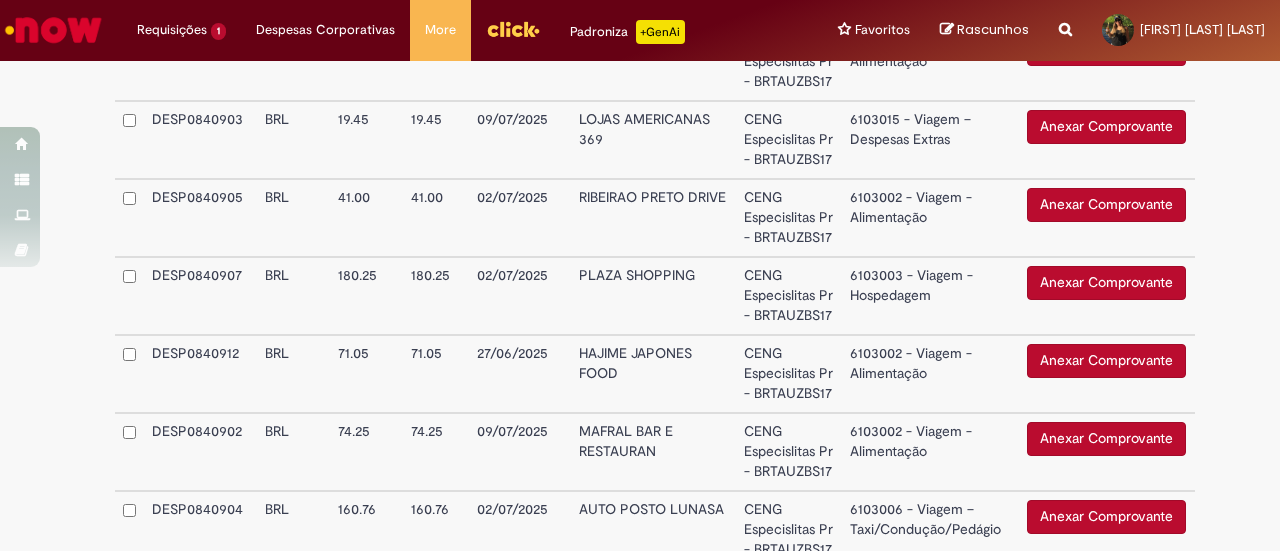 click on "Anexar Comprovante" at bounding box center (1106, 283) 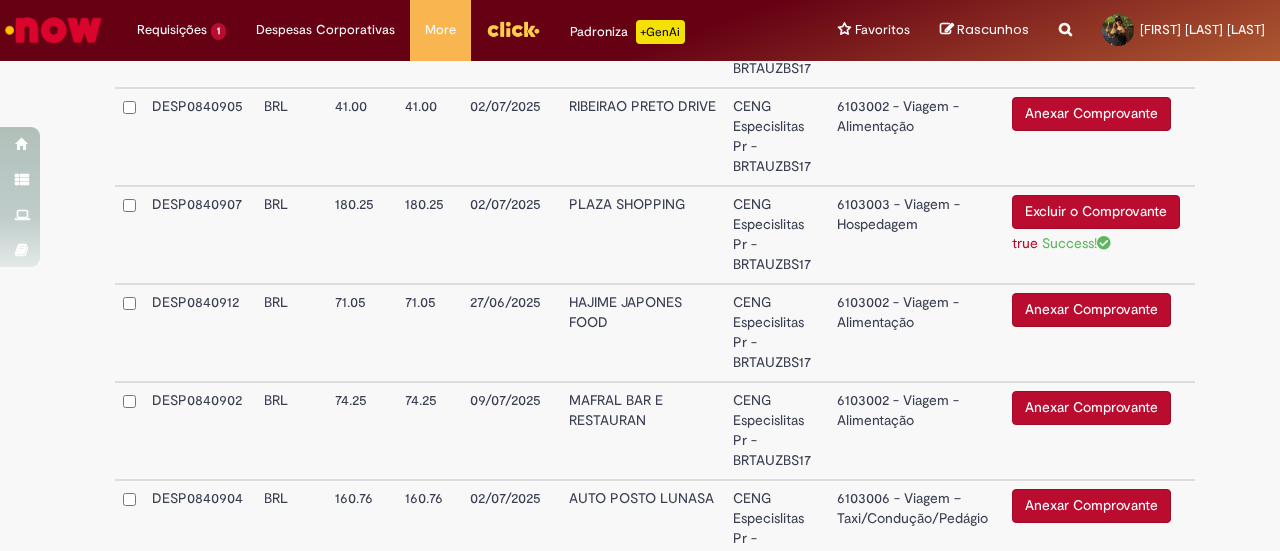 scroll, scrollTop: 2138, scrollLeft: 0, axis: vertical 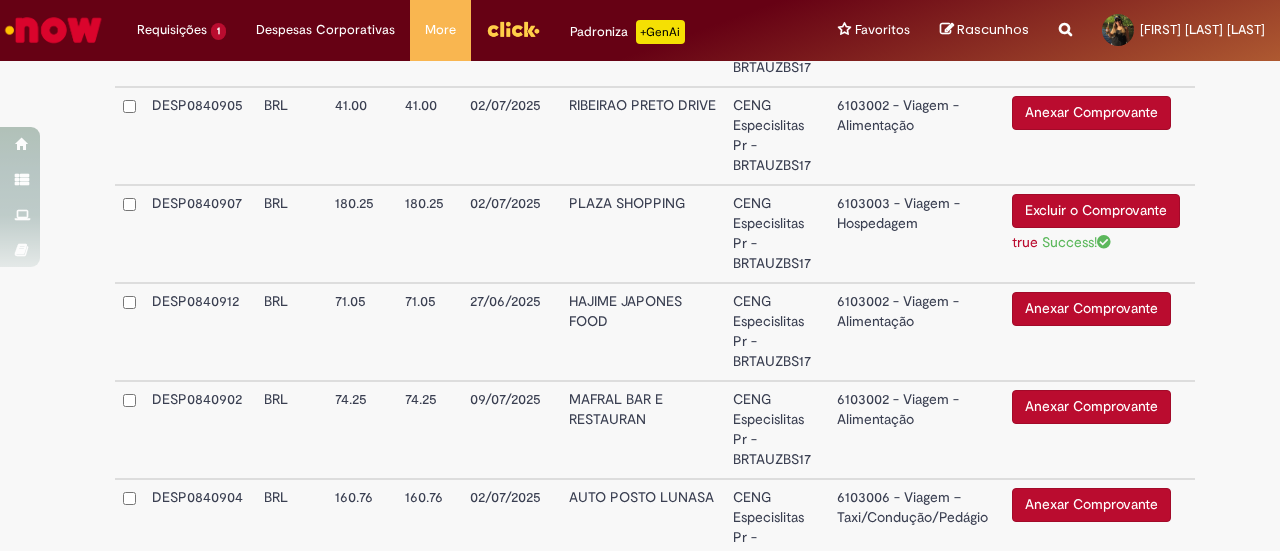 click on "6103003 - Viagem - Hospedagem" at bounding box center [916, 234] 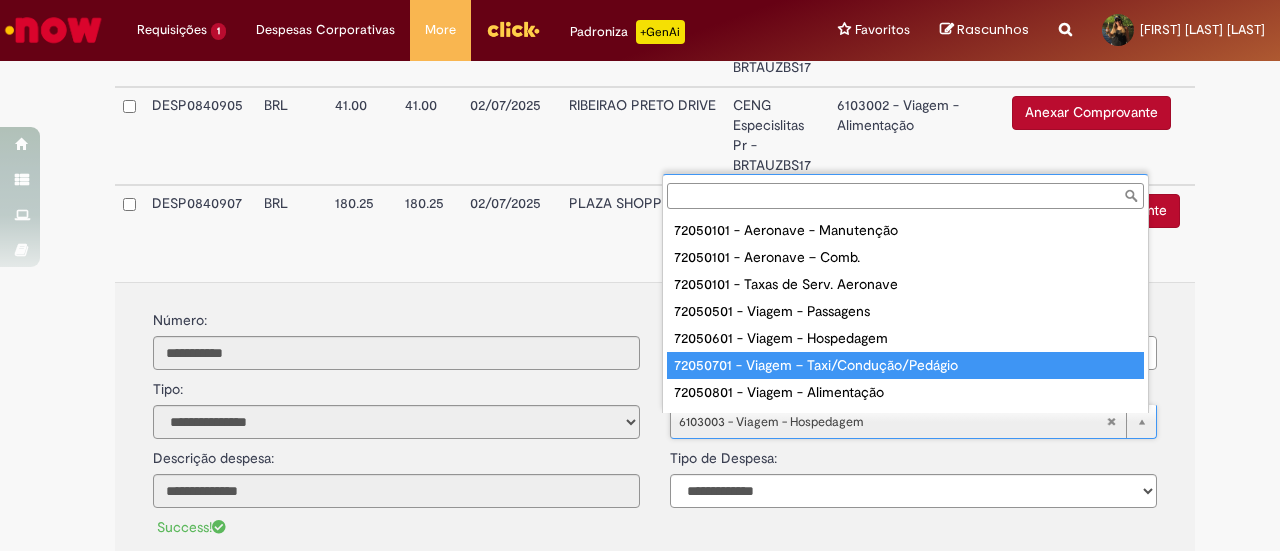 type on "**********" 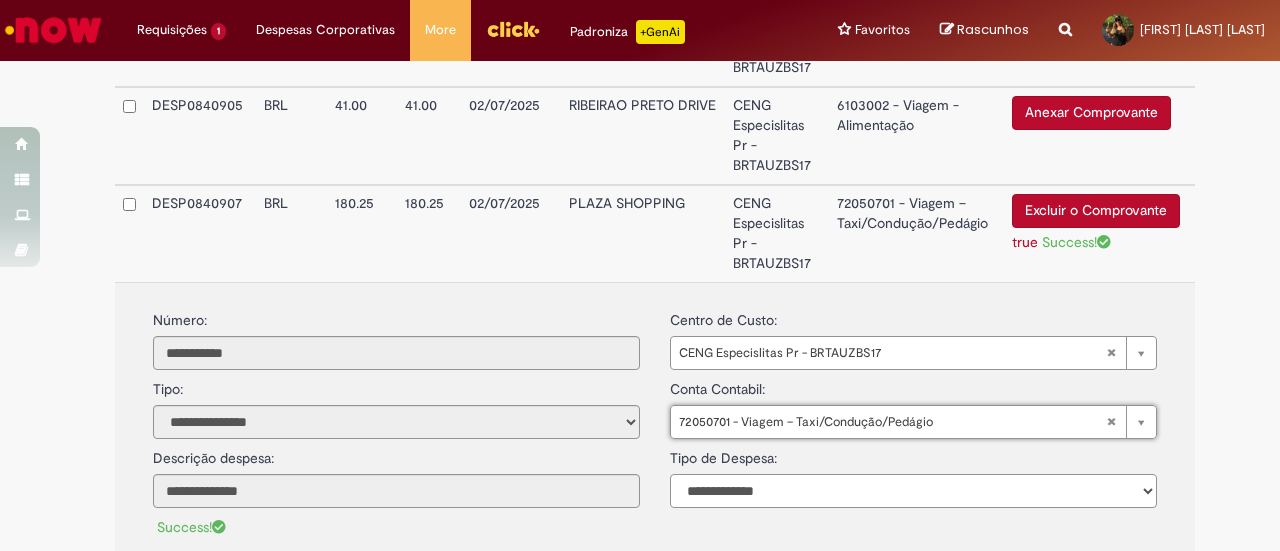 click on "**********" at bounding box center [913, 491] 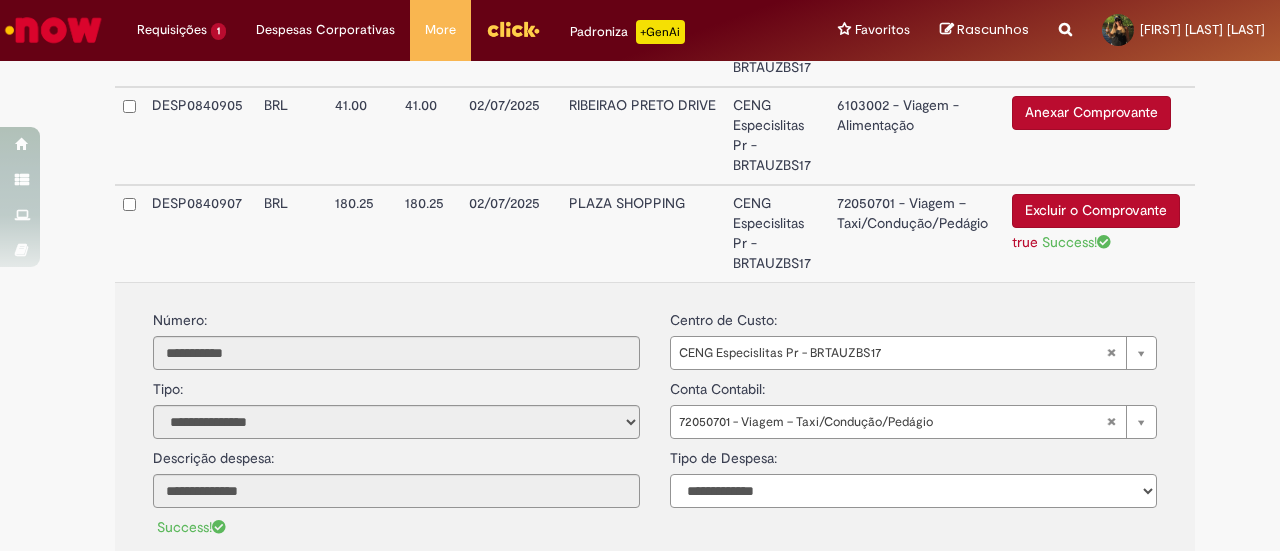 select on "*" 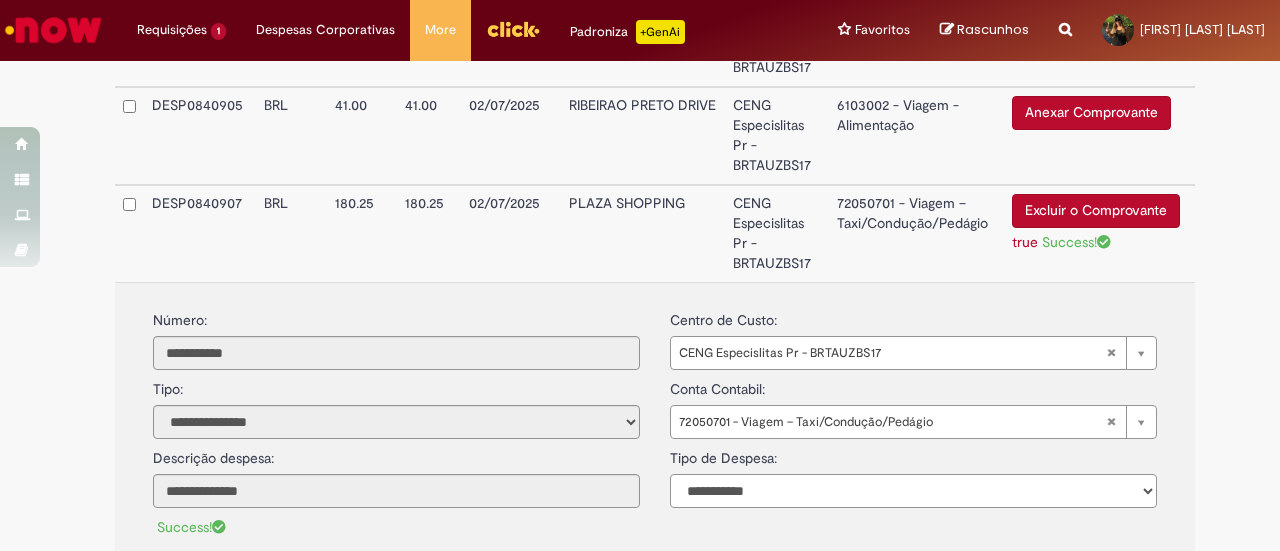 click on "**********" at bounding box center (913, 491) 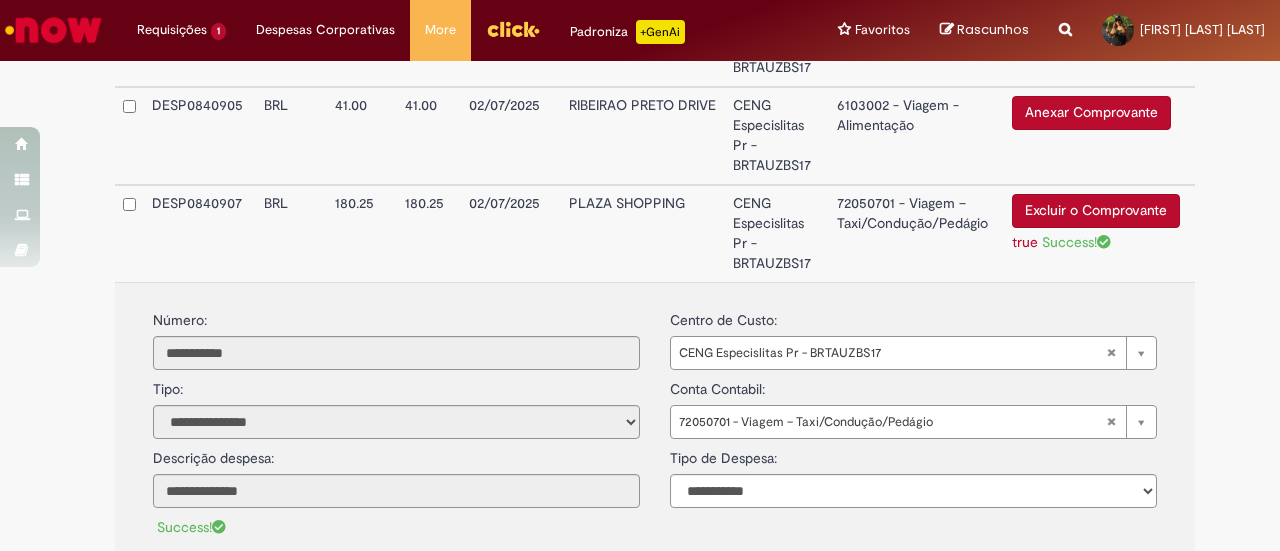 click on "**********" at bounding box center (655, 397) 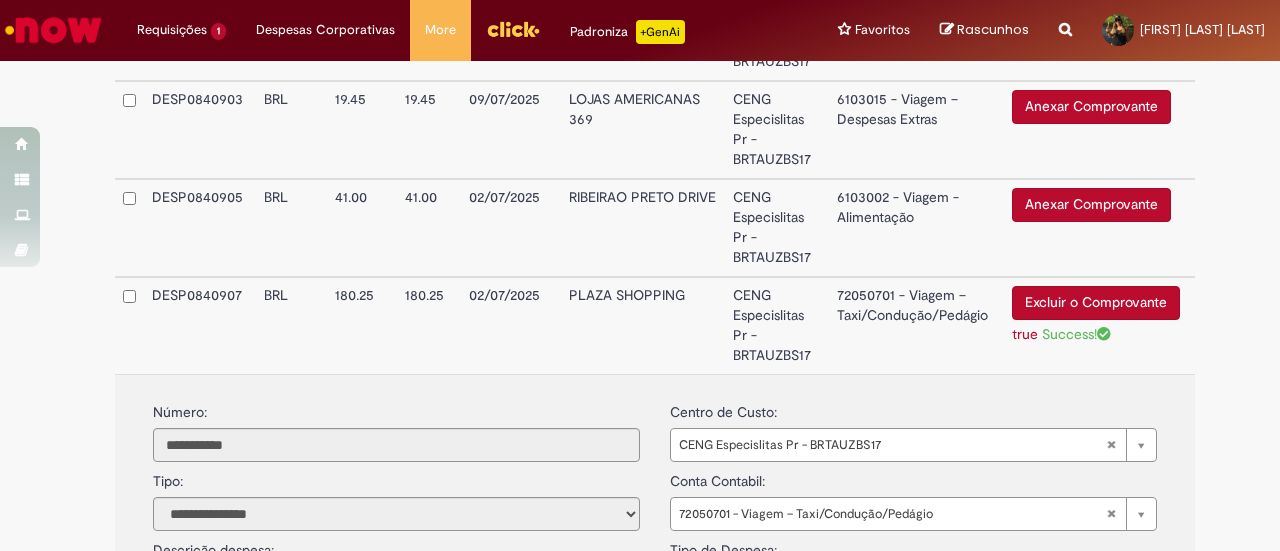 scroll, scrollTop: 2041, scrollLeft: 0, axis: vertical 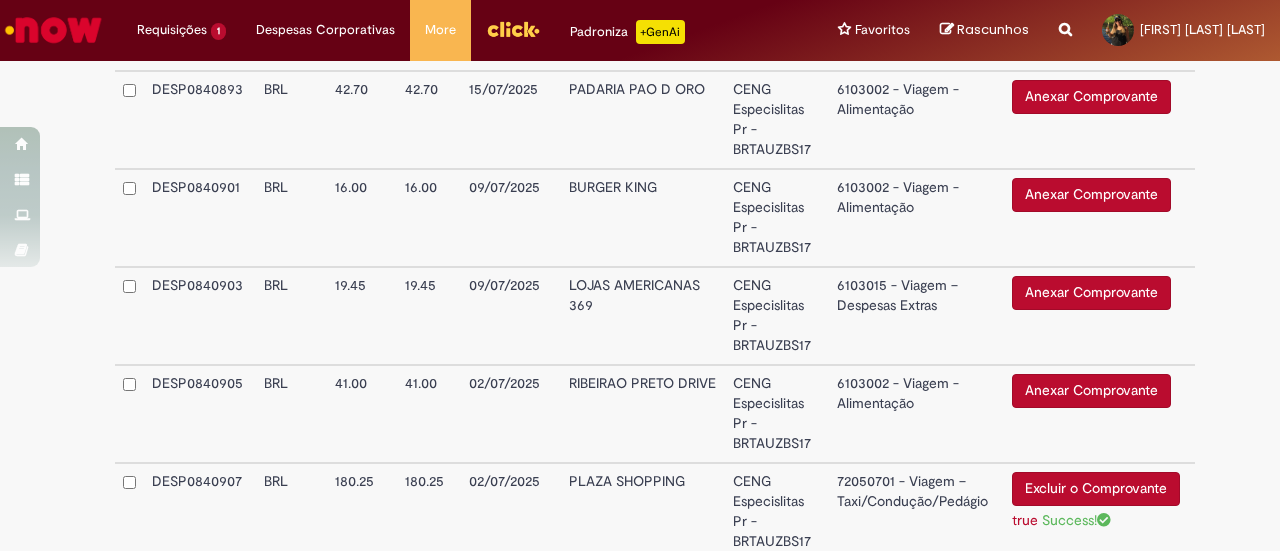 click on "Anexar Comprovante" at bounding box center (1091, 293) 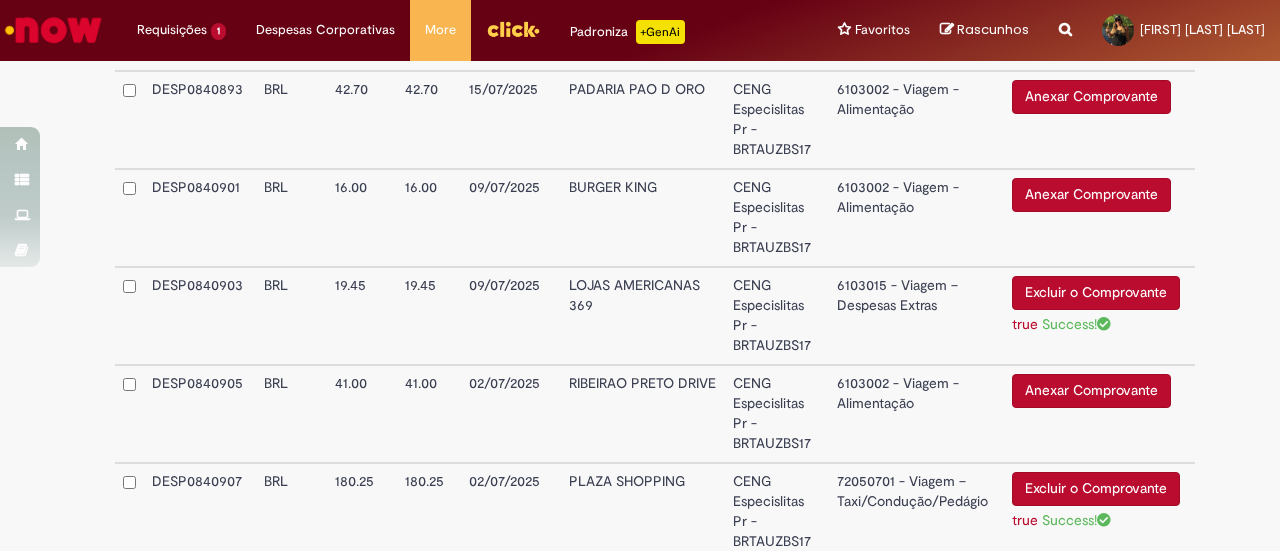 click on "6103015 - Viagem – Despesas Extras" at bounding box center (917, 316) 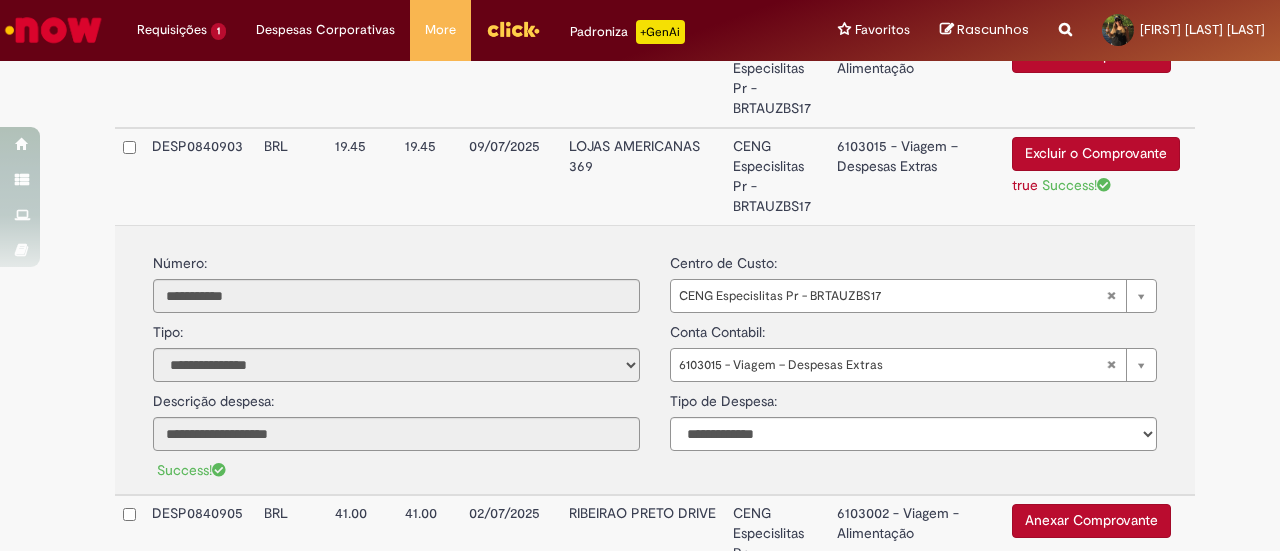 scroll, scrollTop: 2000, scrollLeft: 0, axis: vertical 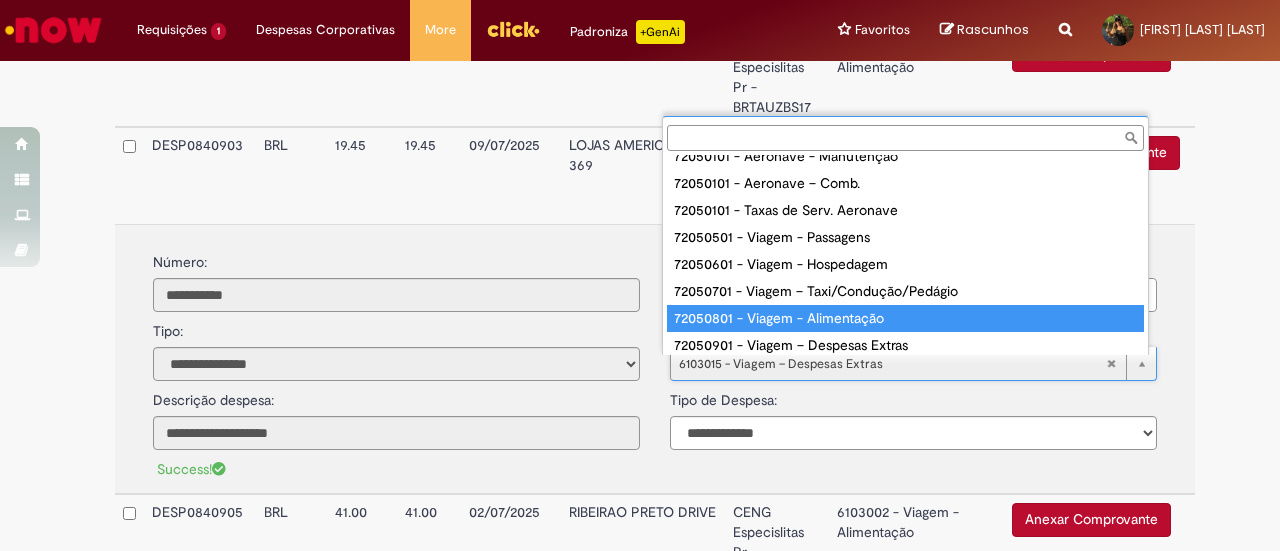 type on "**********" 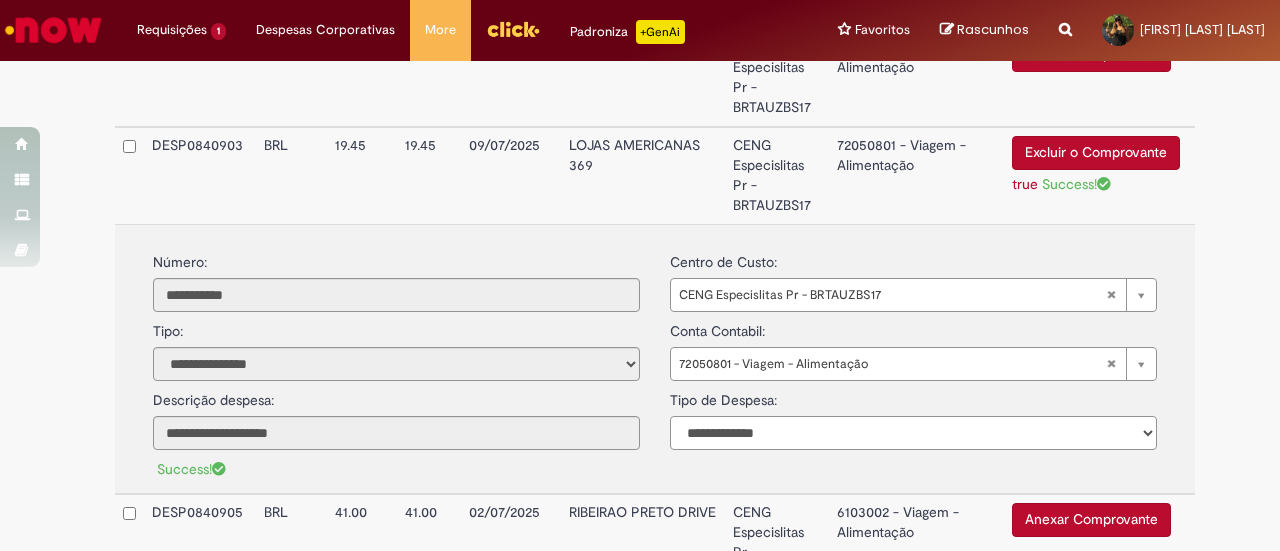 click on "**********" at bounding box center (913, 433) 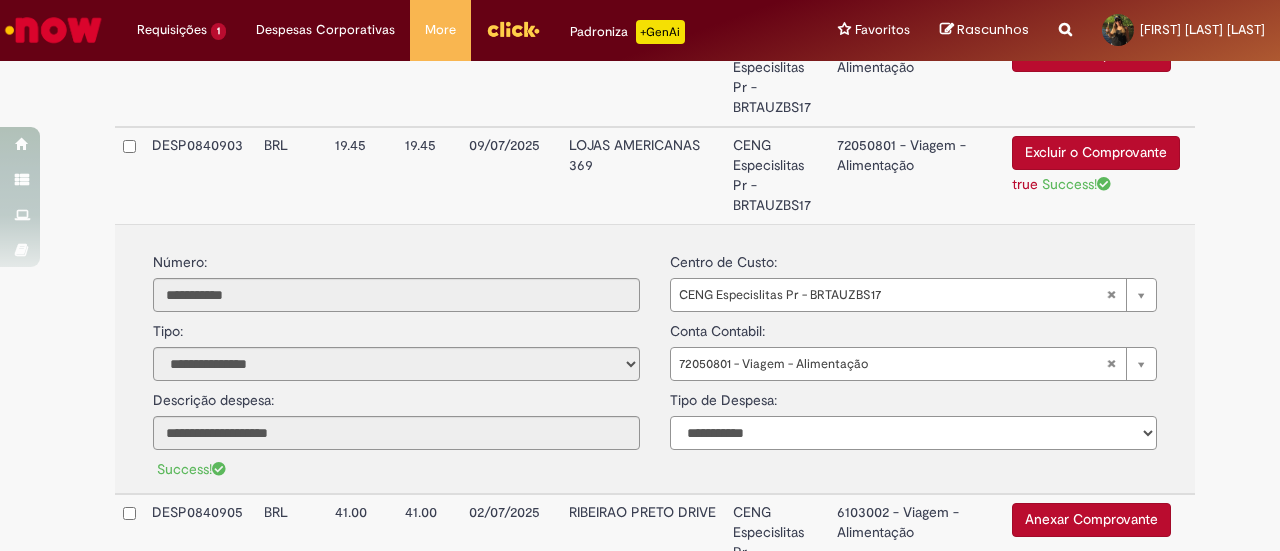 click on "**********" at bounding box center (913, 433) 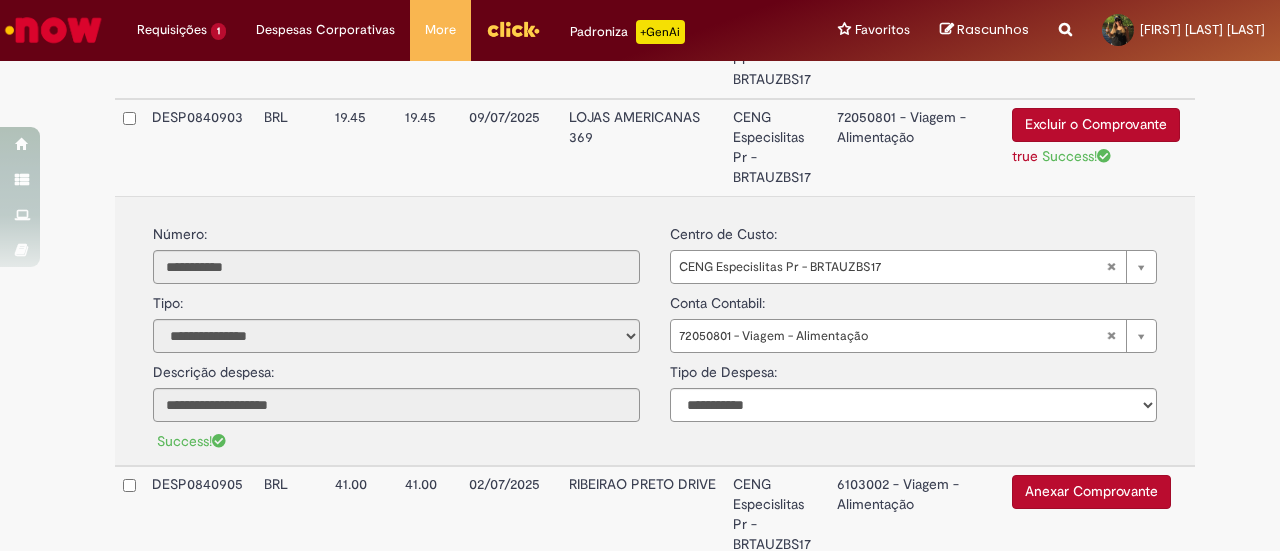 click on "**********" at bounding box center (640, 259) 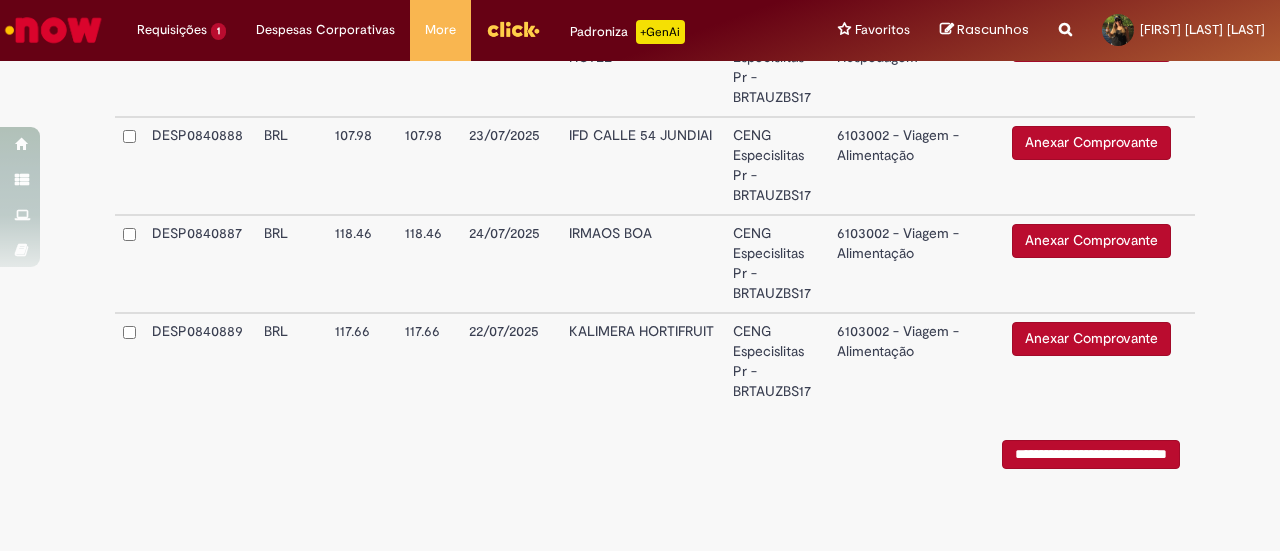 scroll, scrollTop: 3958, scrollLeft: 0, axis: vertical 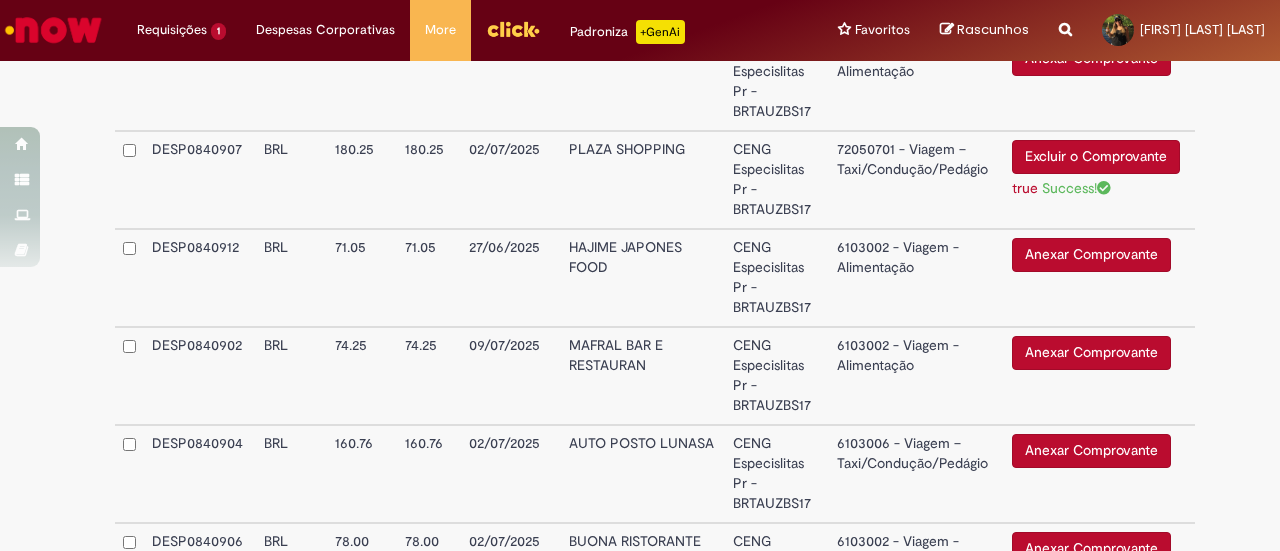 click on "Anexar Comprovante" at bounding box center [1091, 255] 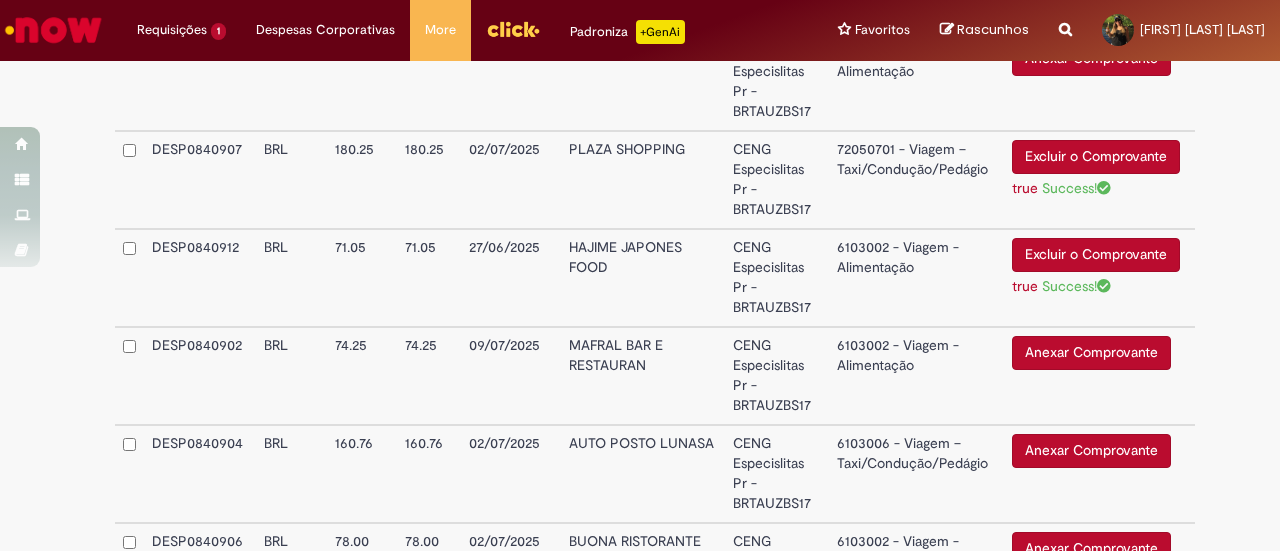 click on "6103002 - Viagem - Alimentação" at bounding box center (917, 278) 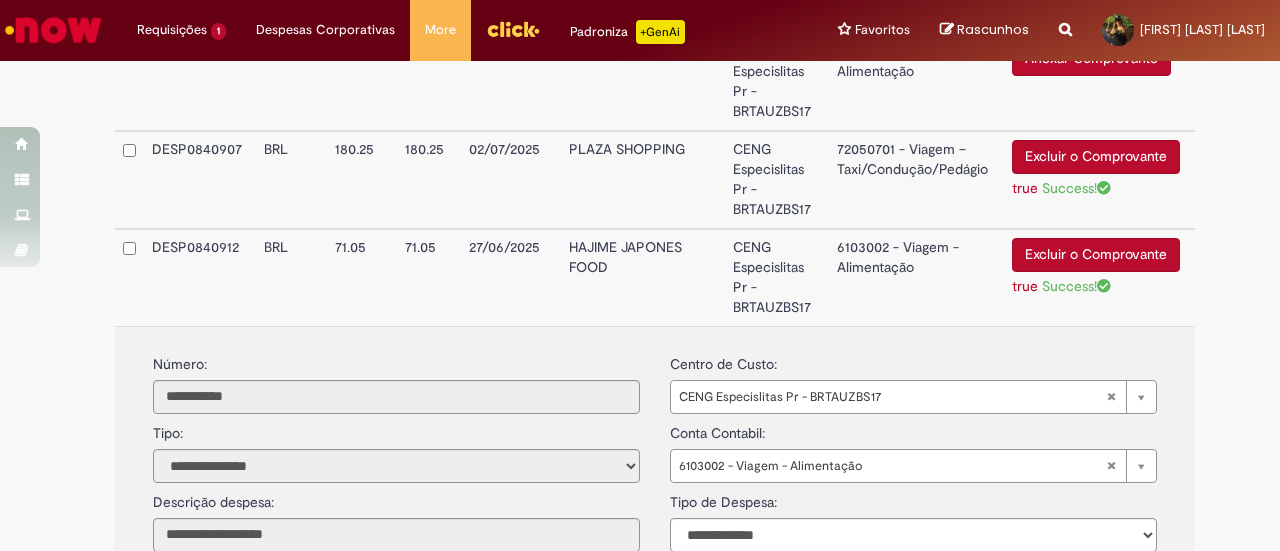 scroll, scrollTop: 2284, scrollLeft: 0, axis: vertical 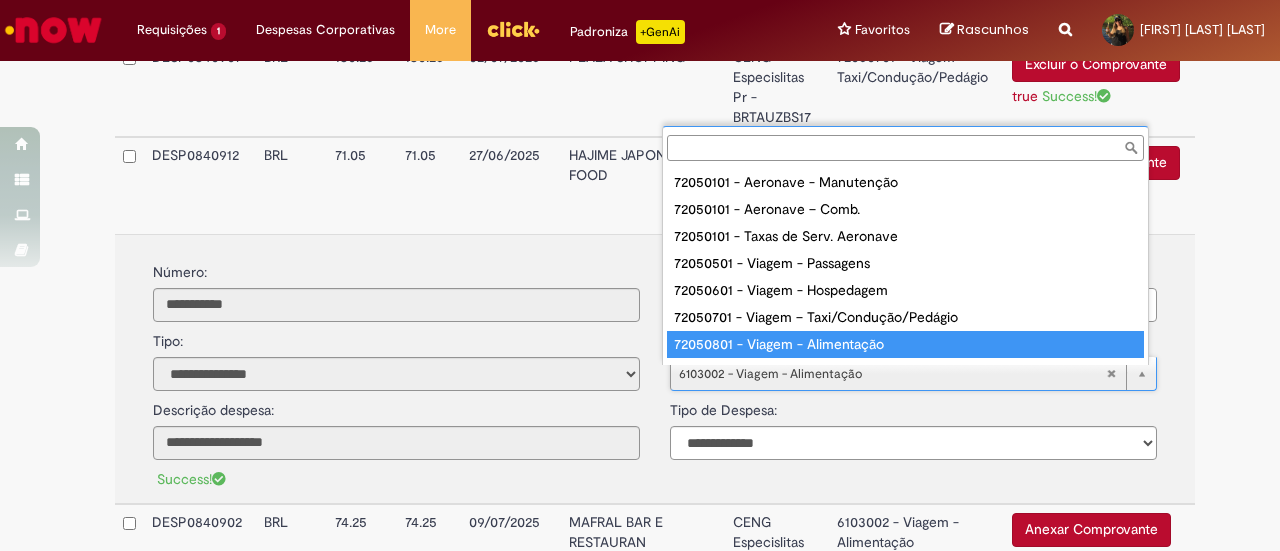 type on "**********" 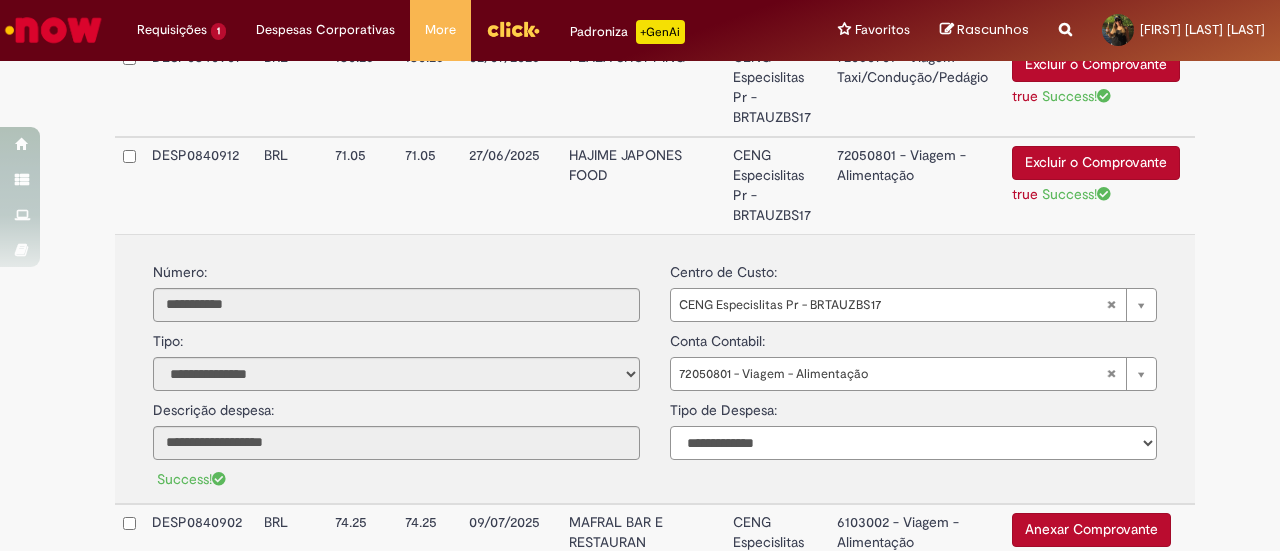 click on "**********" at bounding box center [913, 443] 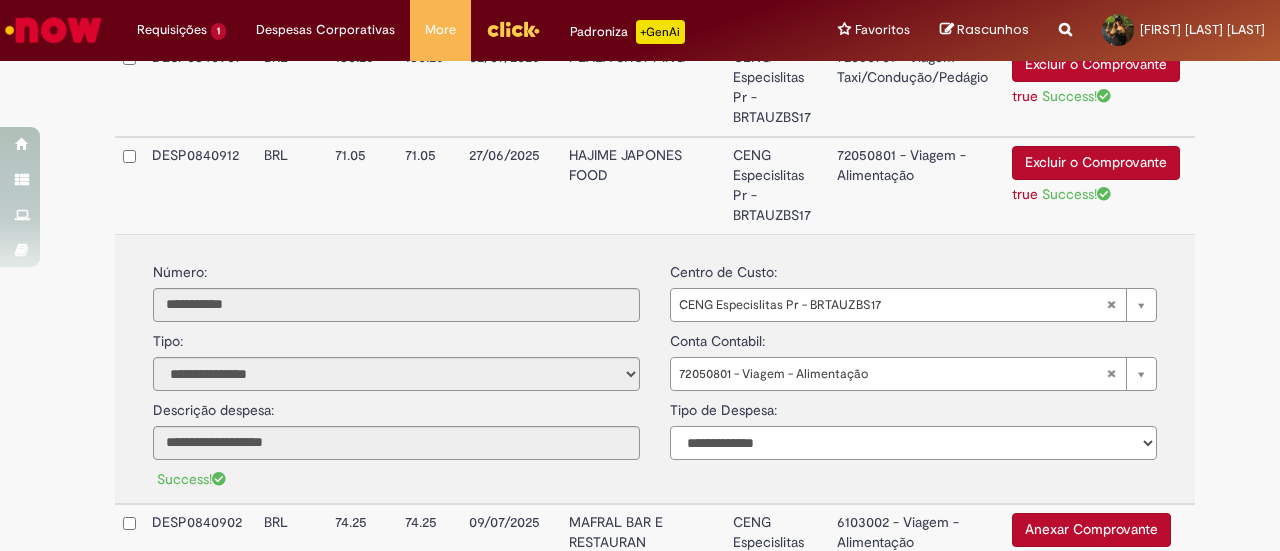 select on "*" 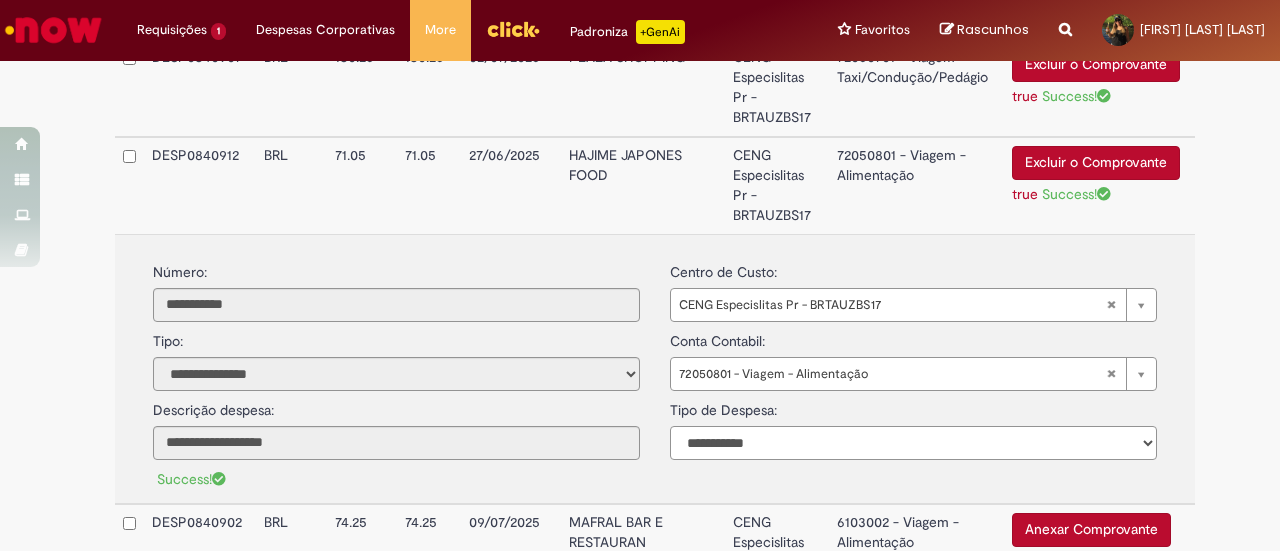 click on "**********" at bounding box center (913, 443) 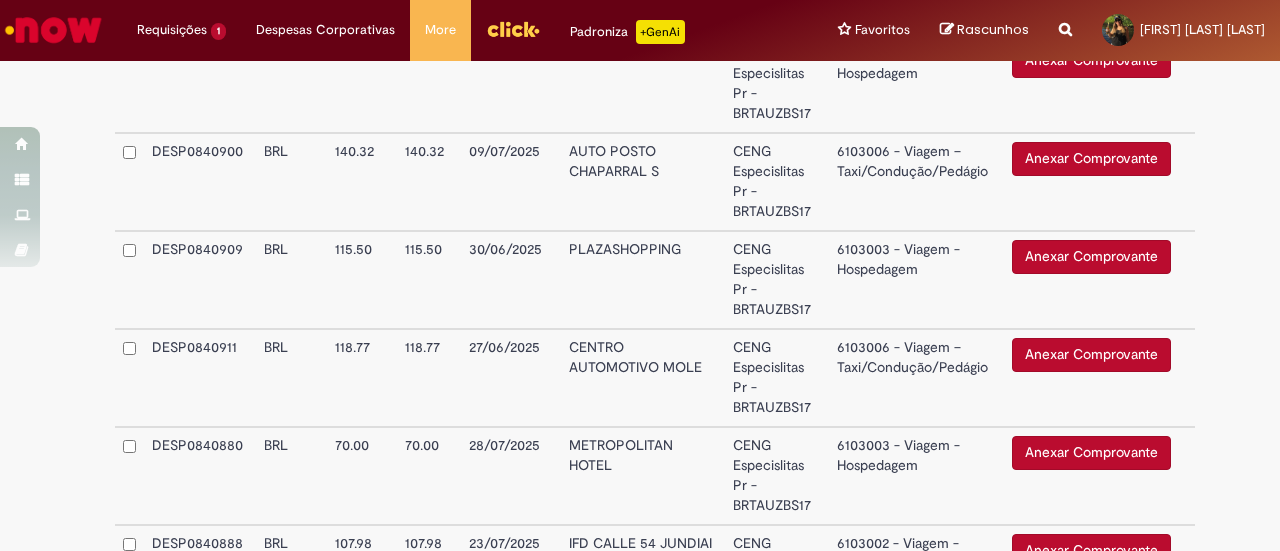 scroll, scrollTop: 3535, scrollLeft: 0, axis: vertical 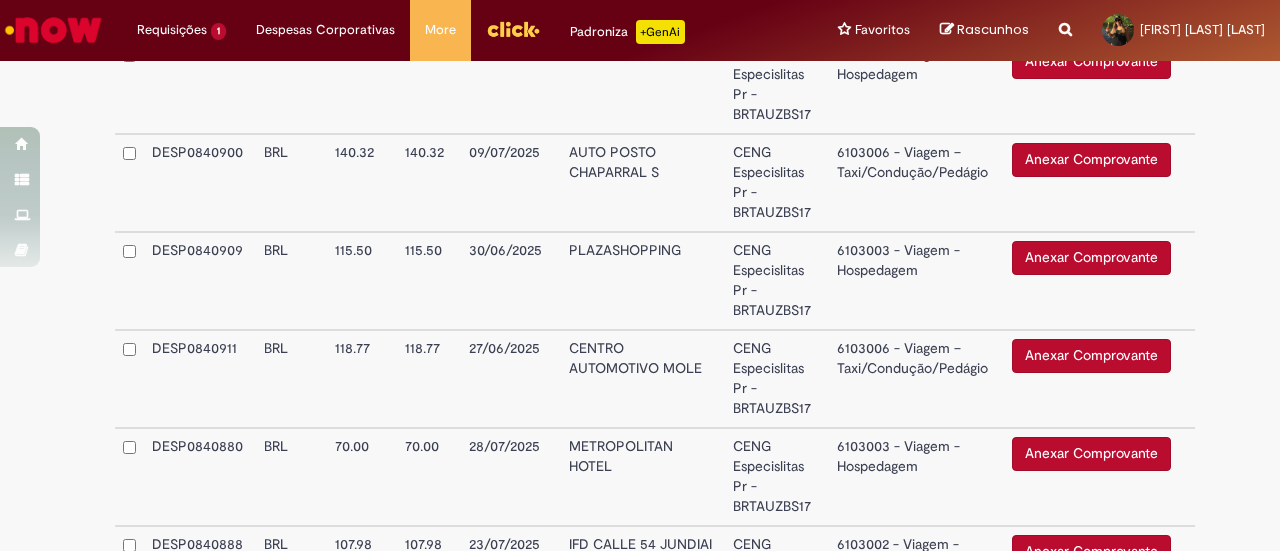 click on "Anexar Comprovante" at bounding box center (1091, 258) 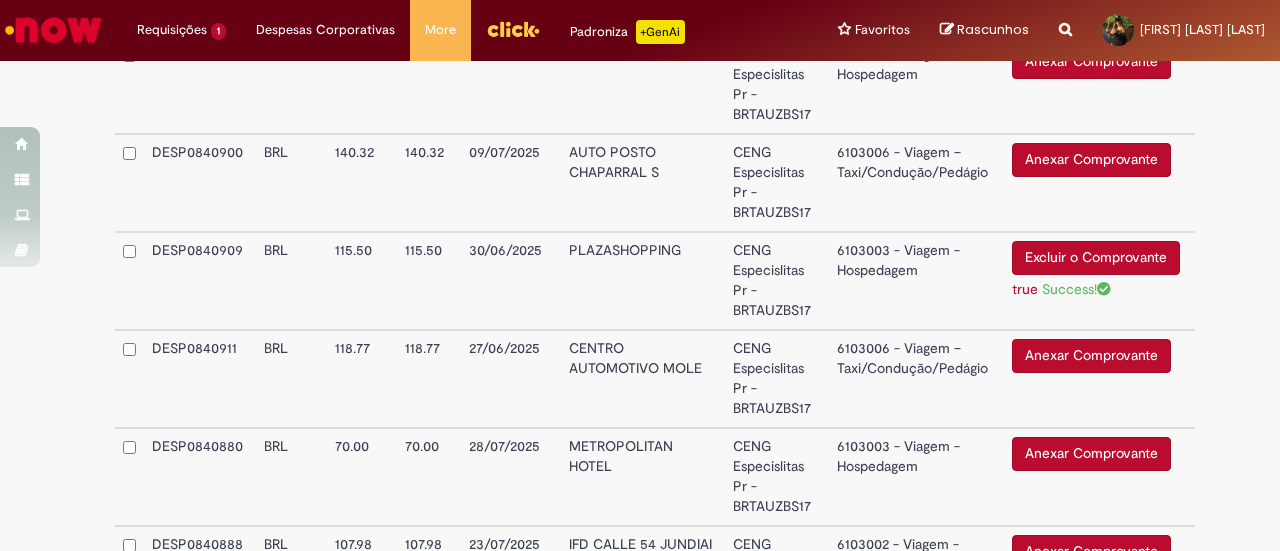 click on "6103003 - Viagem - Hospedagem" at bounding box center [917, 281] 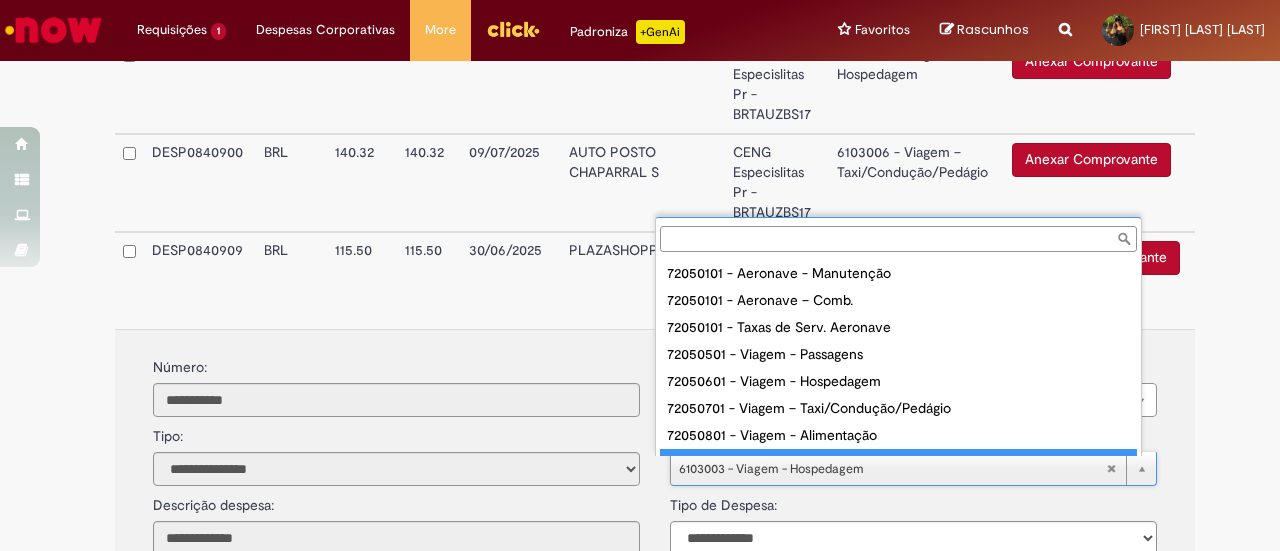 scroll, scrollTop: 16, scrollLeft: 0, axis: vertical 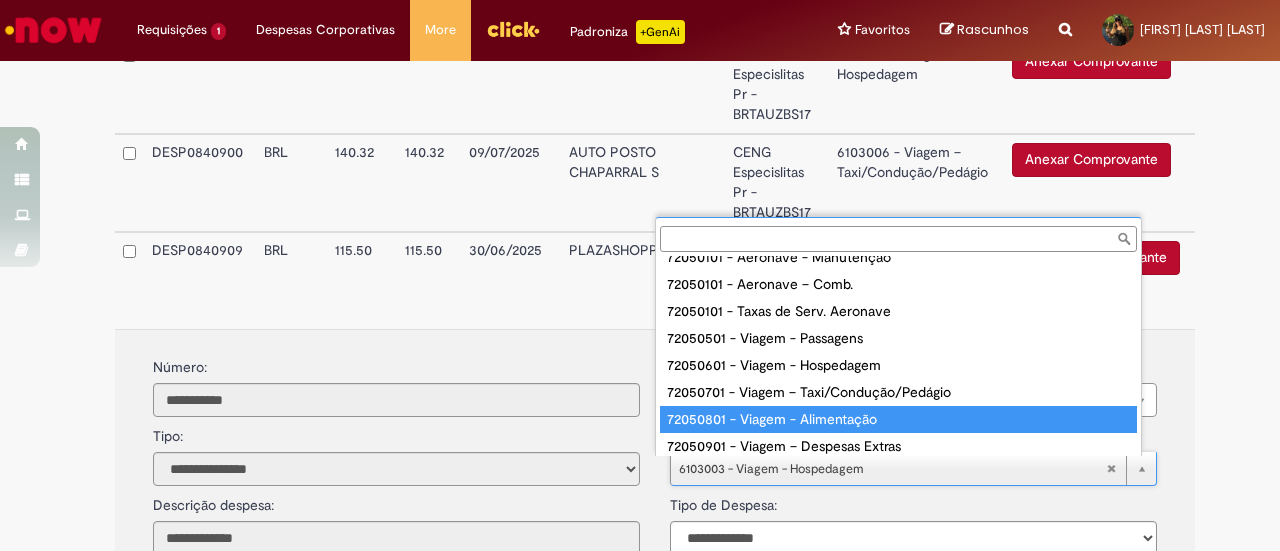 type on "**********" 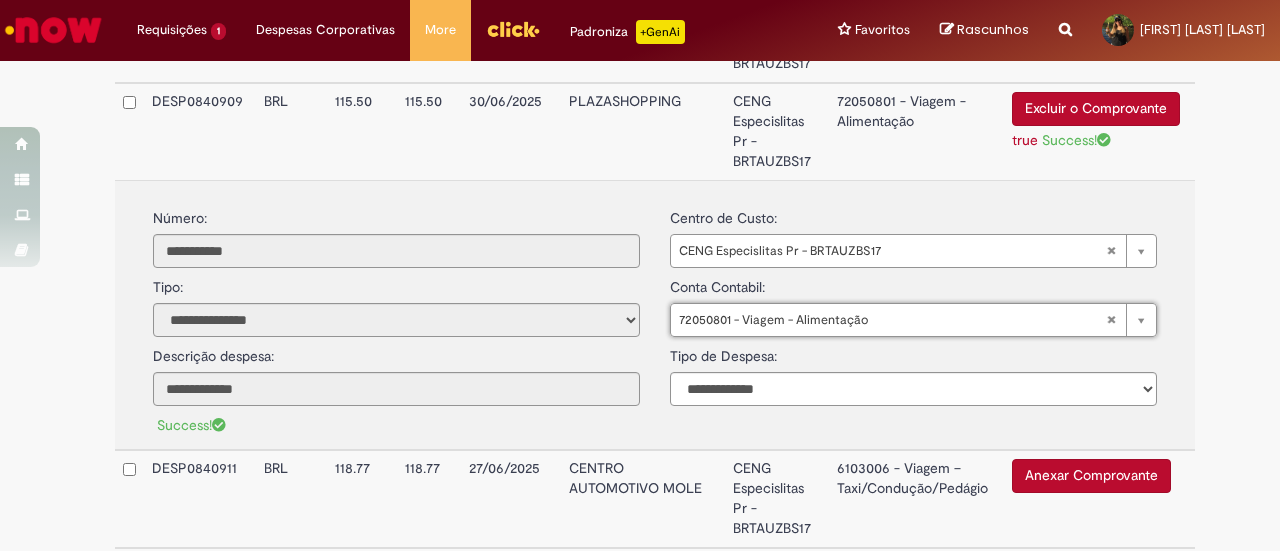 scroll, scrollTop: 3416, scrollLeft: 0, axis: vertical 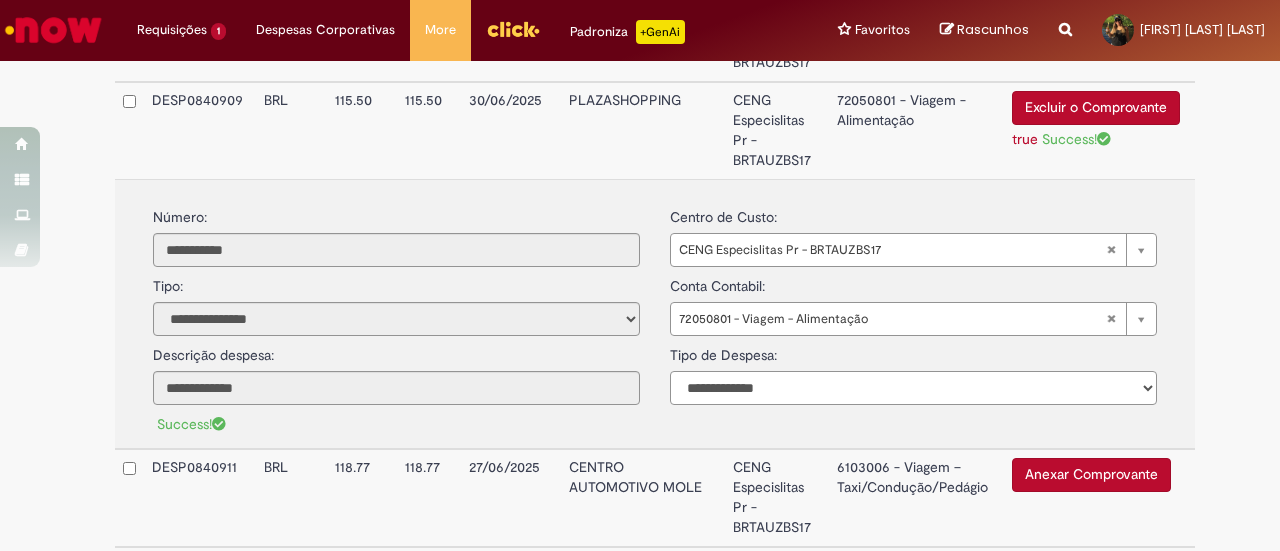 click on "**********" at bounding box center (913, 388) 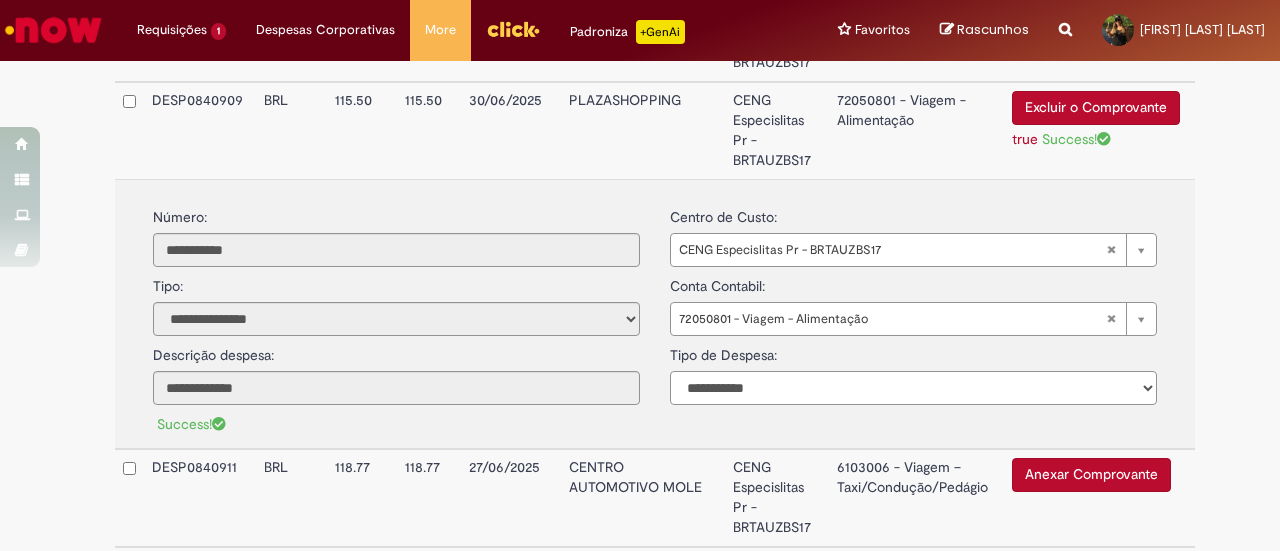 click on "**********" at bounding box center [913, 388] 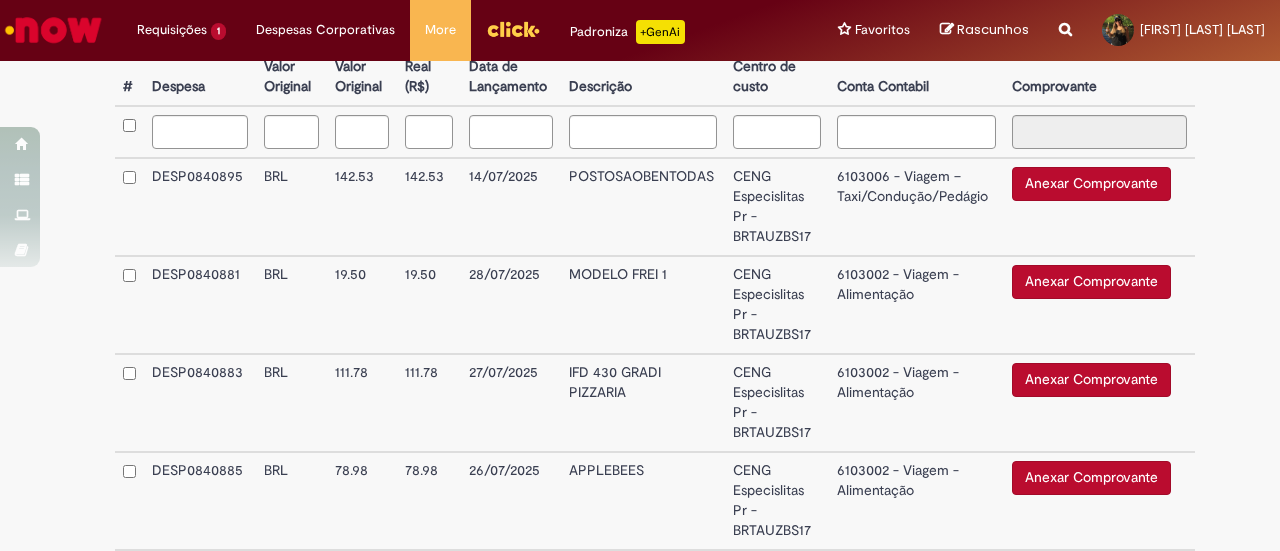 scroll, scrollTop: 597, scrollLeft: 0, axis: vertical 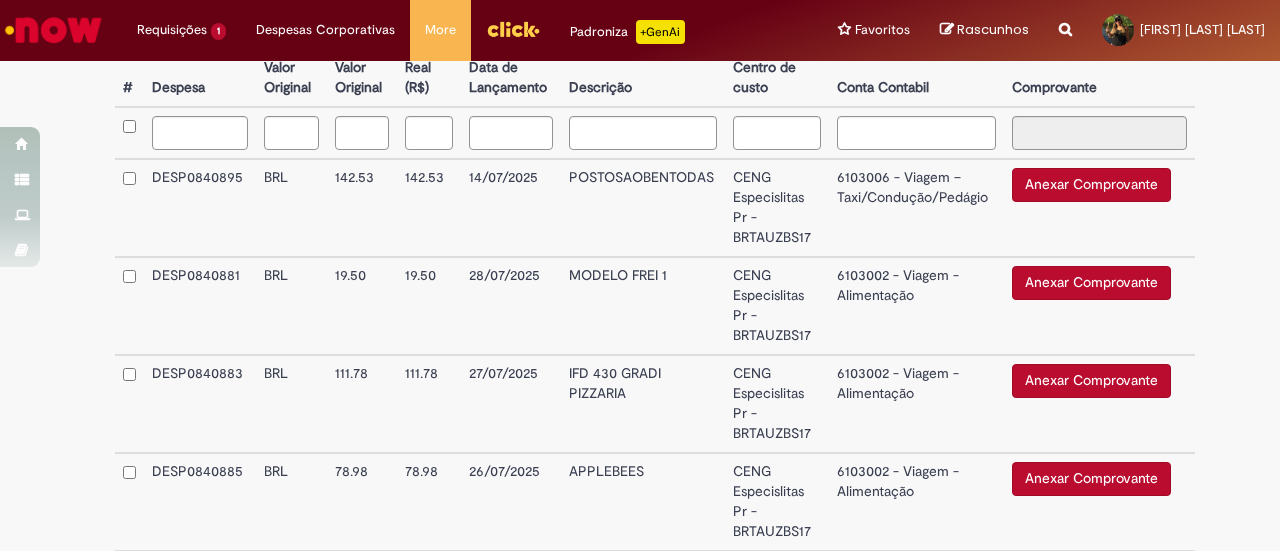 click on "Anexar Comprovante" at bounding box center (1091, 185) 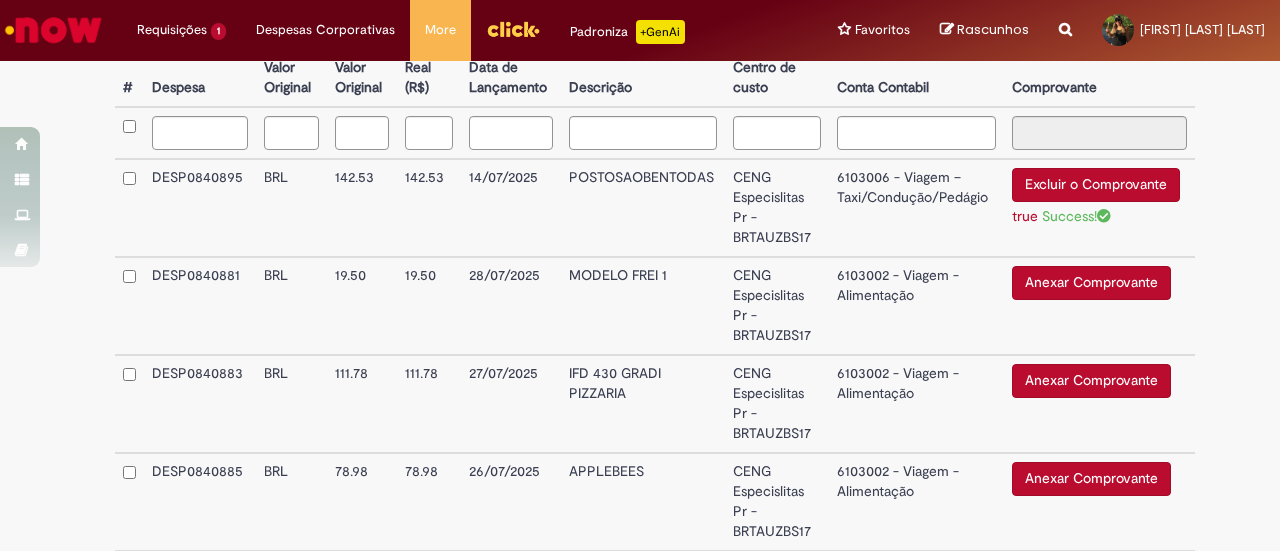 click on "6103006 - Viagem – Taxi/Condução/Pedágio" at bounding box center (917, 208) 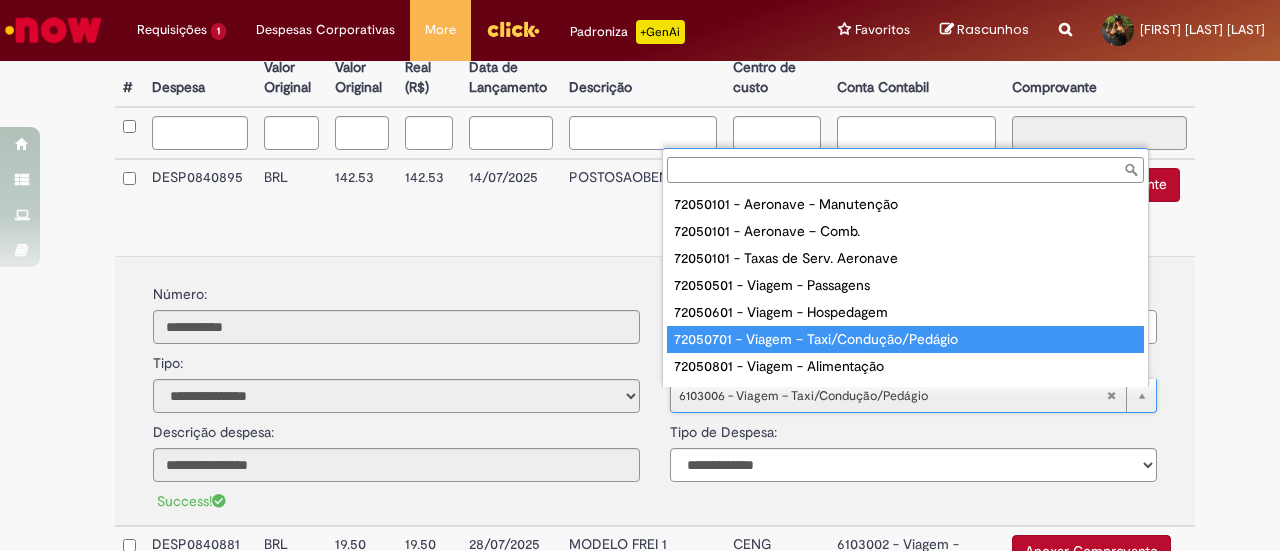 type on "**********" 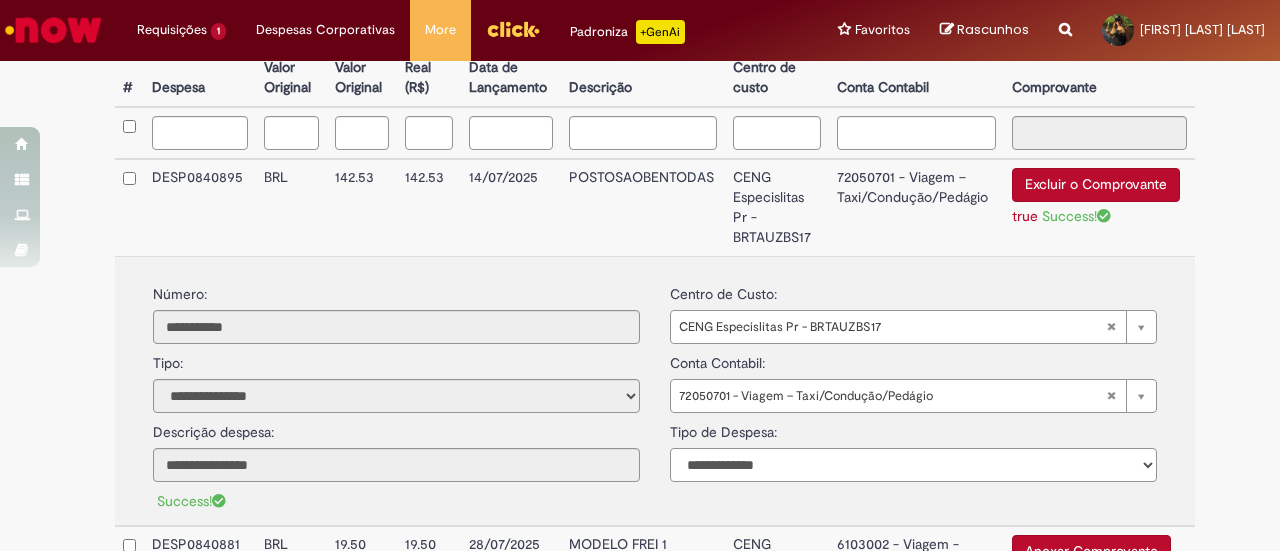 click on "**********" at bounding box center [913, 465] 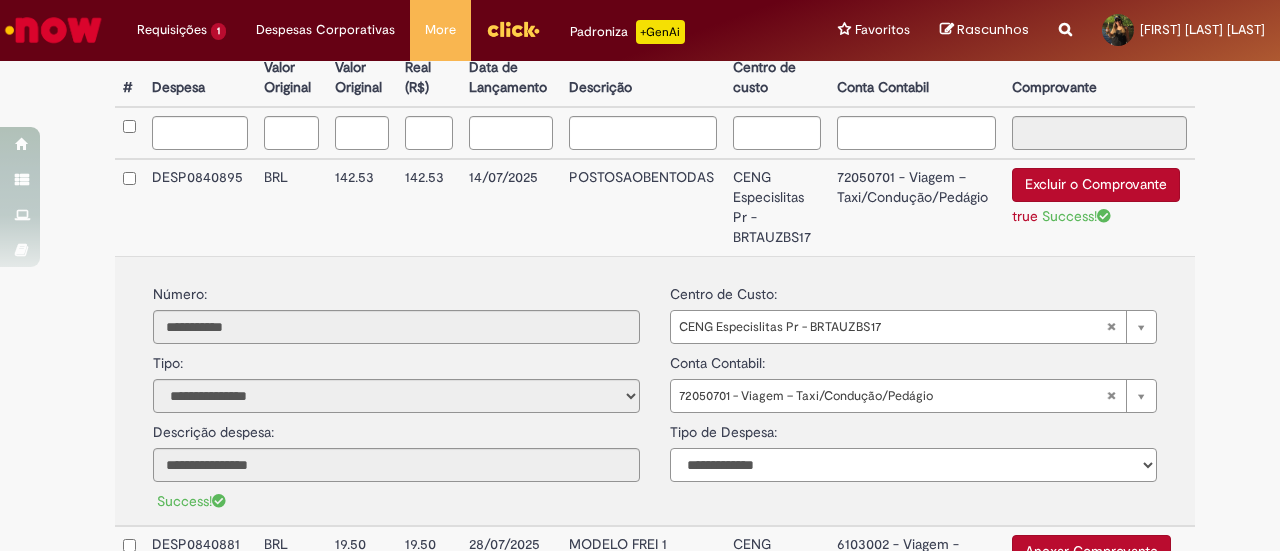 select on "*" 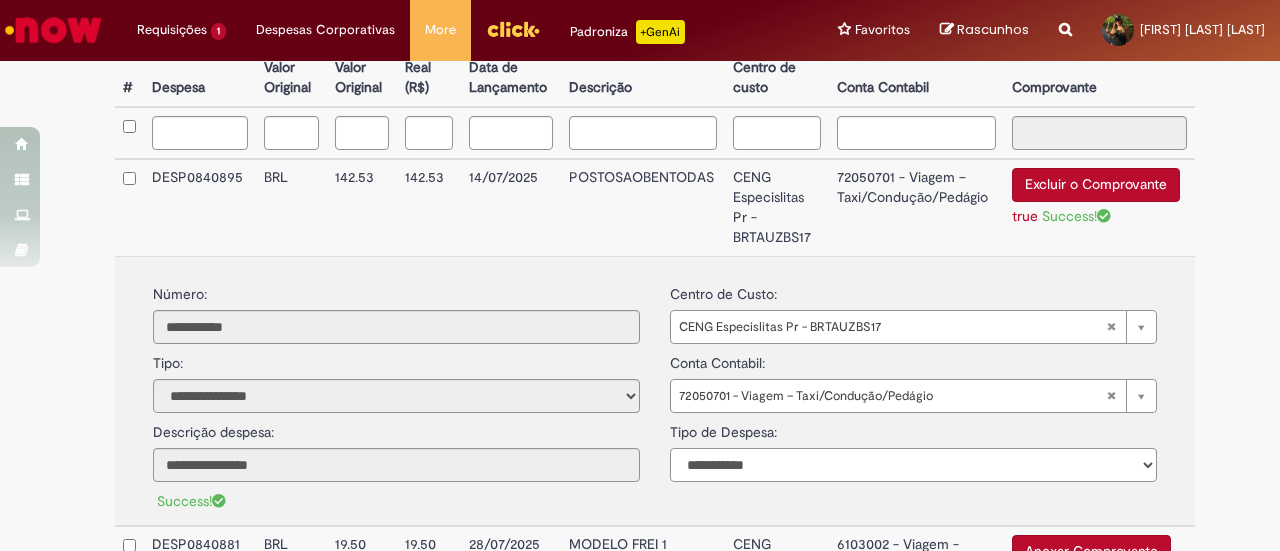 click on "**********" at bounding box center [913, 465] 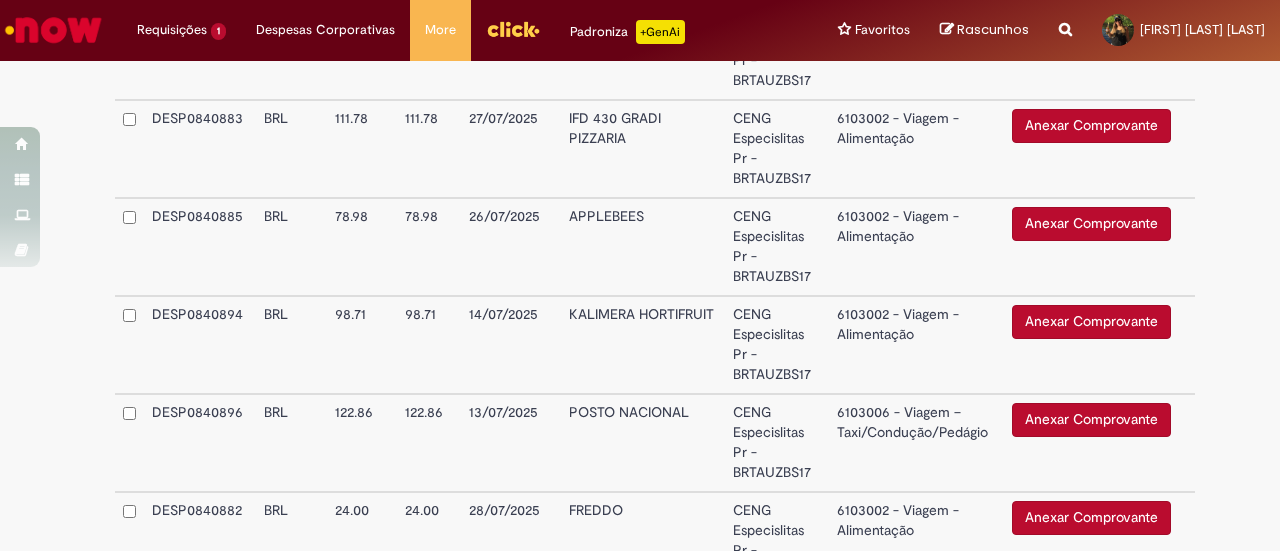 scroll, scrollTop: 1141, scrollLeft: 0, axis: vertical 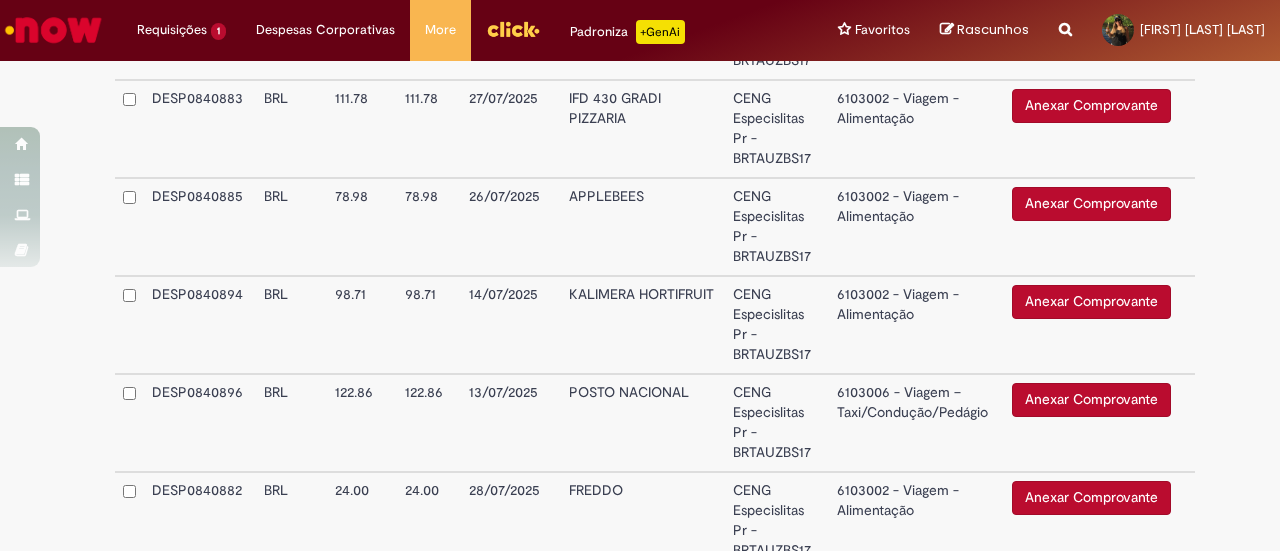 click on "Anexar Comprovante" at bounding box center (1091, 302) 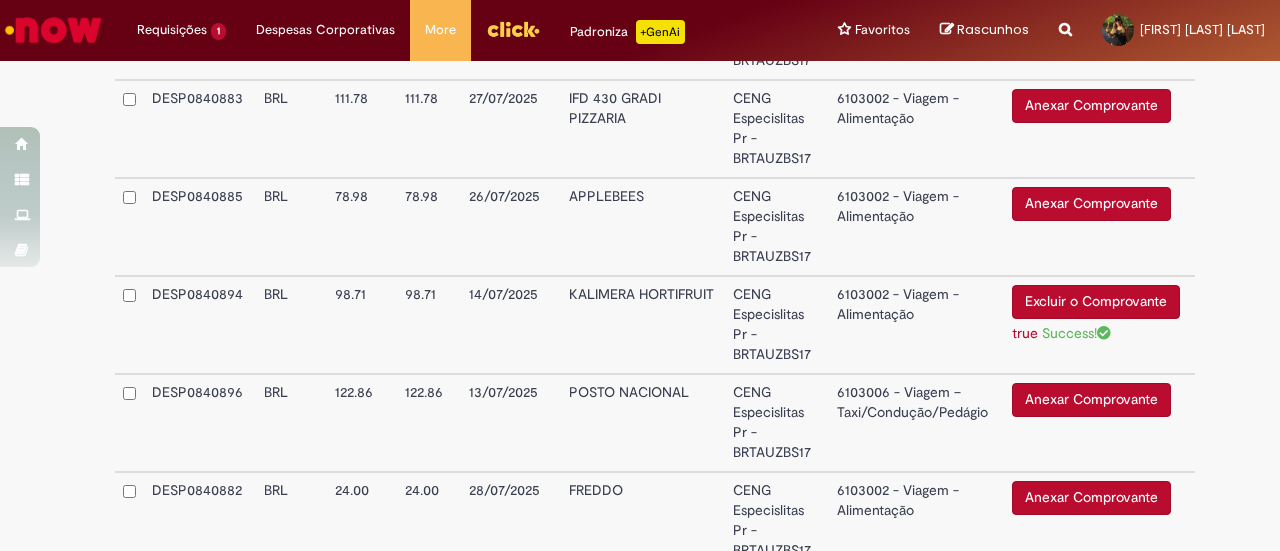 click on "6103002 - Viagem - Alimentação" at bounding box center (917, 325) 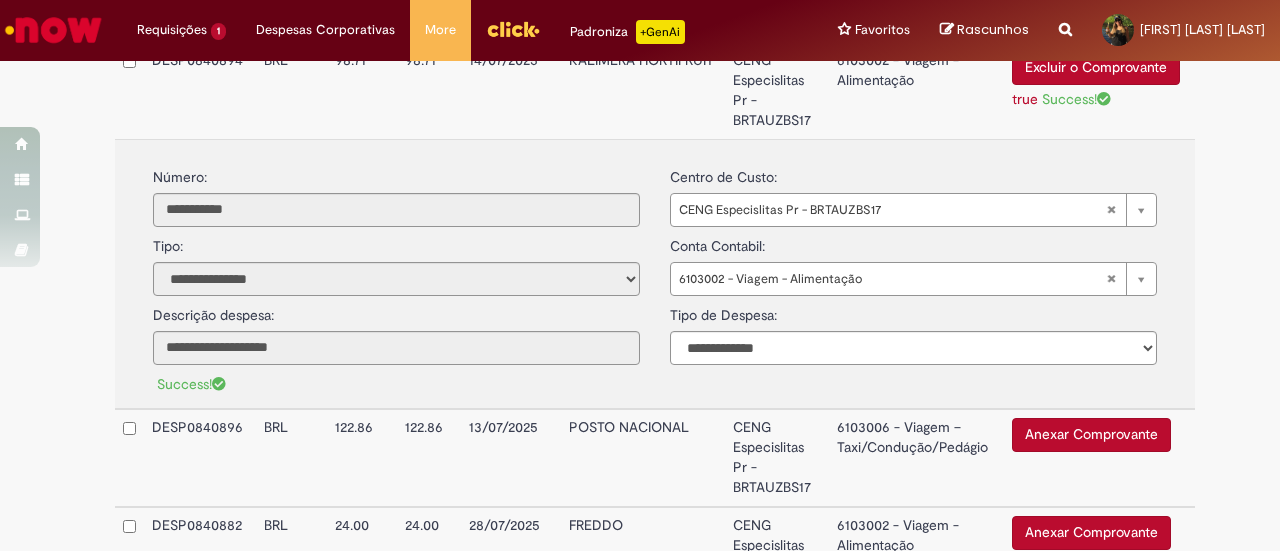 scroll, scrollTop: 1114, scrollLeft: 0, axis: vertical 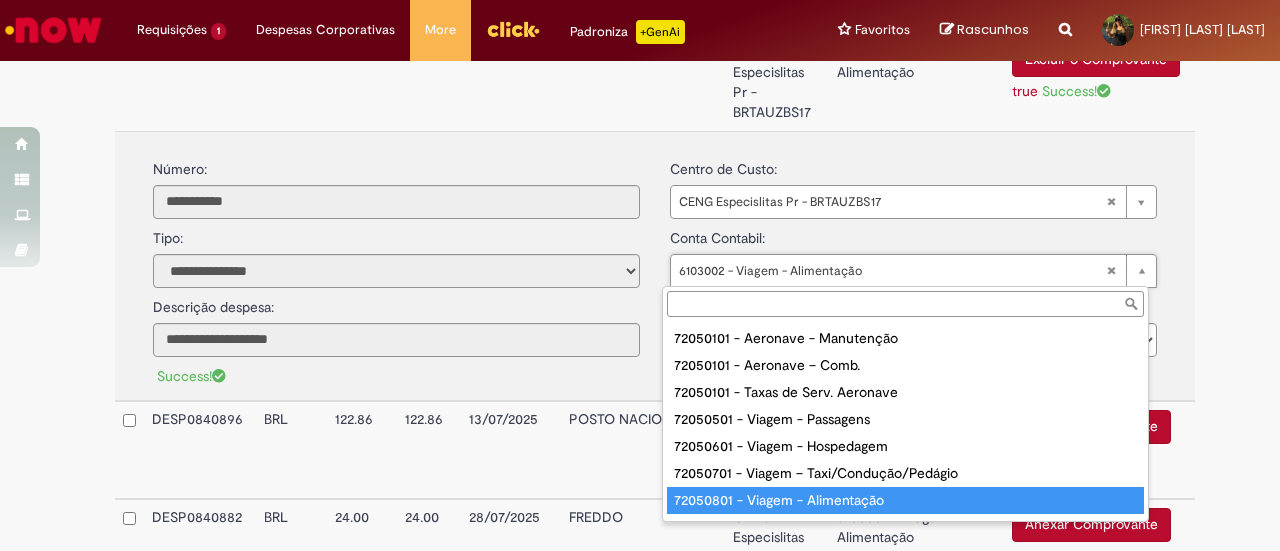 type on "**********" 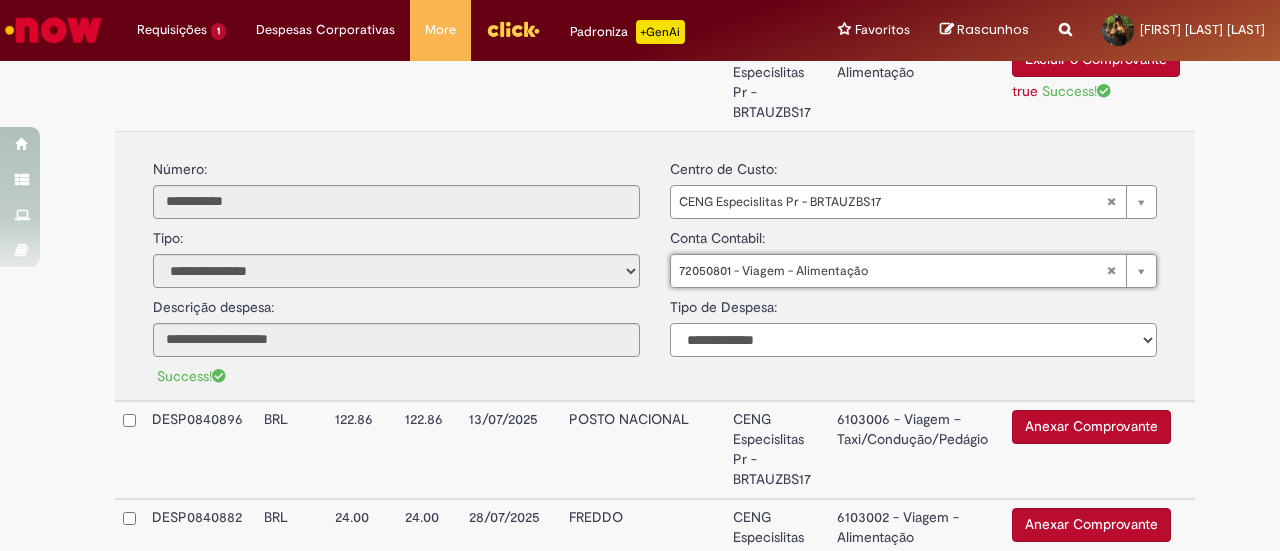 click on "**********" at bounding box center (913, 340) 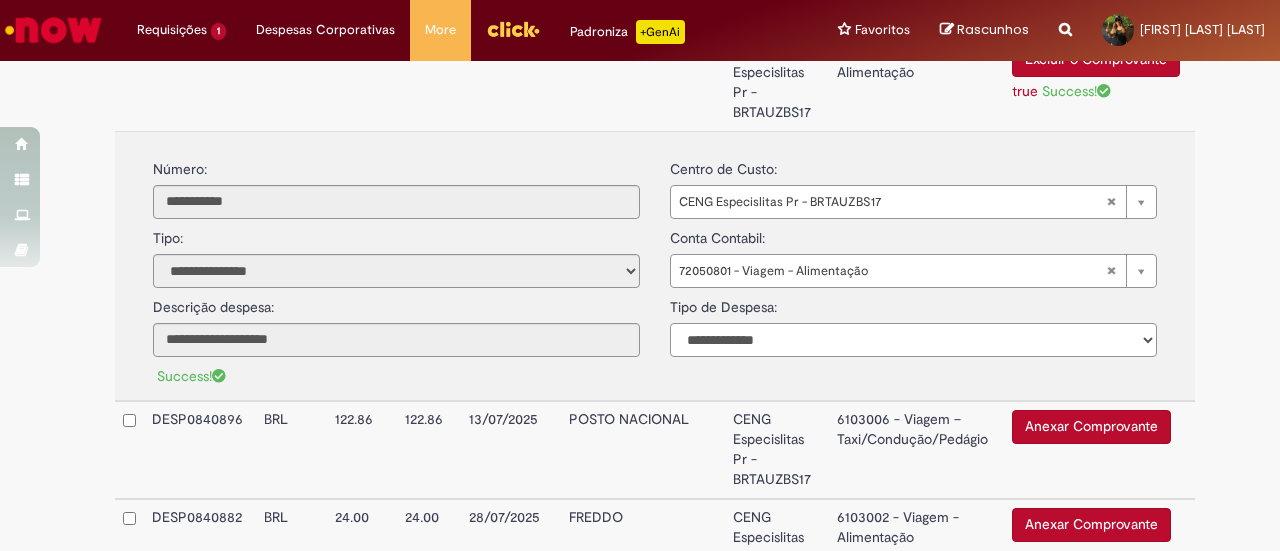 select on "*" 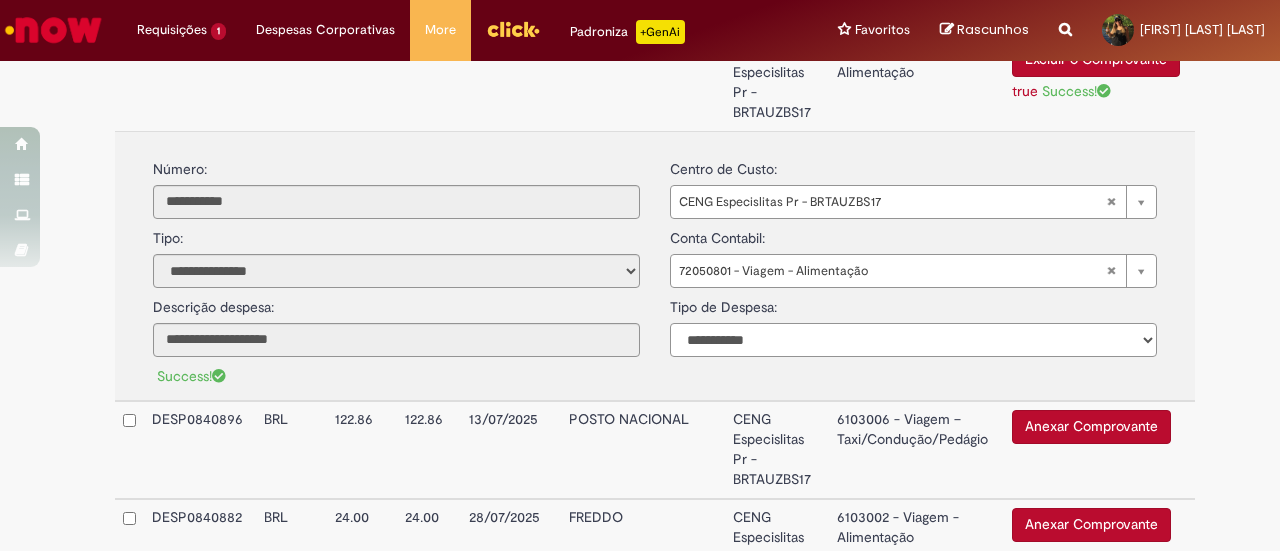 click on "**********" at bounding box center [913, 340] 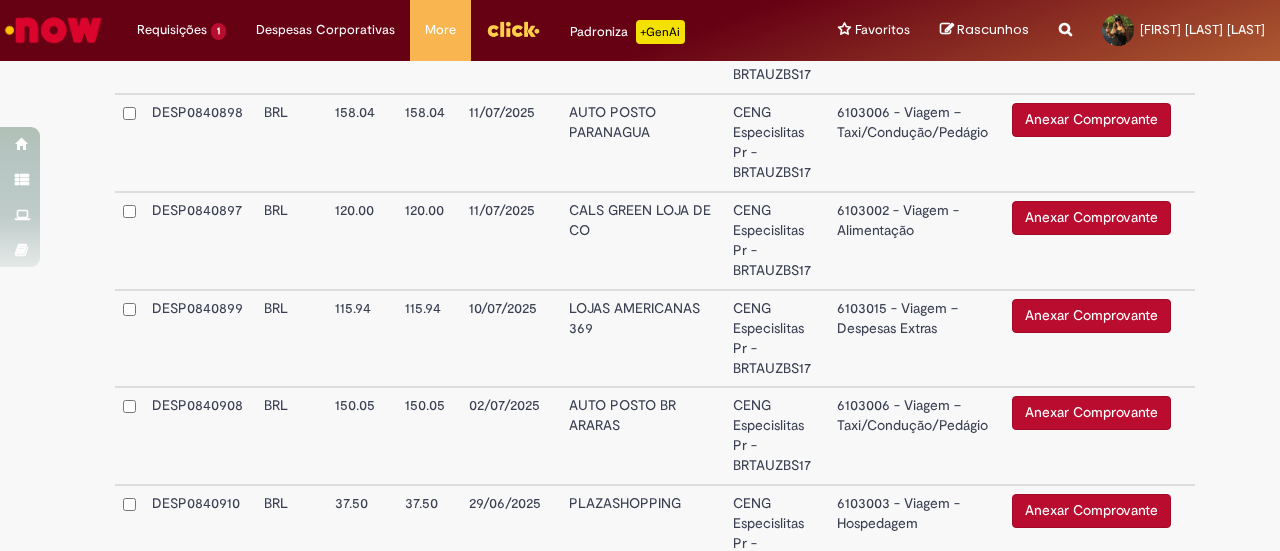 scroll, scrollTop: 3088, scrollLeft: 0, axis: vertical 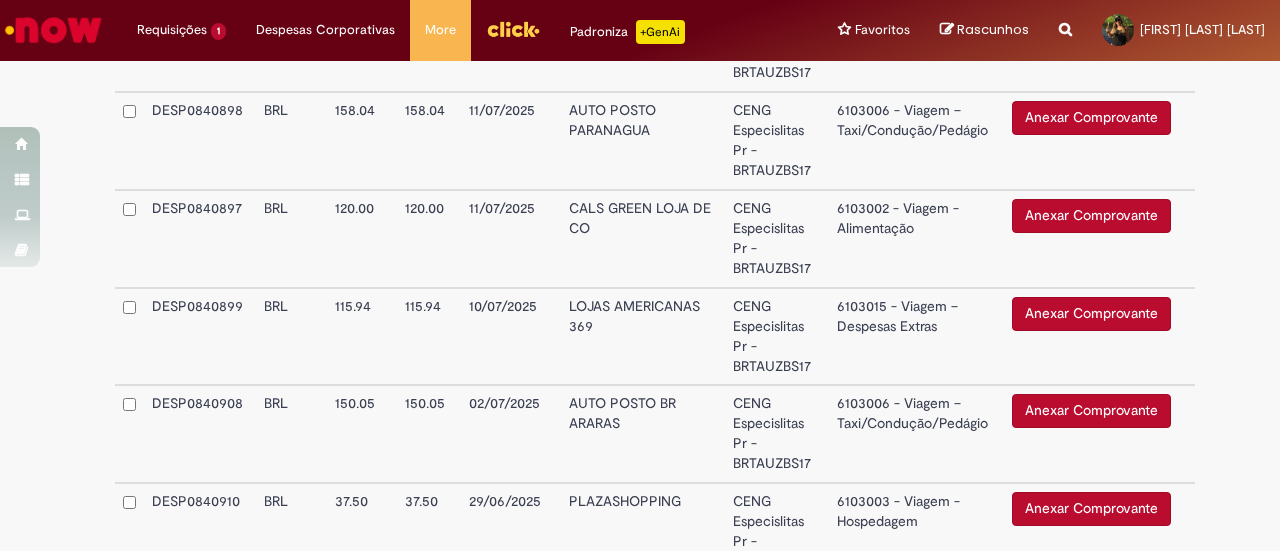 click on "Anexar Comprovante" at bounding box center (1091, 314) 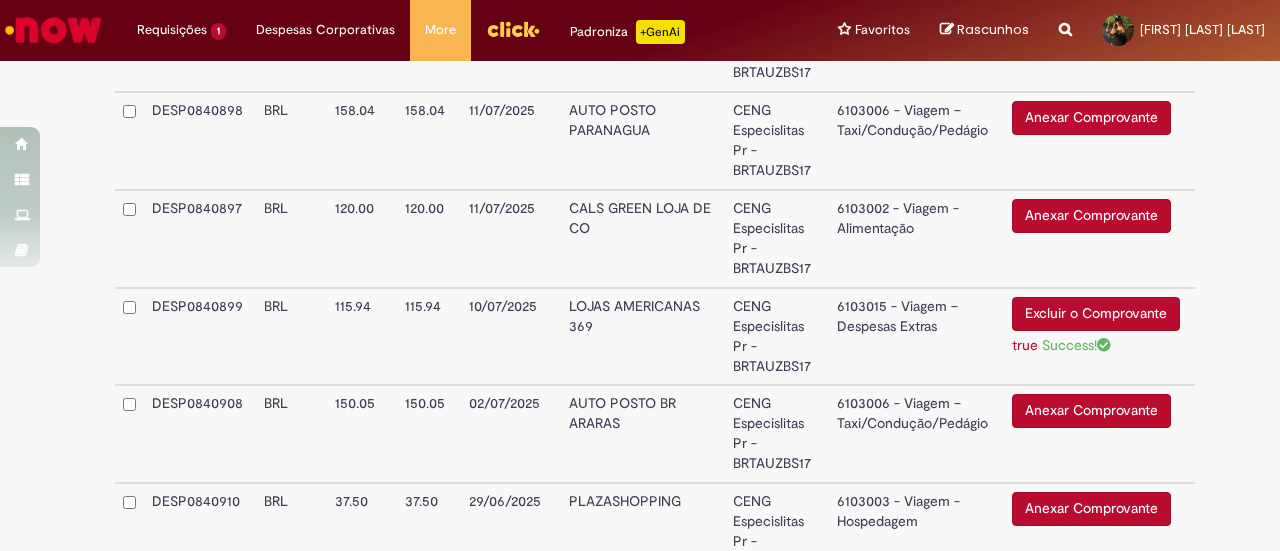 click on "6103015 - Viagem – Despesas Extras" at bounding box center [917, 337] 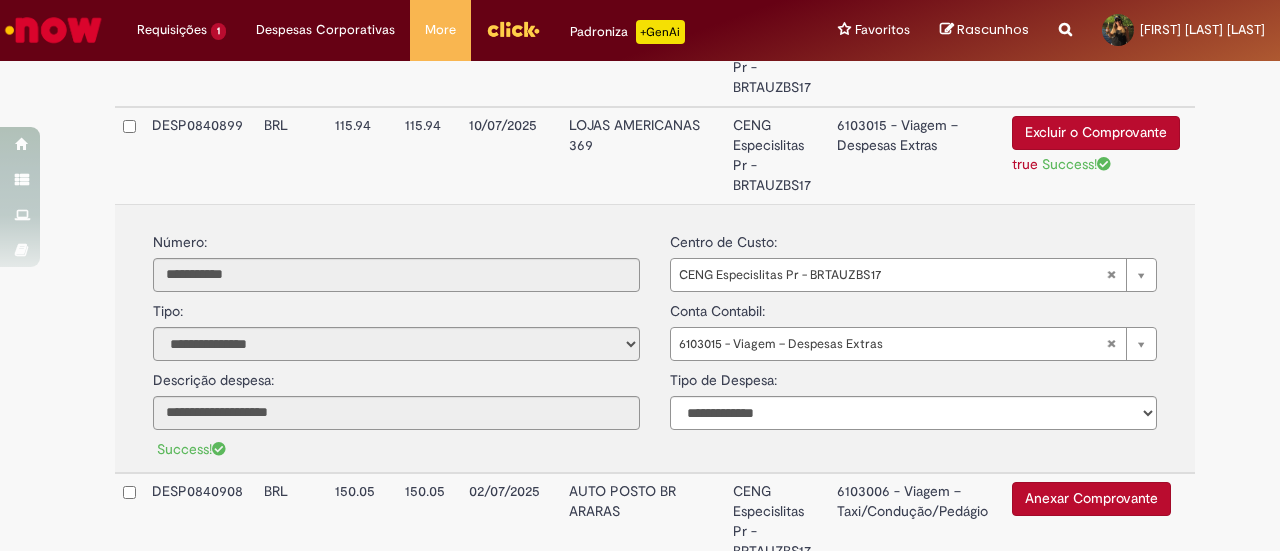 scroll, scrollTop: 3010, scrollLeft: 0, axis: vertical 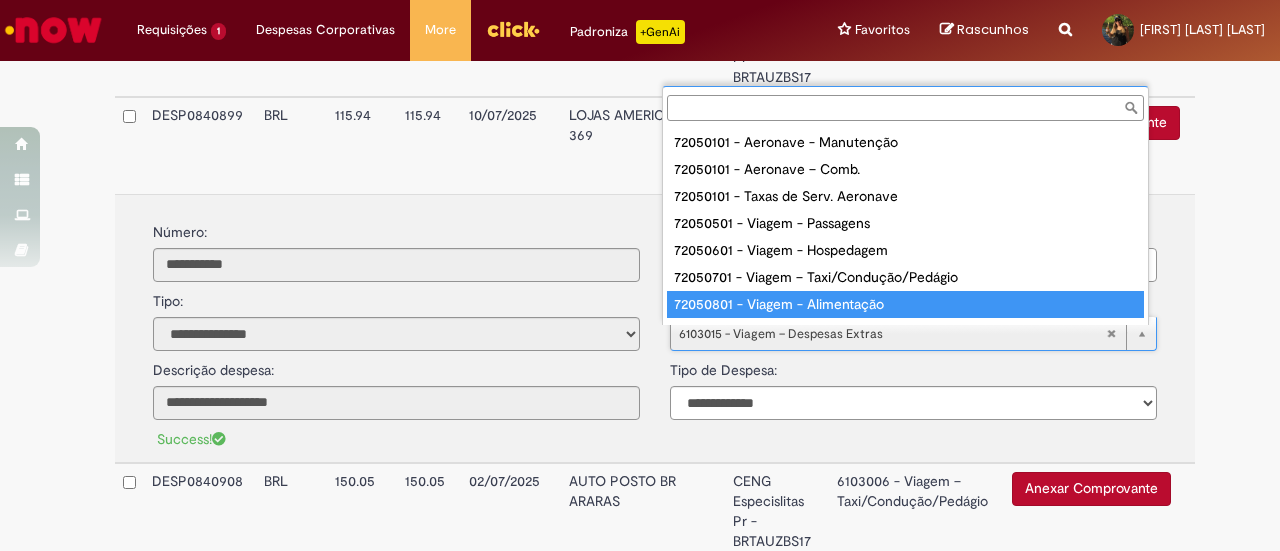 type on "**********" 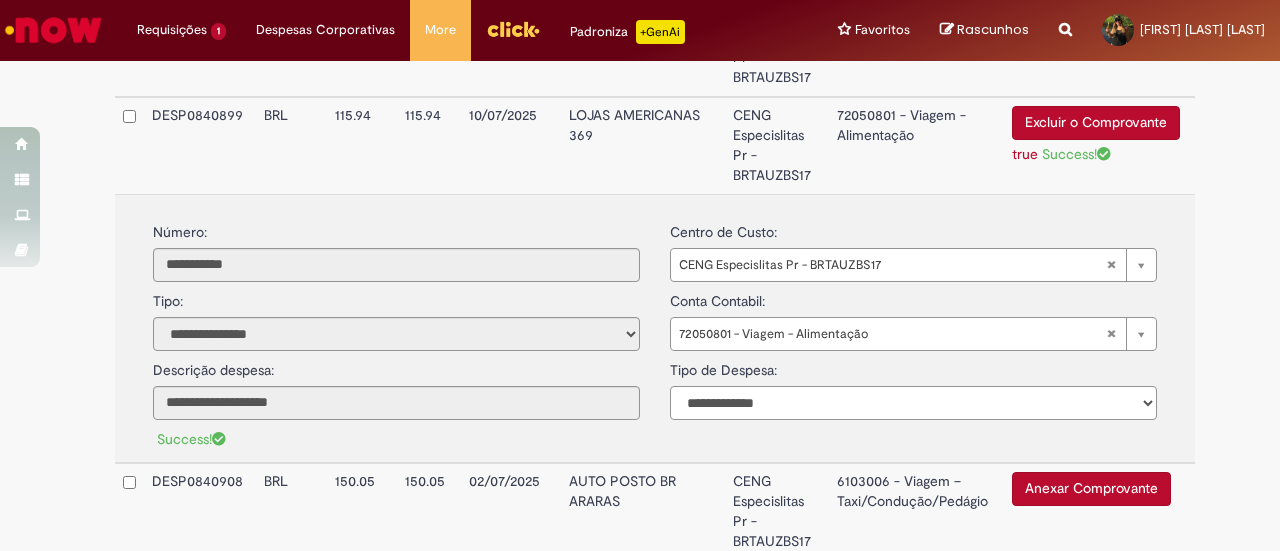 click on "**********" at bounding box center (913, 403) 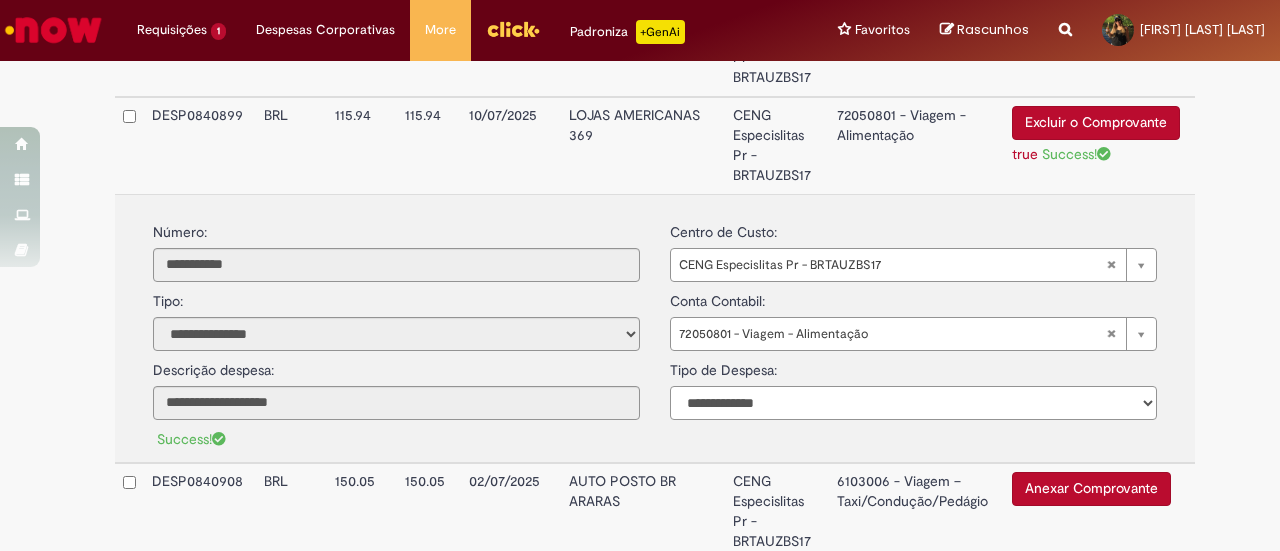 select on "*" 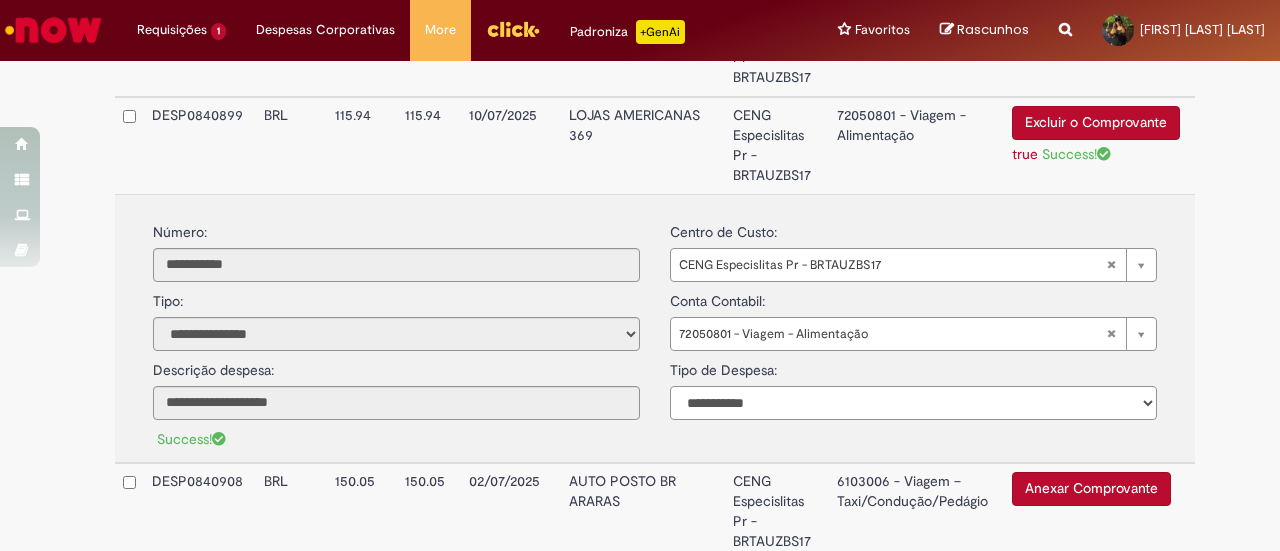 click on "**********" at bounding box center [913, 403] 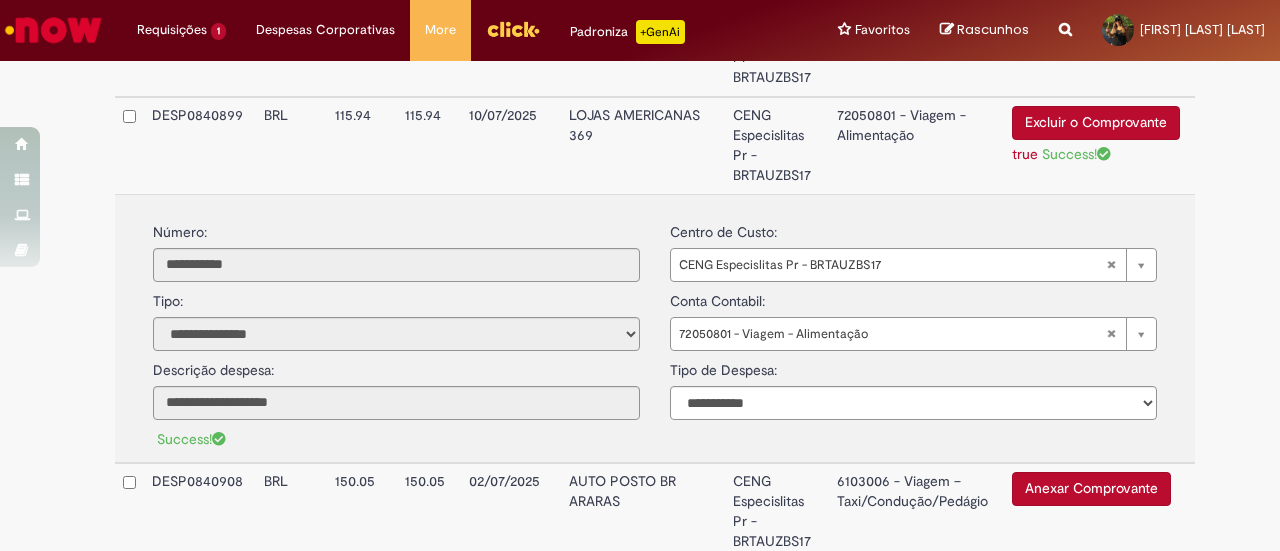 click on "**********" at bounding box center [640, -723] 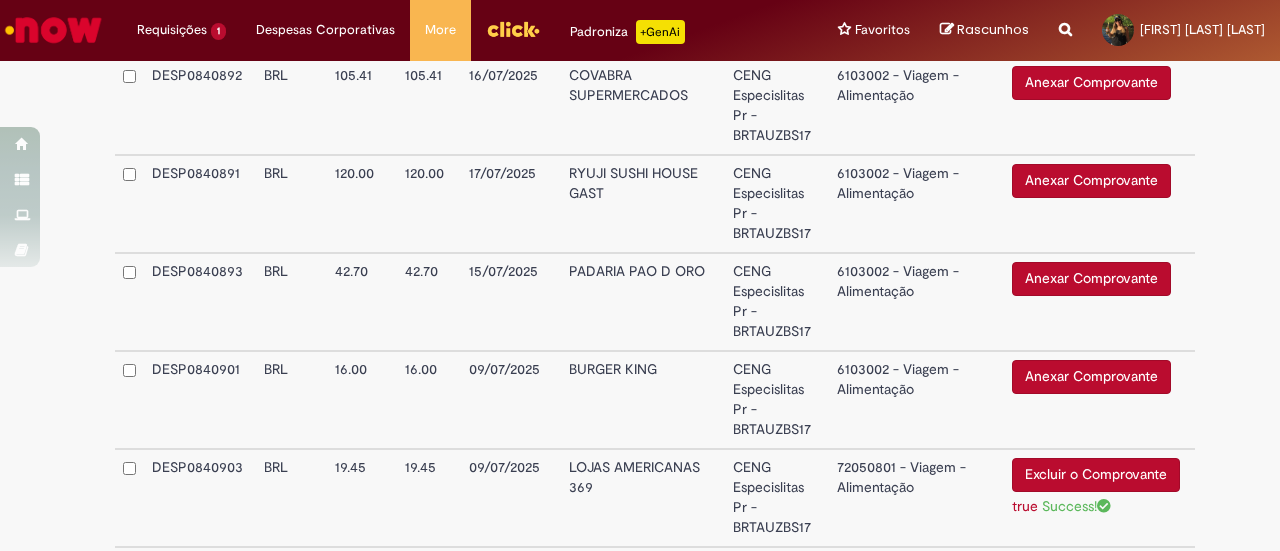 scroll, scrollTop: 1676, scrollLeft: 0, axis: vertical 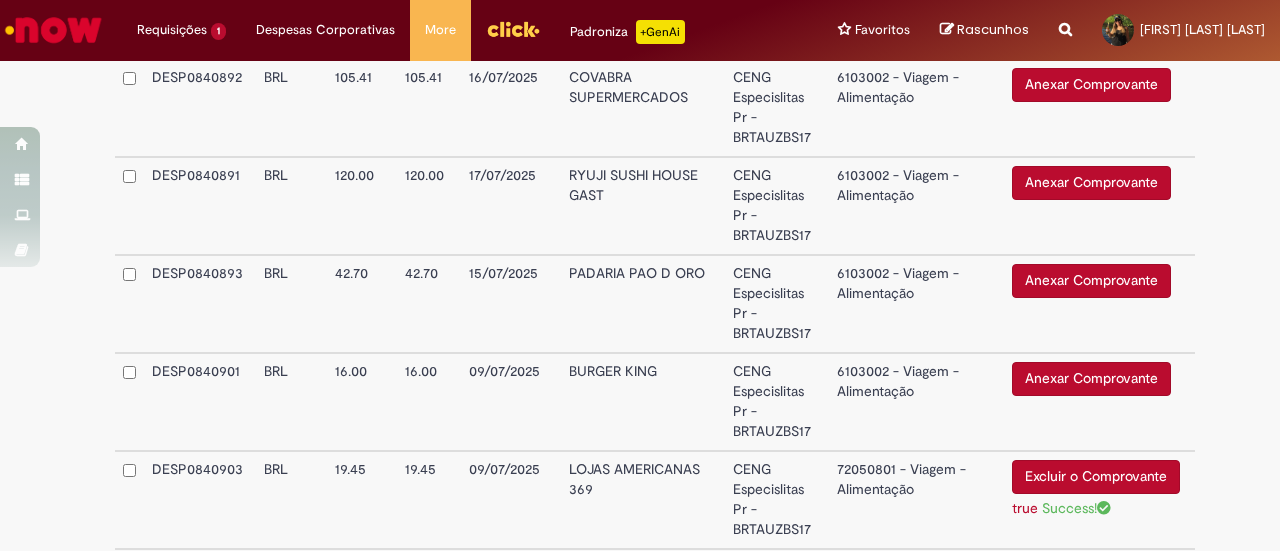click on "Anexar Comprovante" at bounding box center [1091, 281] 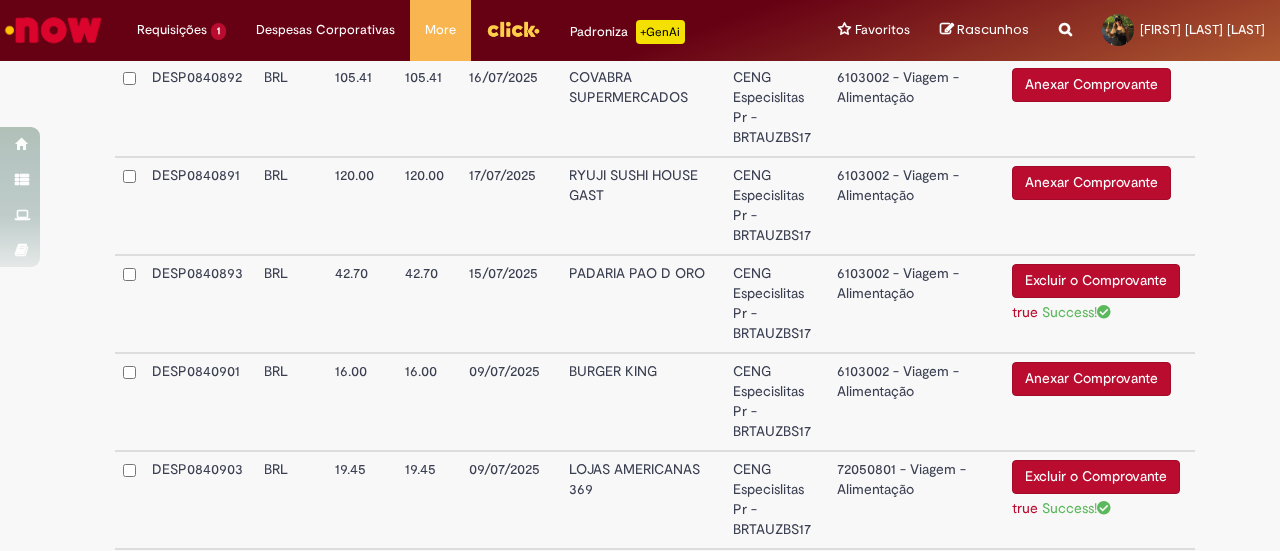 click on "6103002 - Viagem - Alimentação" at bounding box center [917, 304] 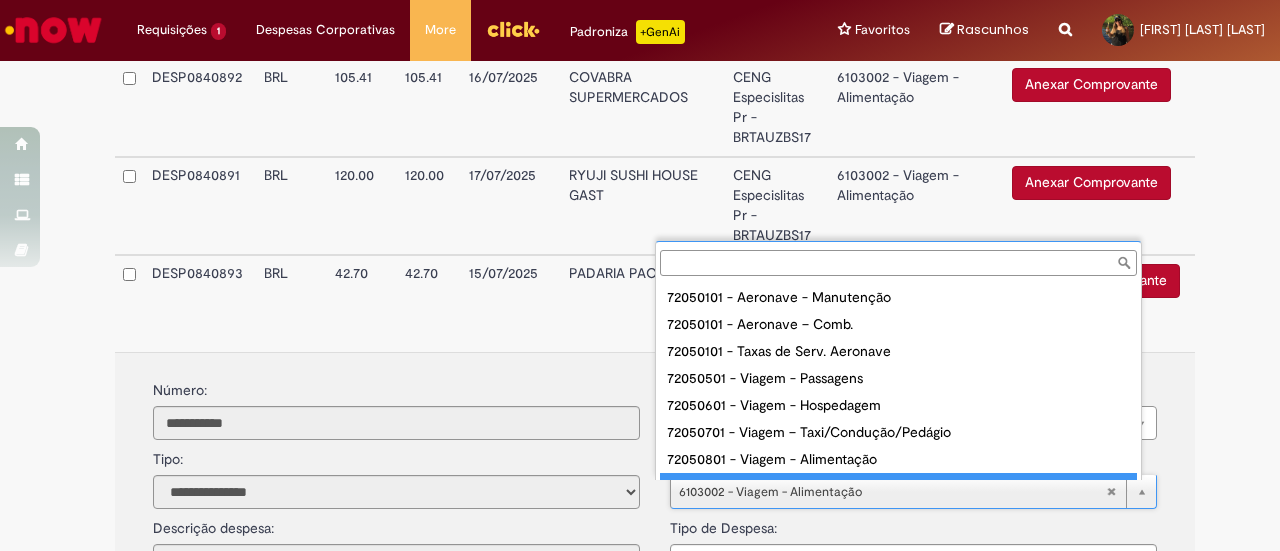 scroll, scrollTop: 16, scrollLeft: 0, axis: vertical 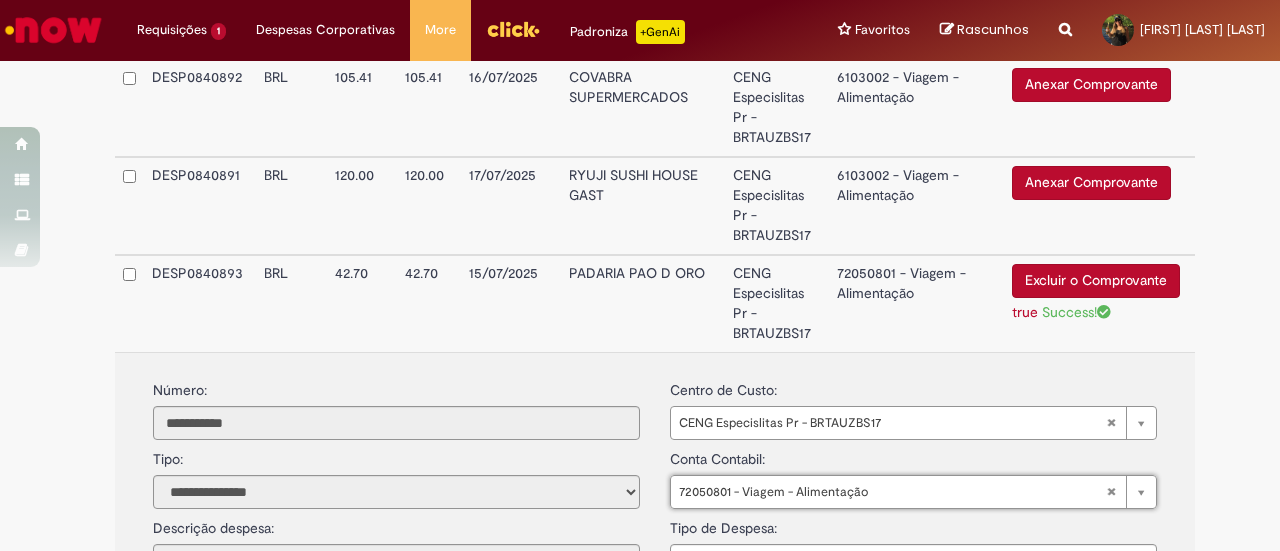 type on "**********" 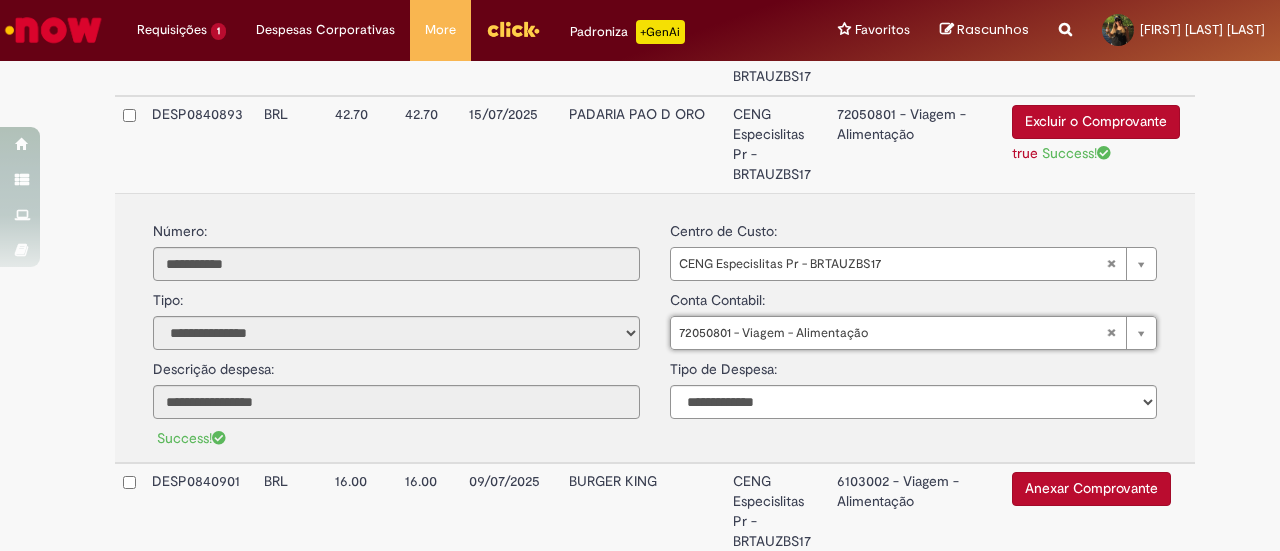 scroll, scrollTop: 1836, scrollLeft: 0, axis: vertical 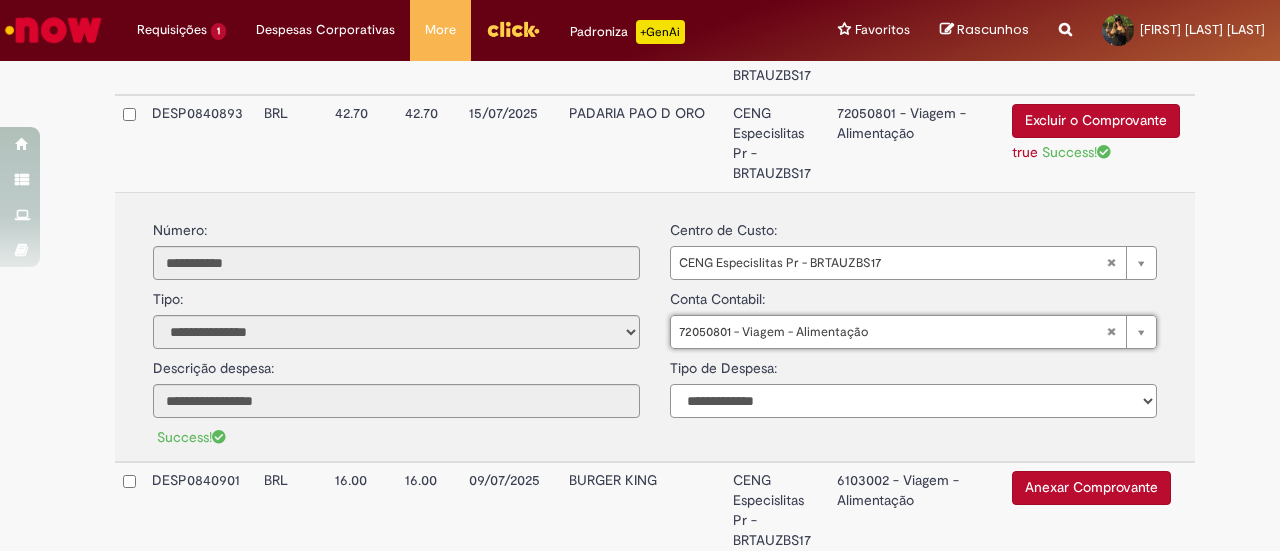 click on "**********" at bounding box center [913, 401] 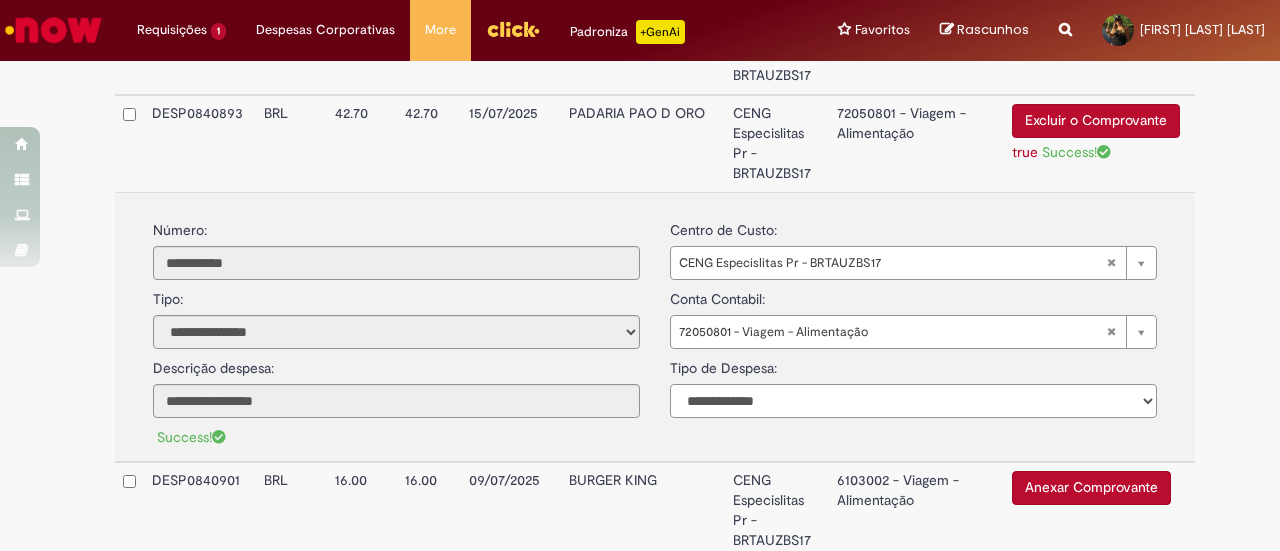 select on "*" 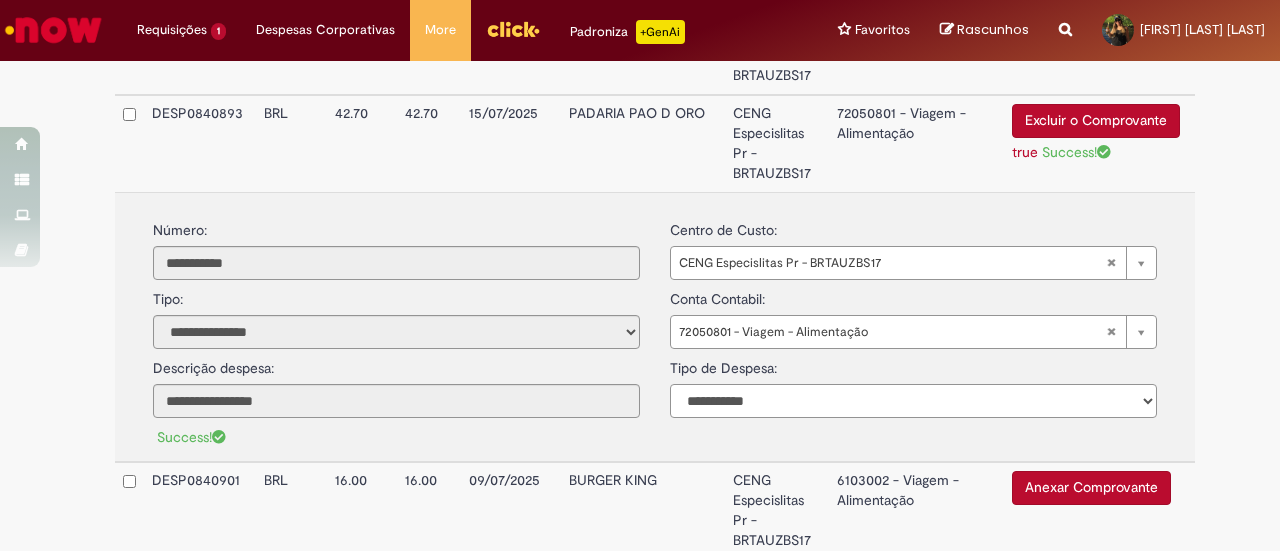 click on "**********" at bounding box center (913, 401) 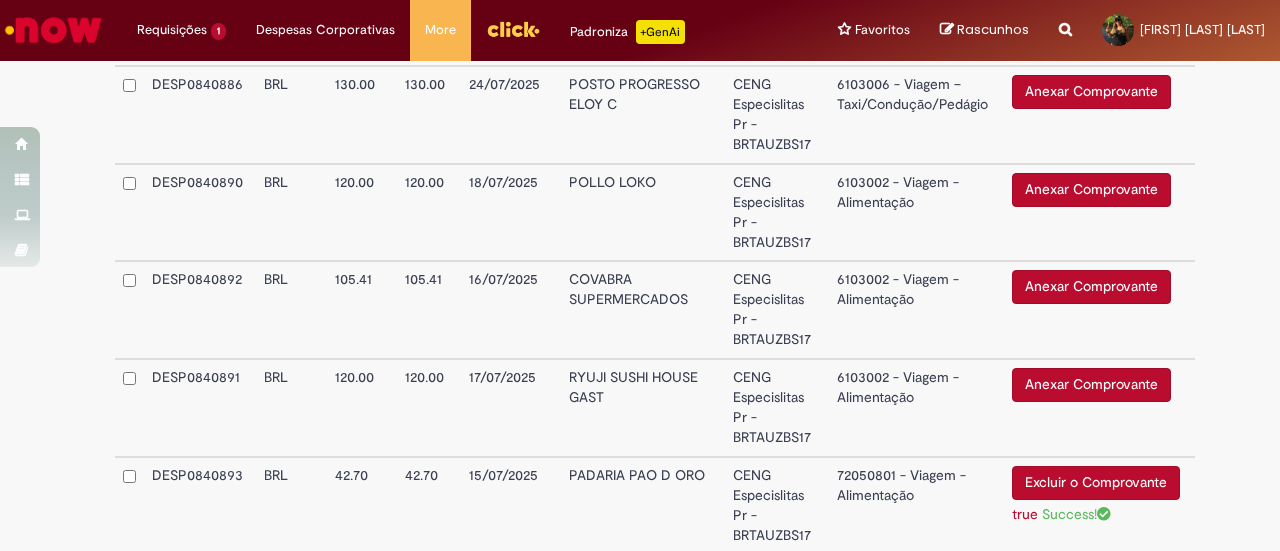 scroll, scrollTop: 1473, scrollLeft: 0, axis: vertical 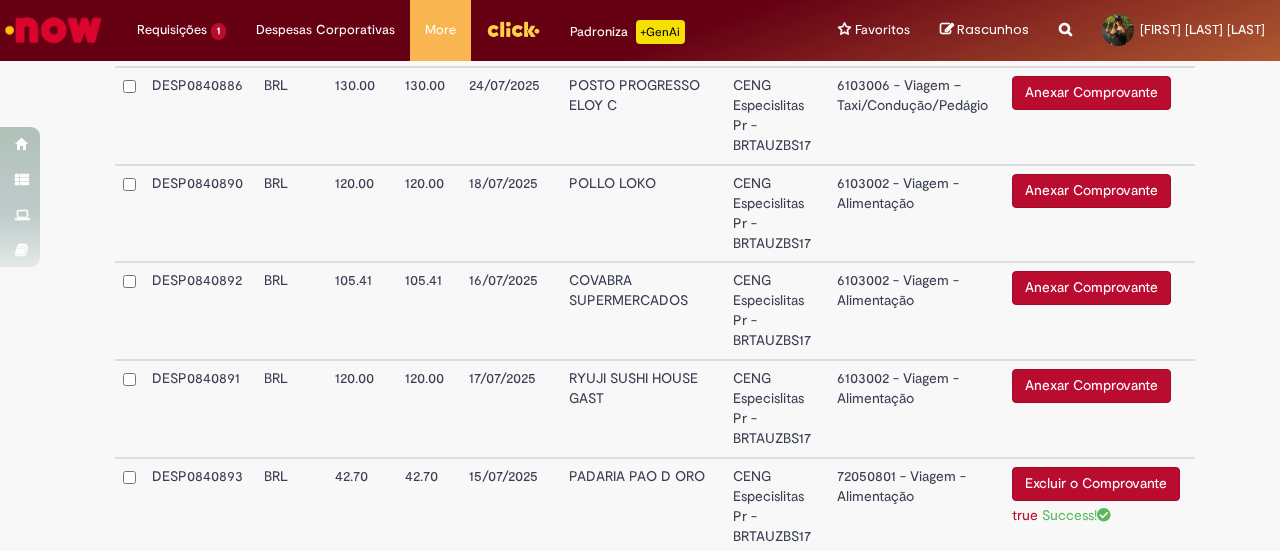 click on "Anexar Comprovante" at bounding box center [1091, 288] 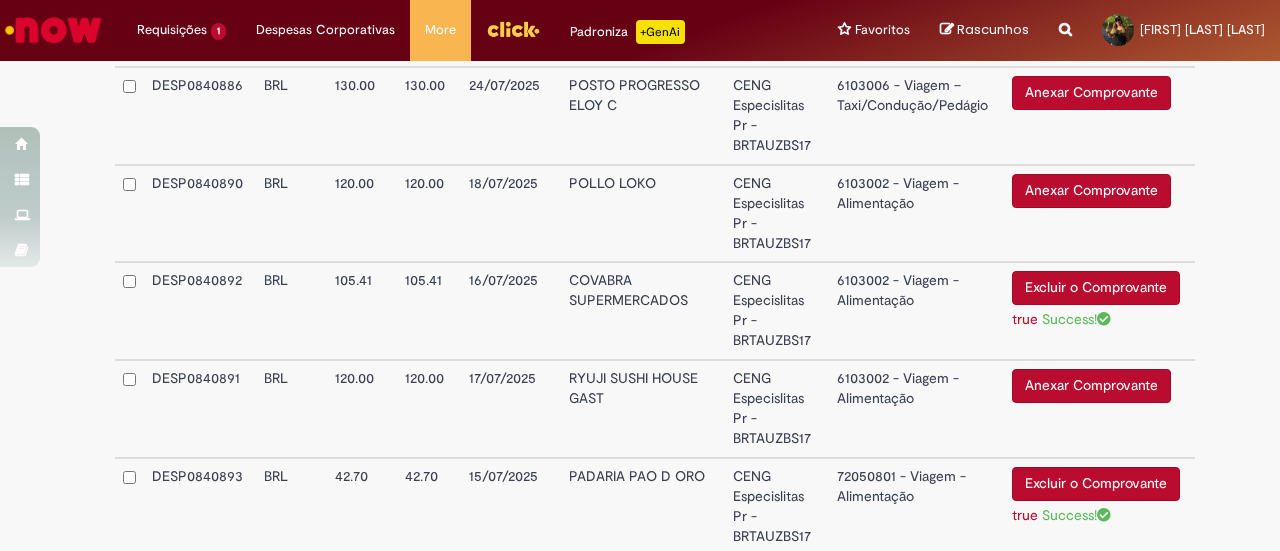 click on "6103002 - Viagem - Alimentação" at bounding box center [917, 311] 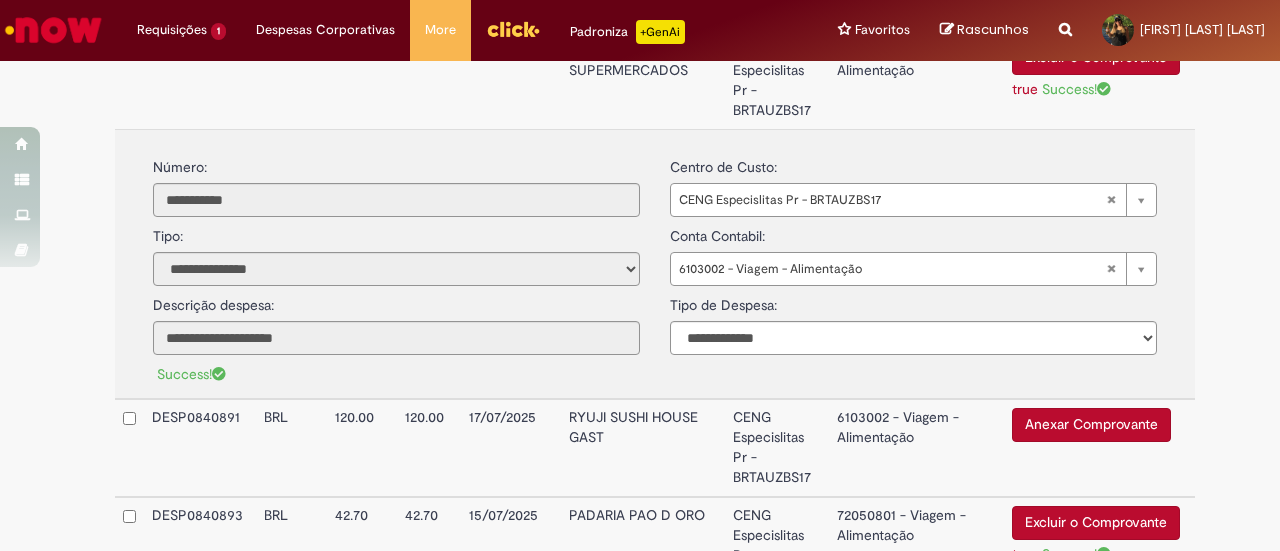 scroll, scrollTop: 1730, scrollLeft: 0, axis: vertical 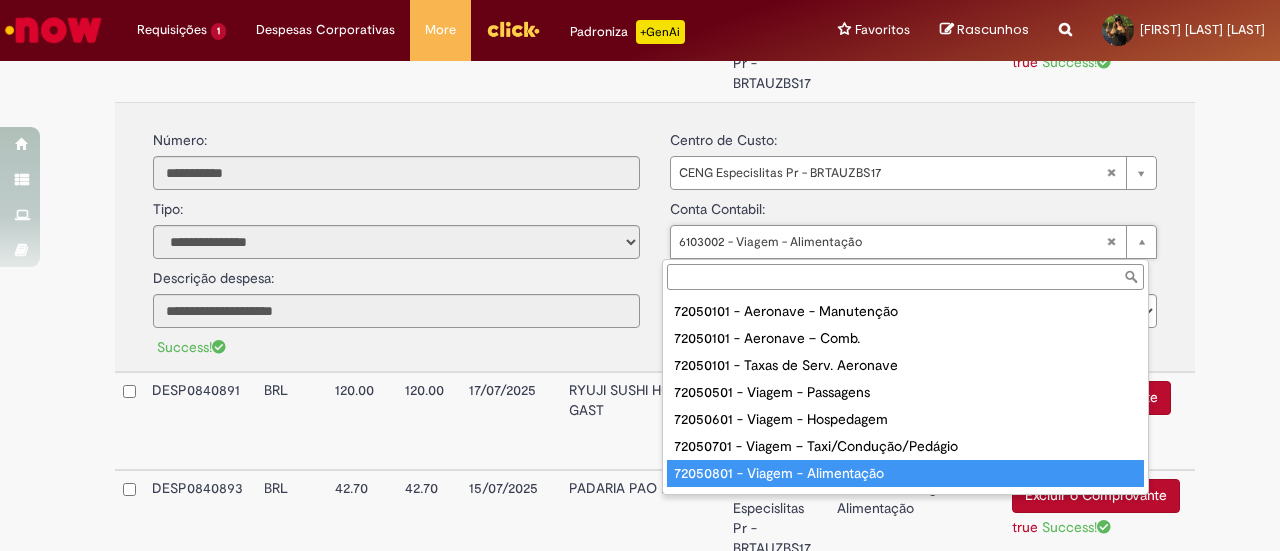 type on "**********" 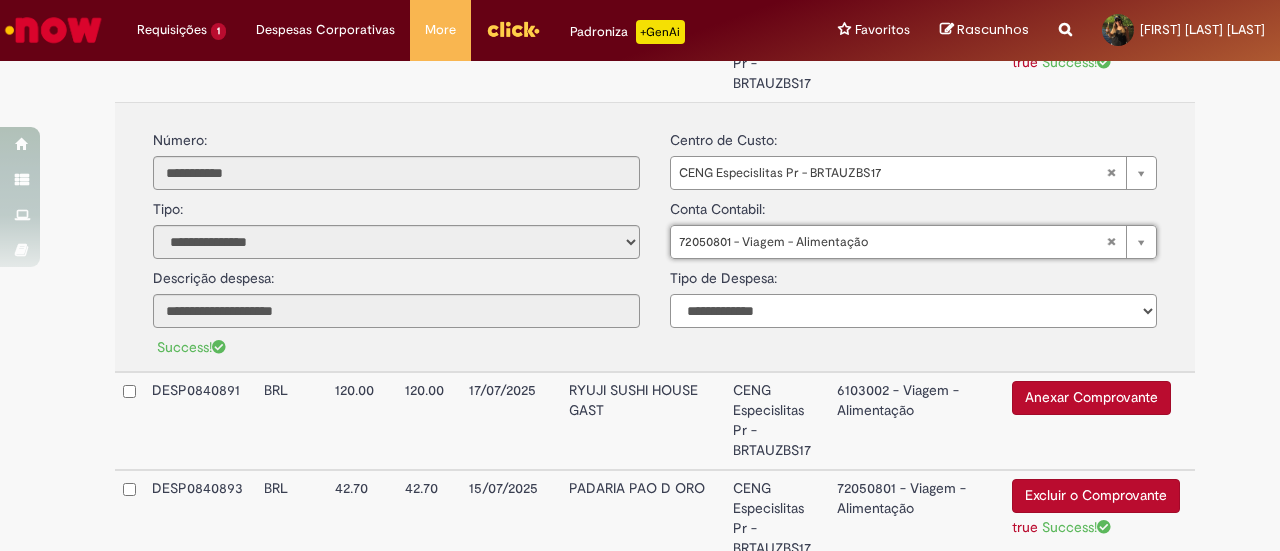 click on "**********" at bounding box center [913, 311] 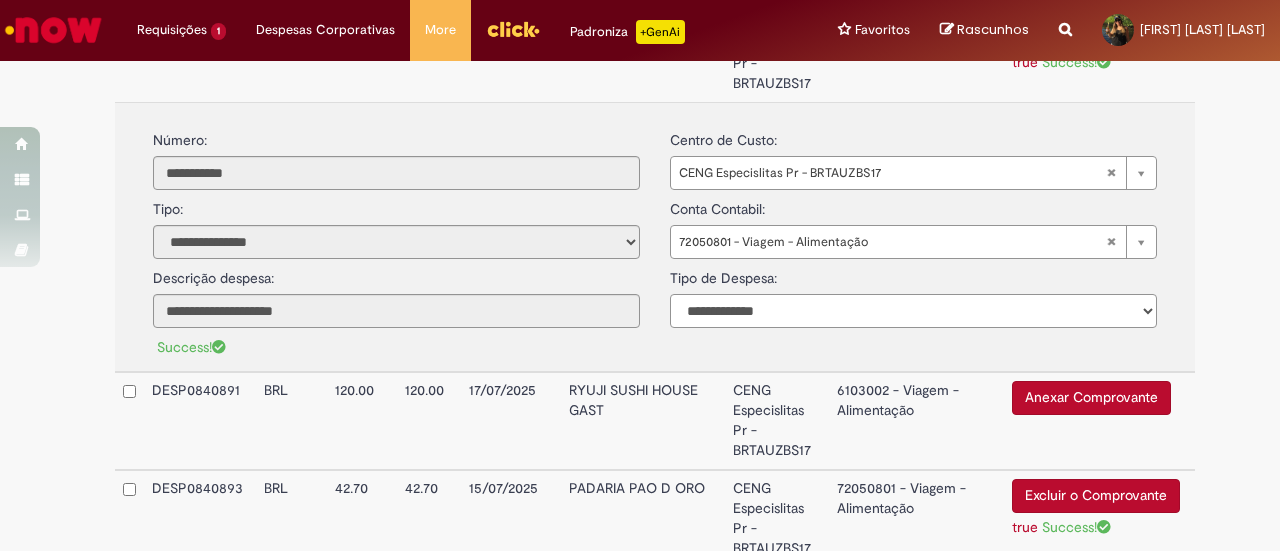 select on "*" 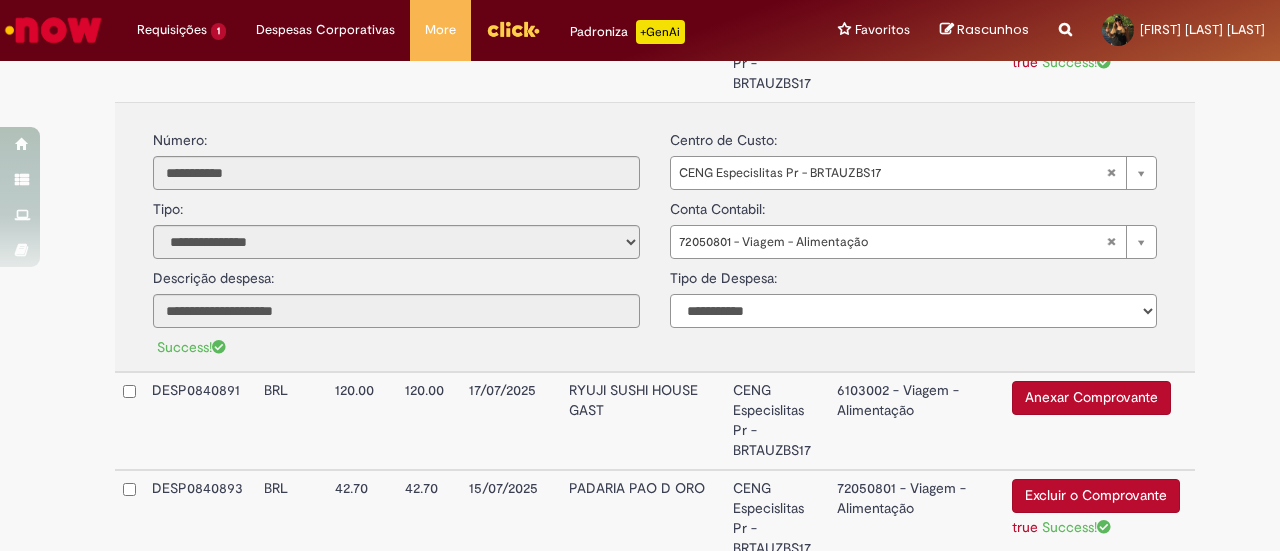 click on "**********" at bounding box center [913, 311] 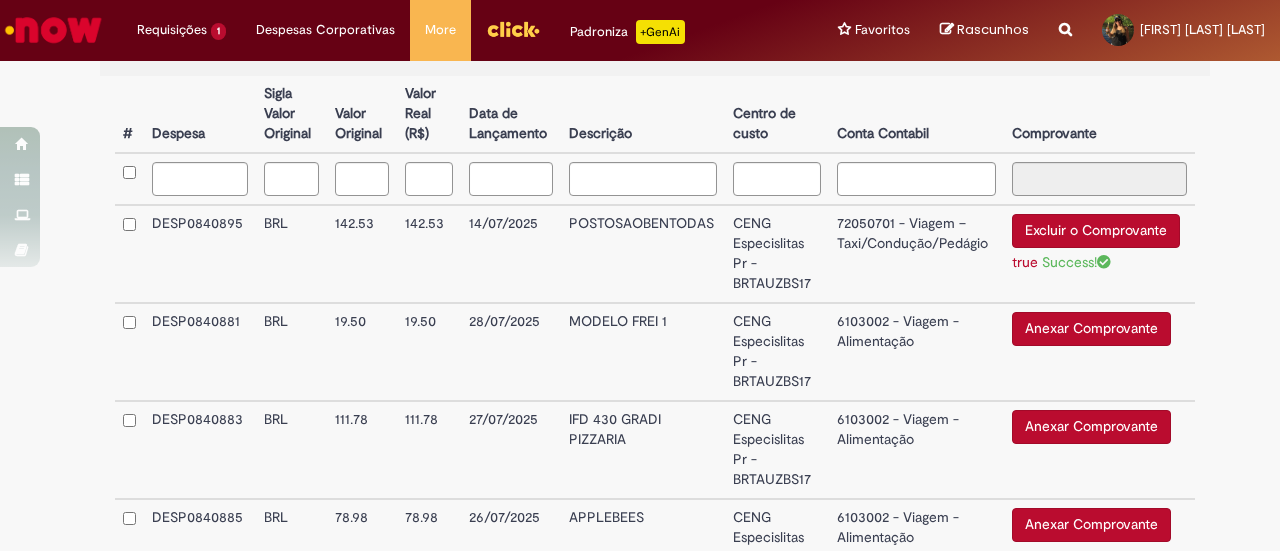 scroll, scrollTop: 544, scrollLeft: 0, axis: vertical 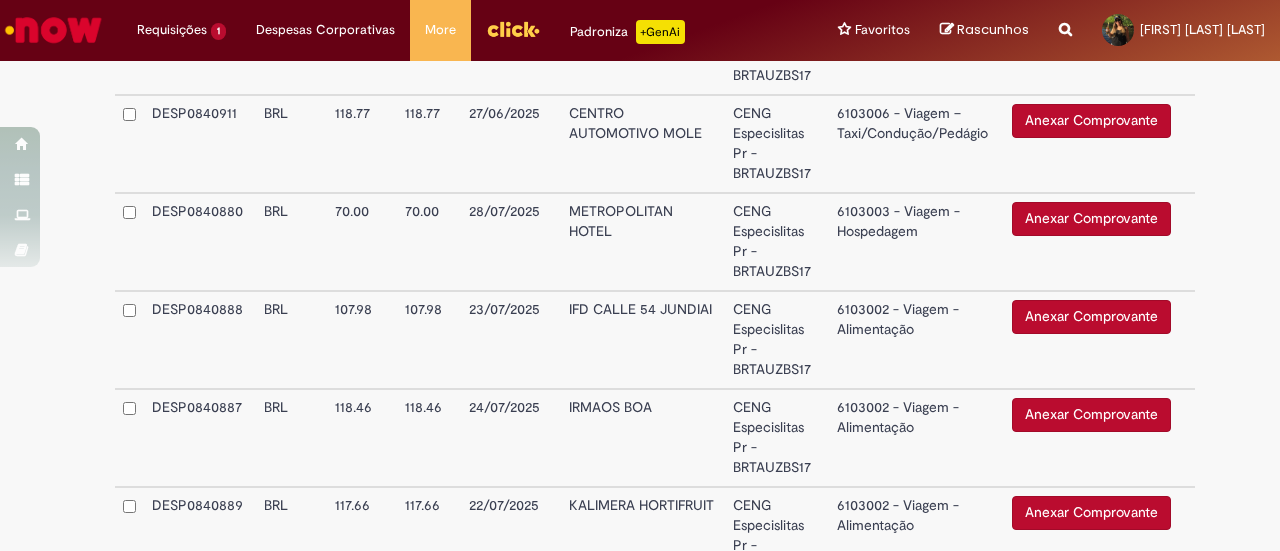 click on "Anexar Comprovante" at bounding box center (1091, 317) 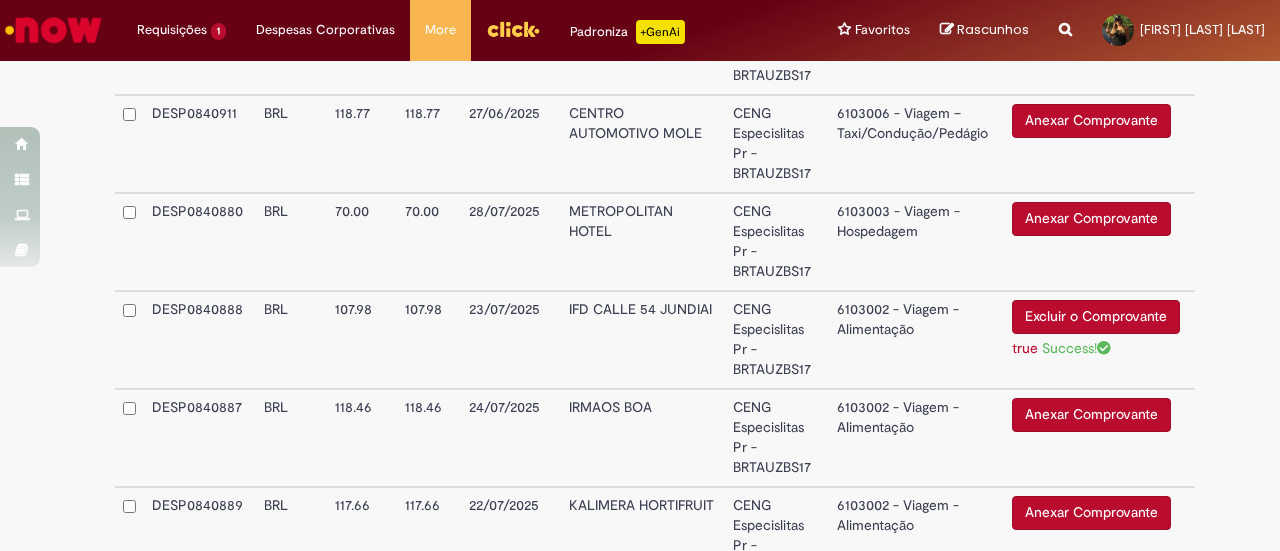 click on "6103002 - Viagem - Alimentação" at bounding box center (917, 340) 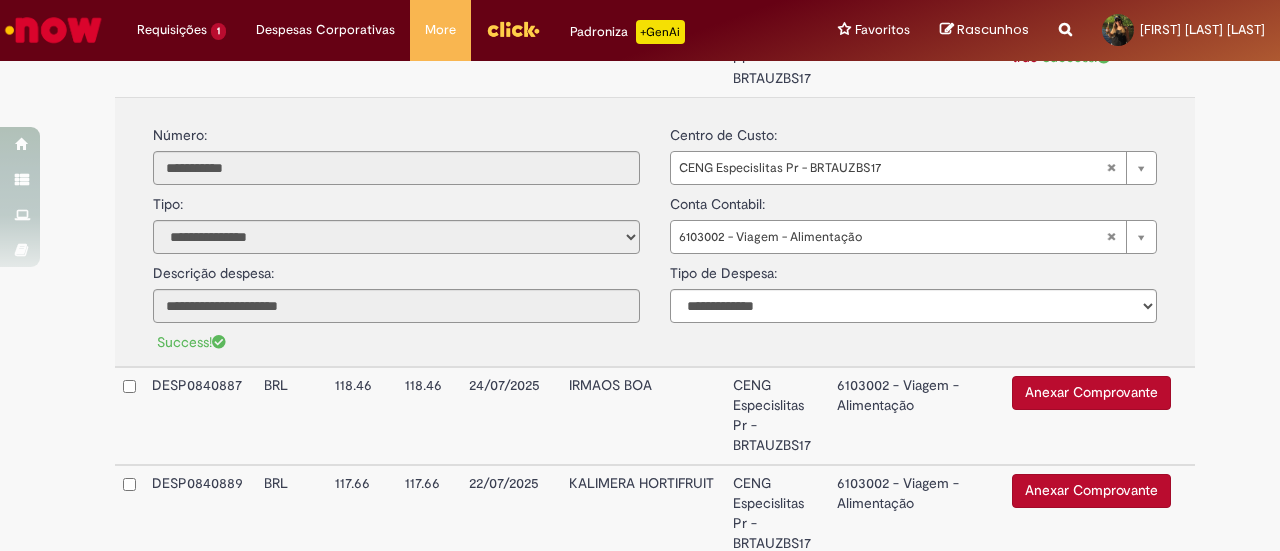 scroll, scrollTop: 3793, scrollLeft: 0, axis: vertical 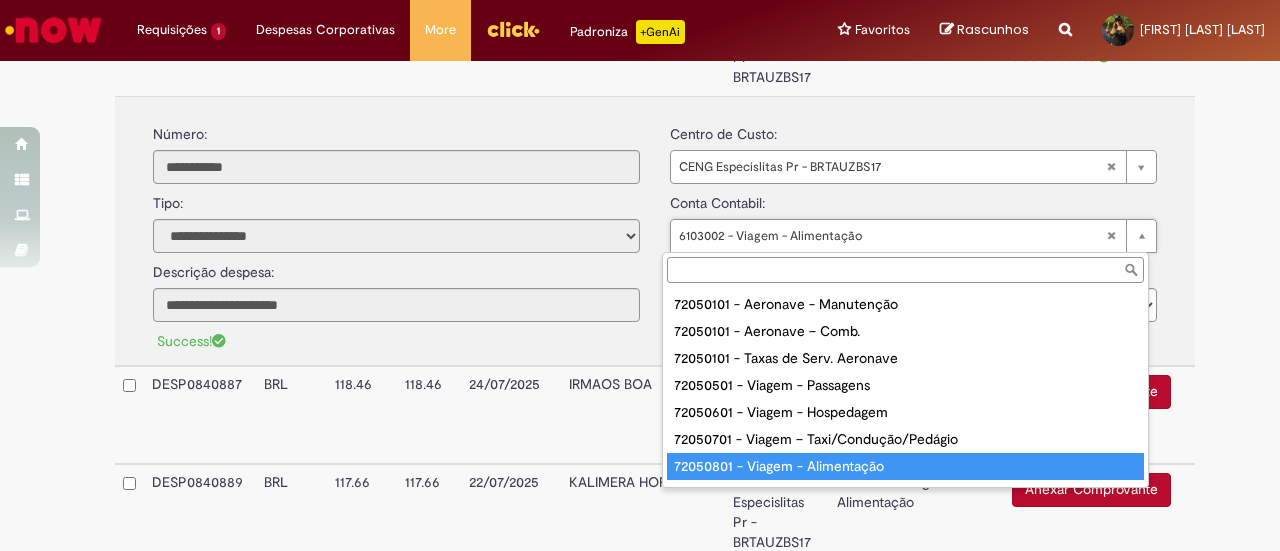 type on "**********" 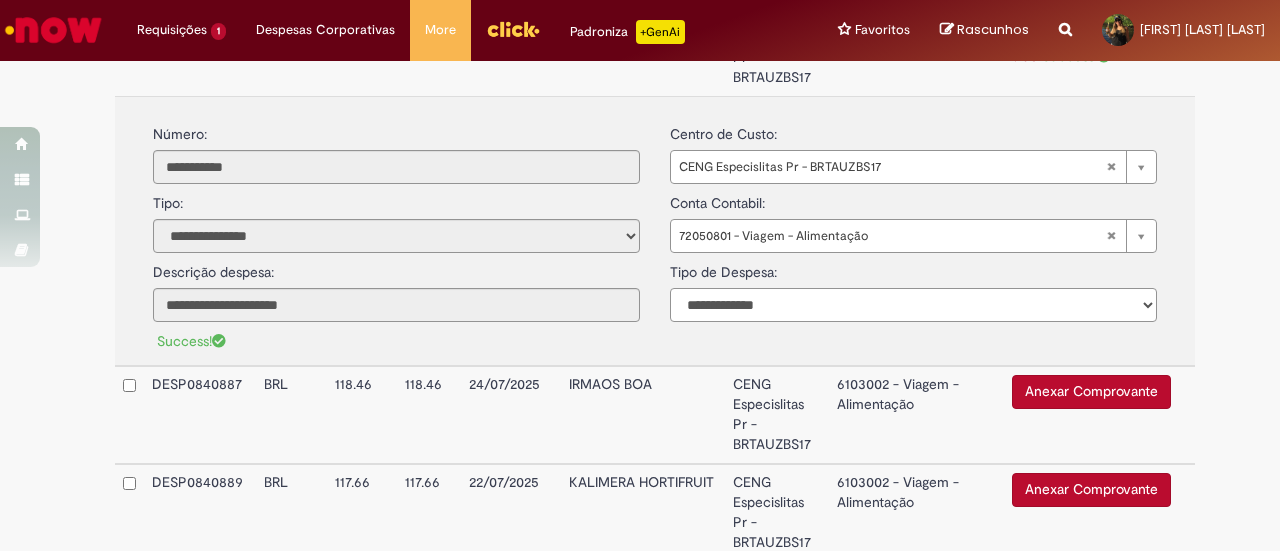 click on "**********" at bounding box center (913, 305) 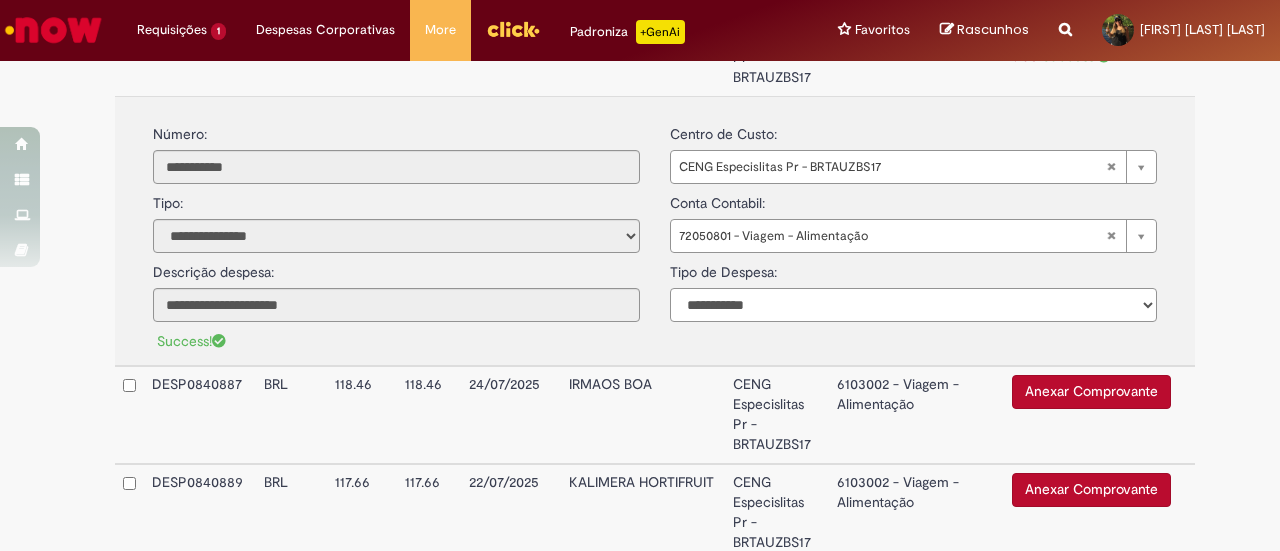 click on "**********" at bounding box center [913, 305] 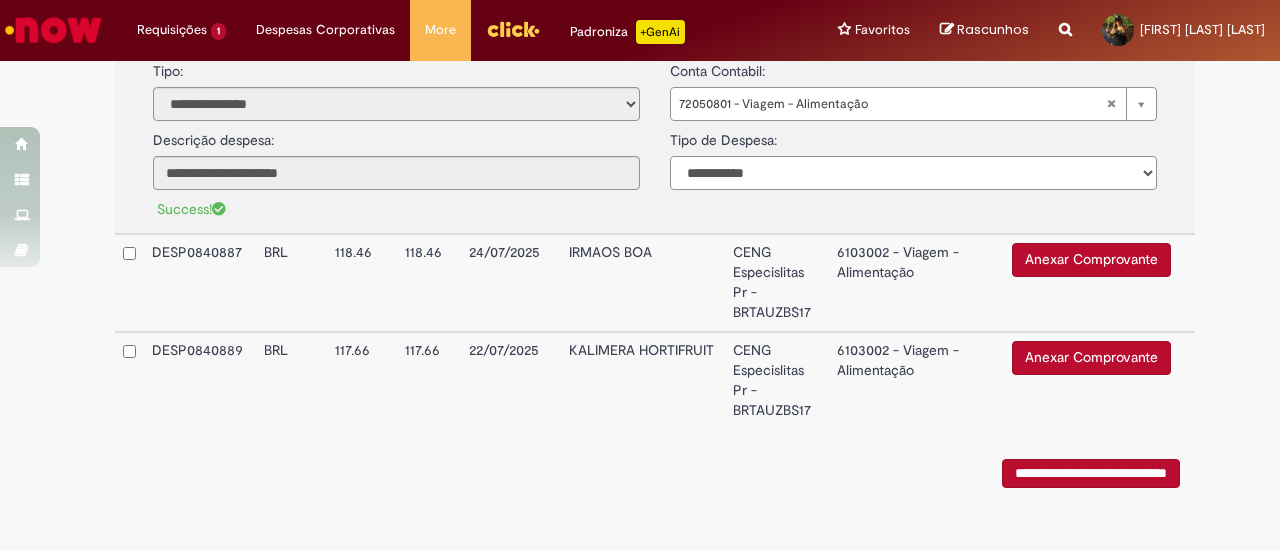 scroll, scrollTop: 3938, scrollLeft: 0, axis: vertical 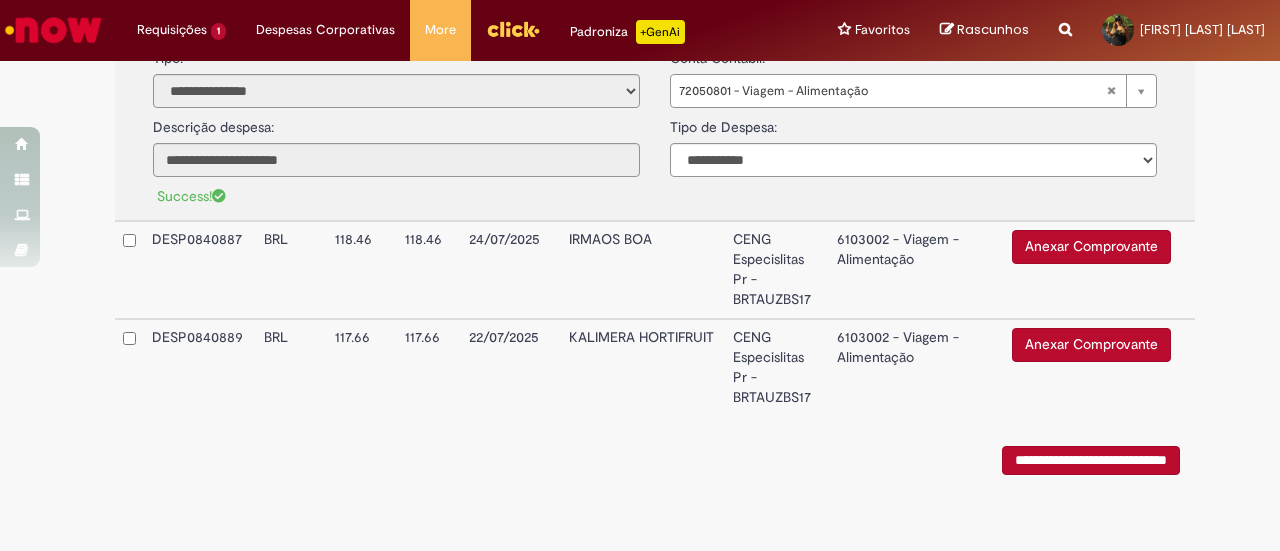 click on "Anexar Comprovante" at bounding box center [1091, 345] 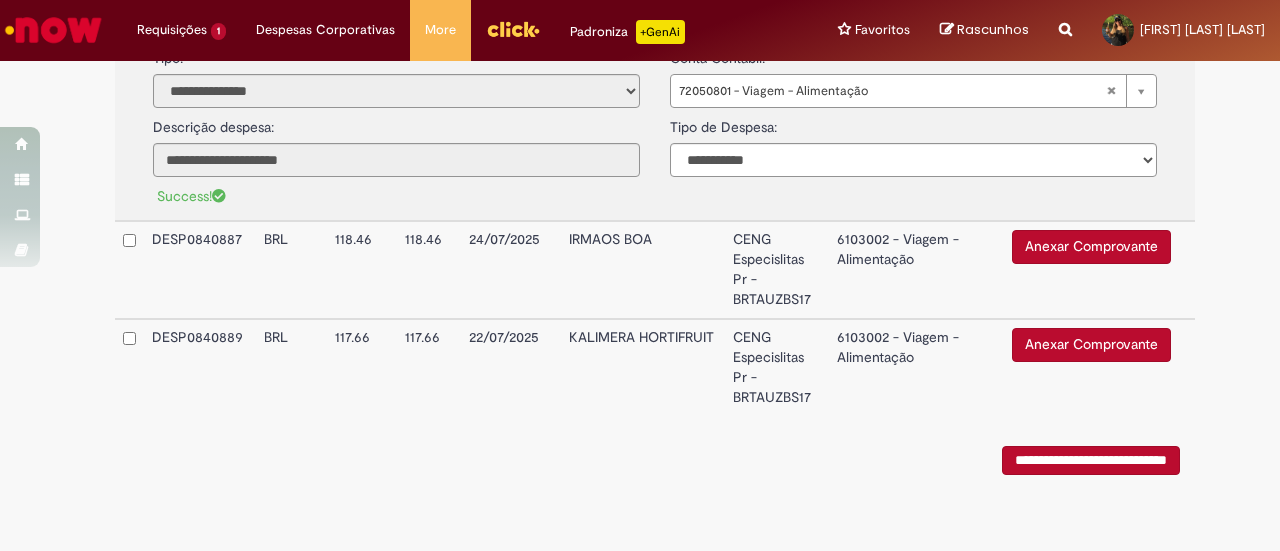 type 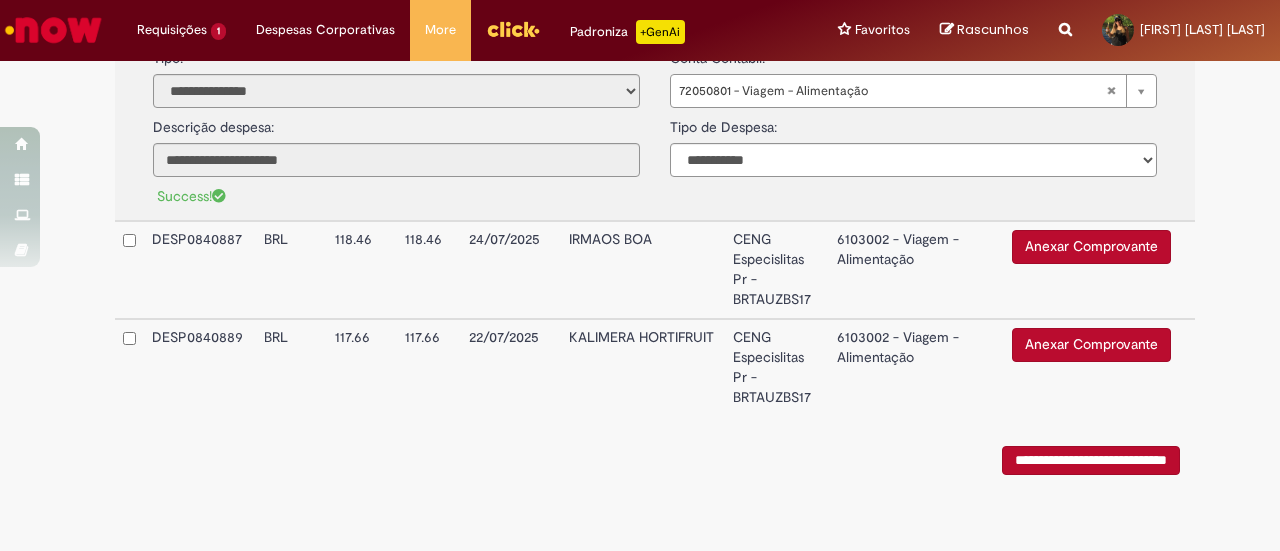 click on "Anexar Comprovante" at bounding box center [1091, 345] 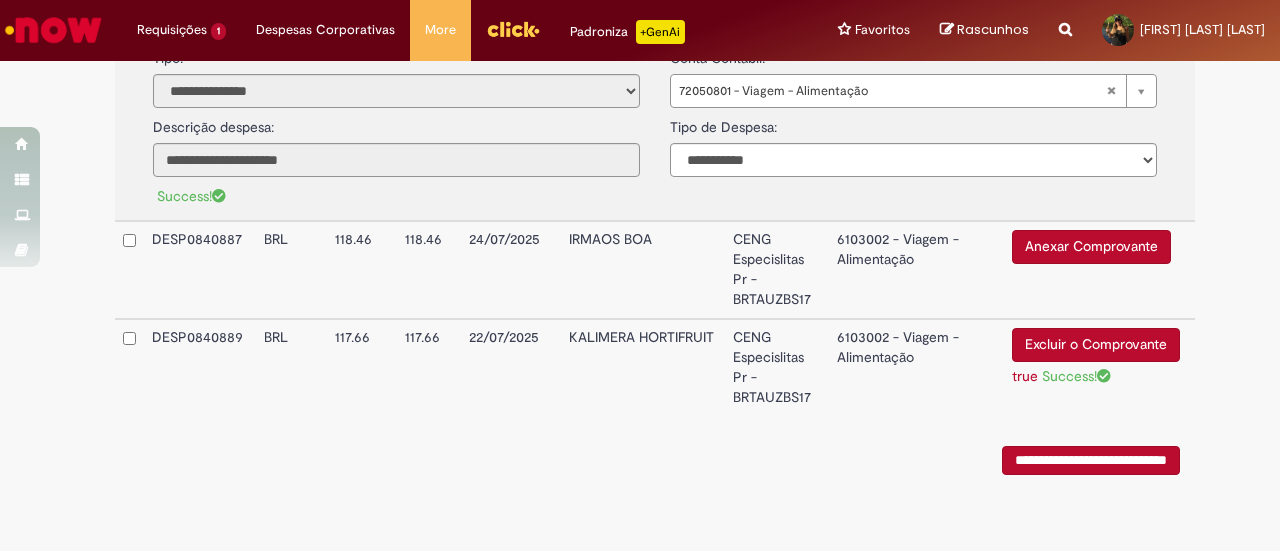 click on "6103002 - Viagem - Alimentação" at bounding box center (917, 367) 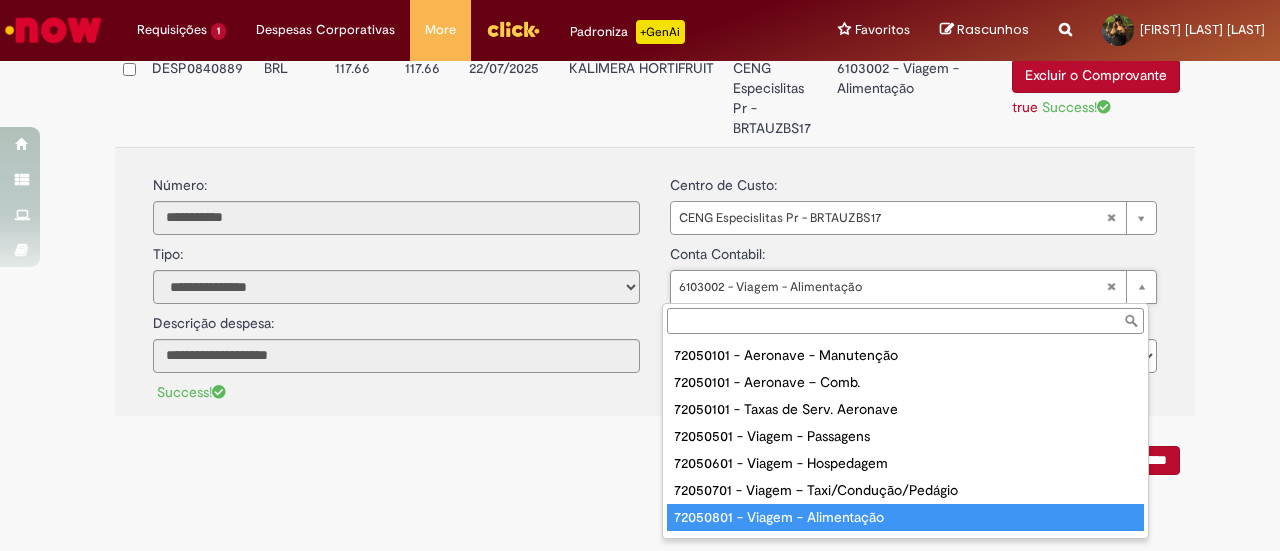 type on "**********" 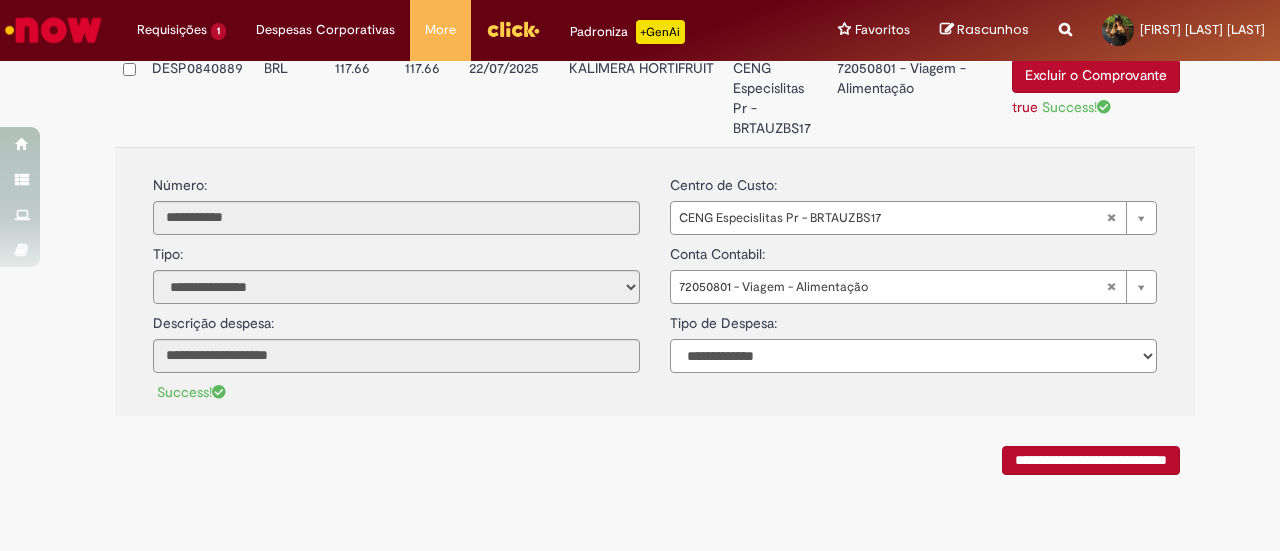 click on "**********" at bounding box center [913, 356] 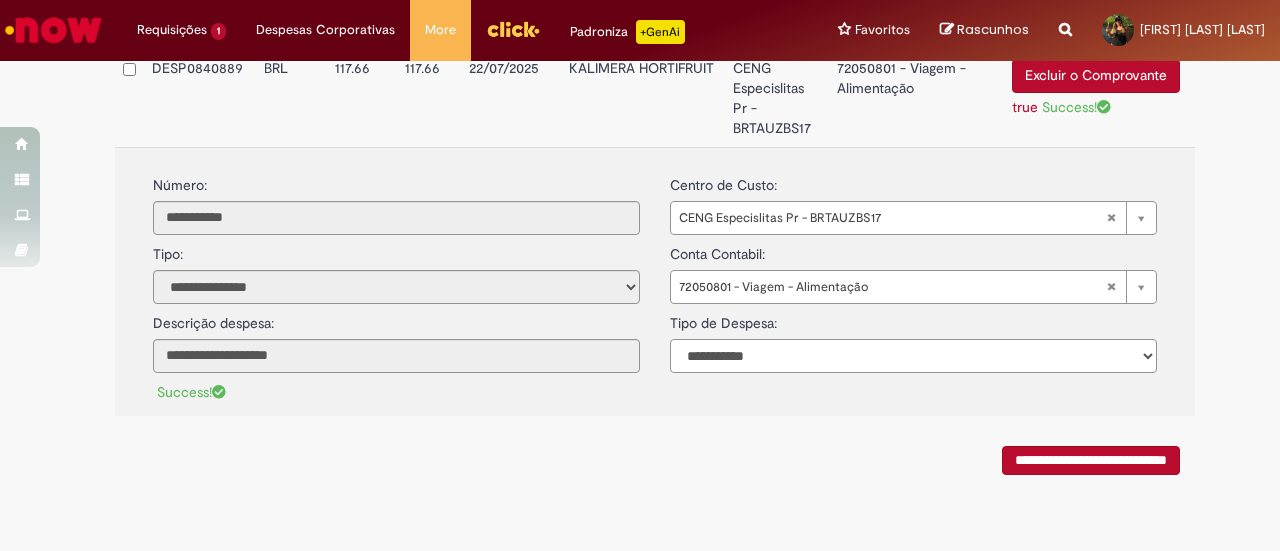 click on "**********" at bounding box center [913, 356] 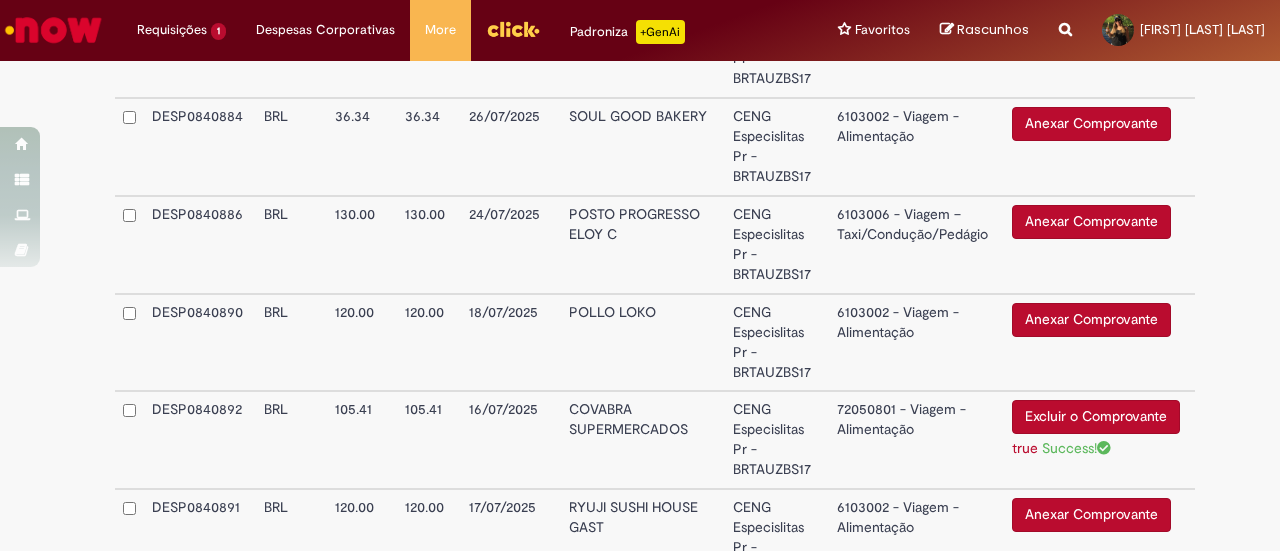 scroll, scrollTop: 1342, scrollLeft: 0, axis: vertical 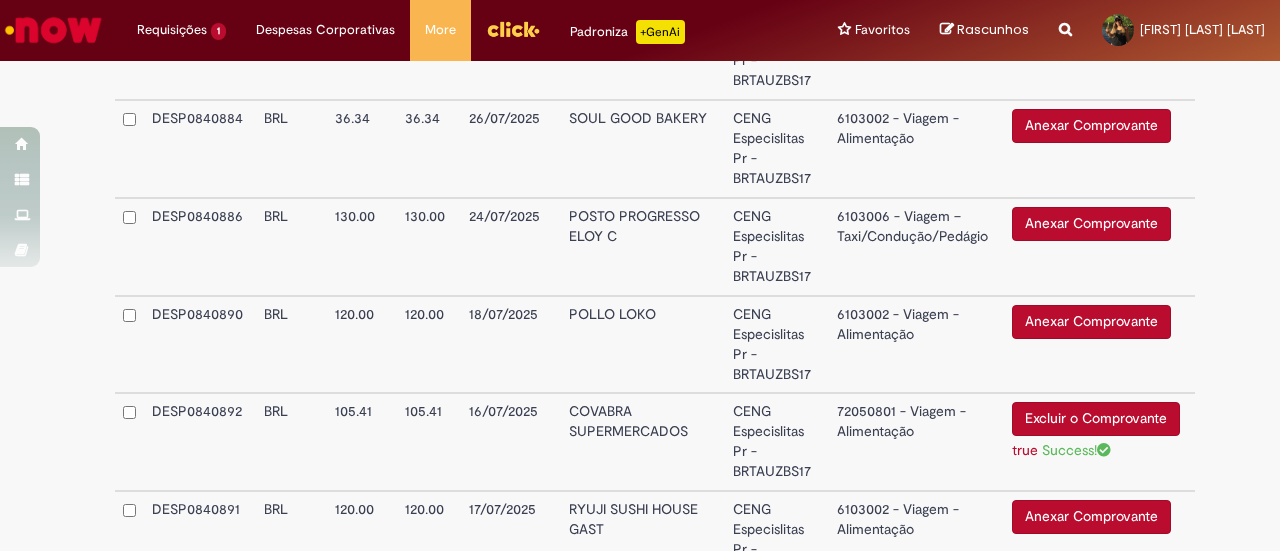 click on "Anexar Comprovante" at bounding box center (1091, 224) 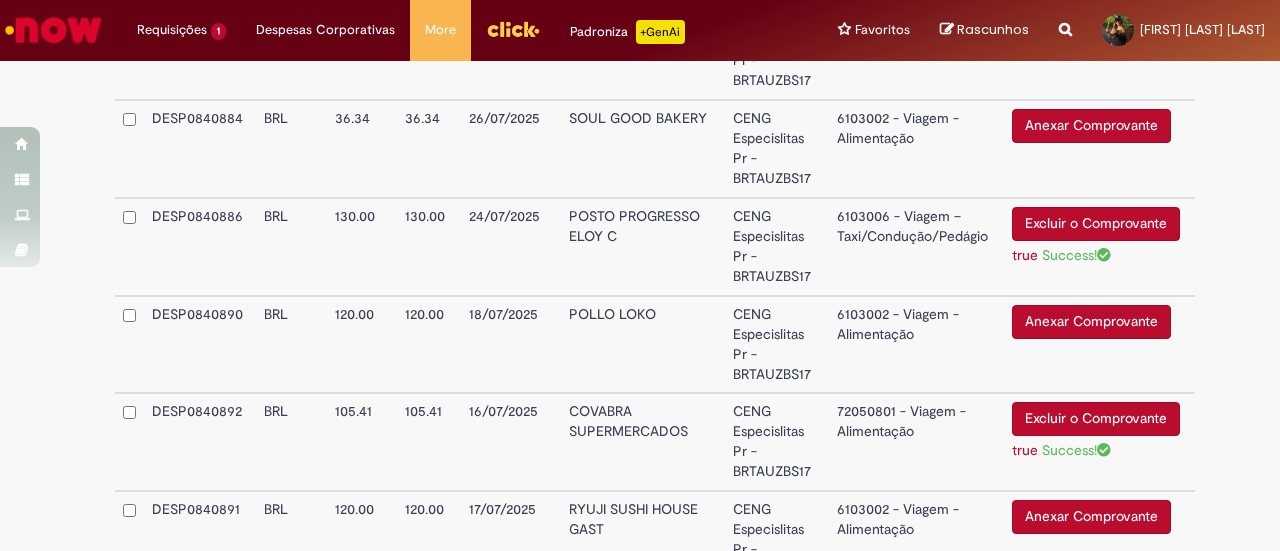 click on "6103006 - Viagem – Taxi/Condução/Pedágio" at bounding box center [917, 247] 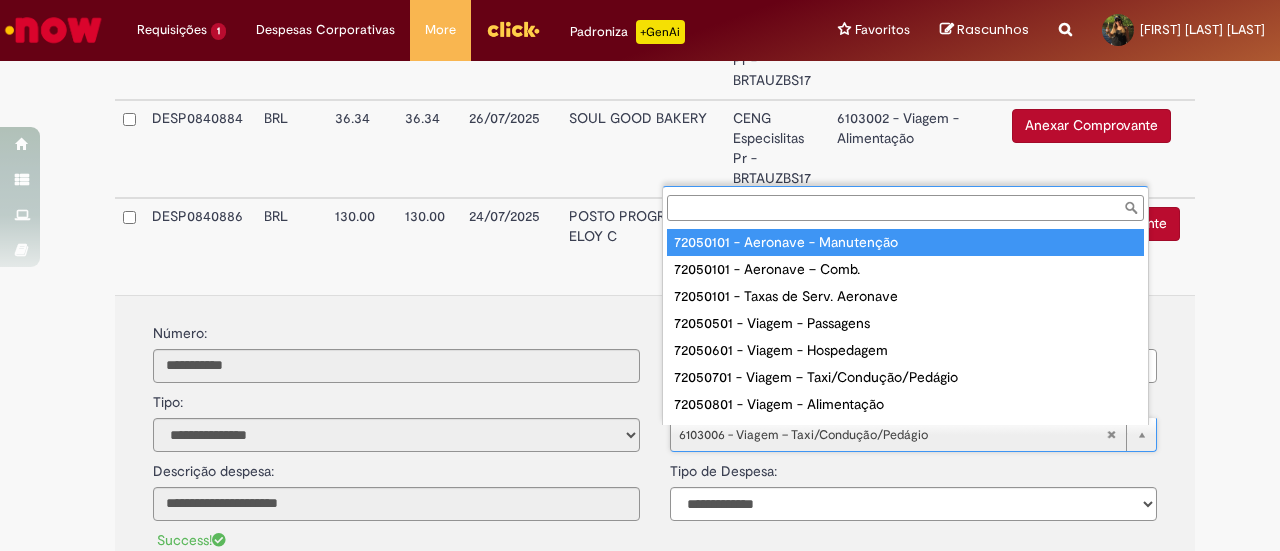 scroll, scrollTop: 16, scrollLeft: 0, axis: vertical 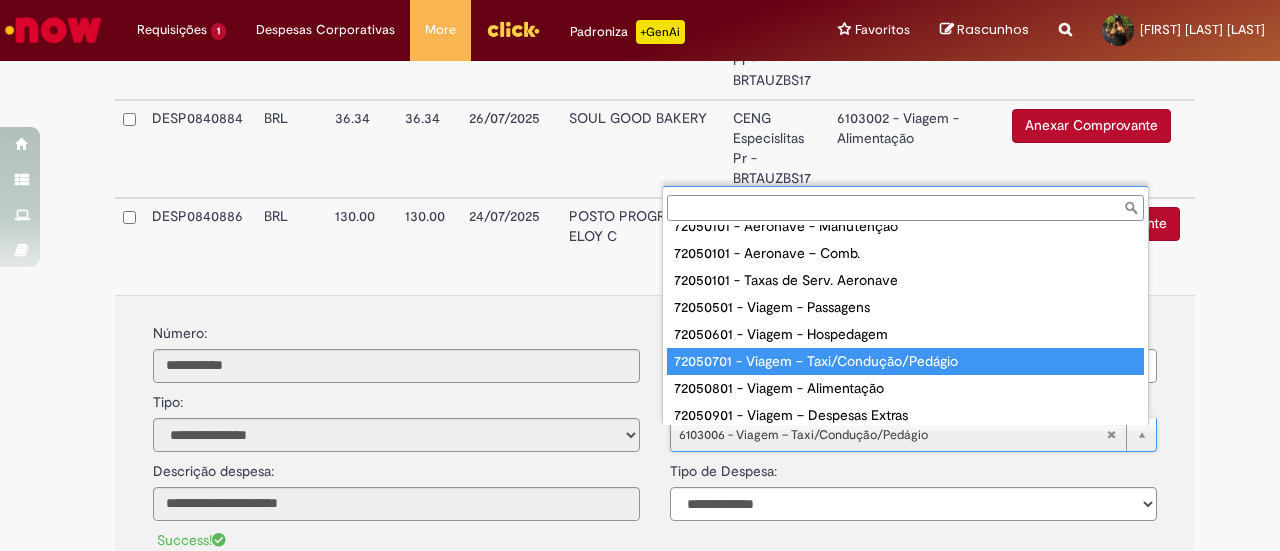 type on "**********" 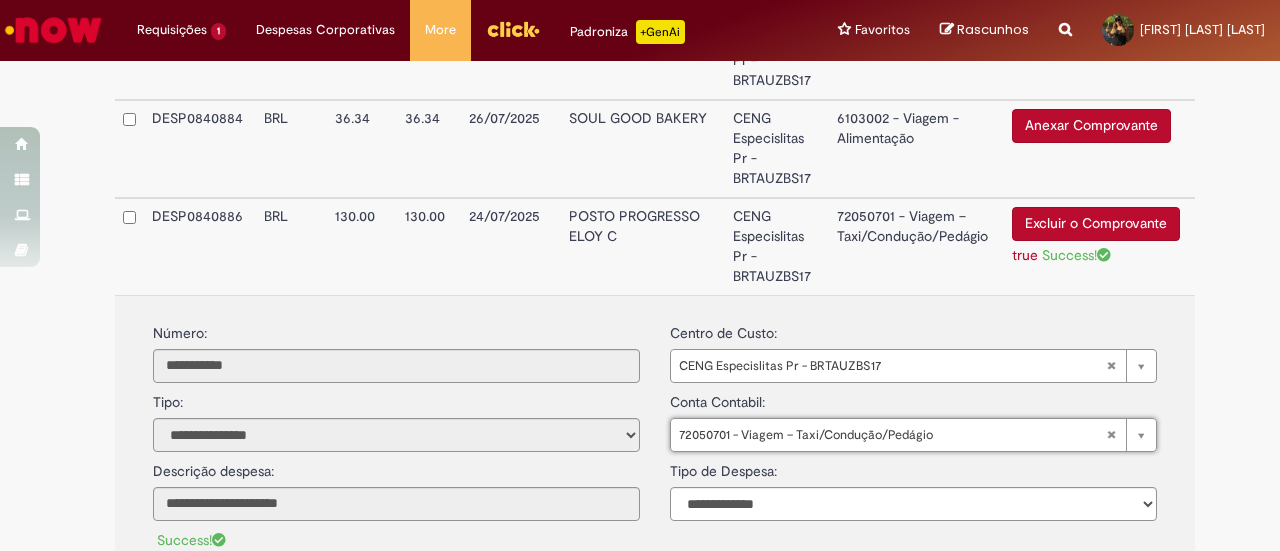 scroll, scrollTop: 1459, scrollLeft: 0, axis: vertical 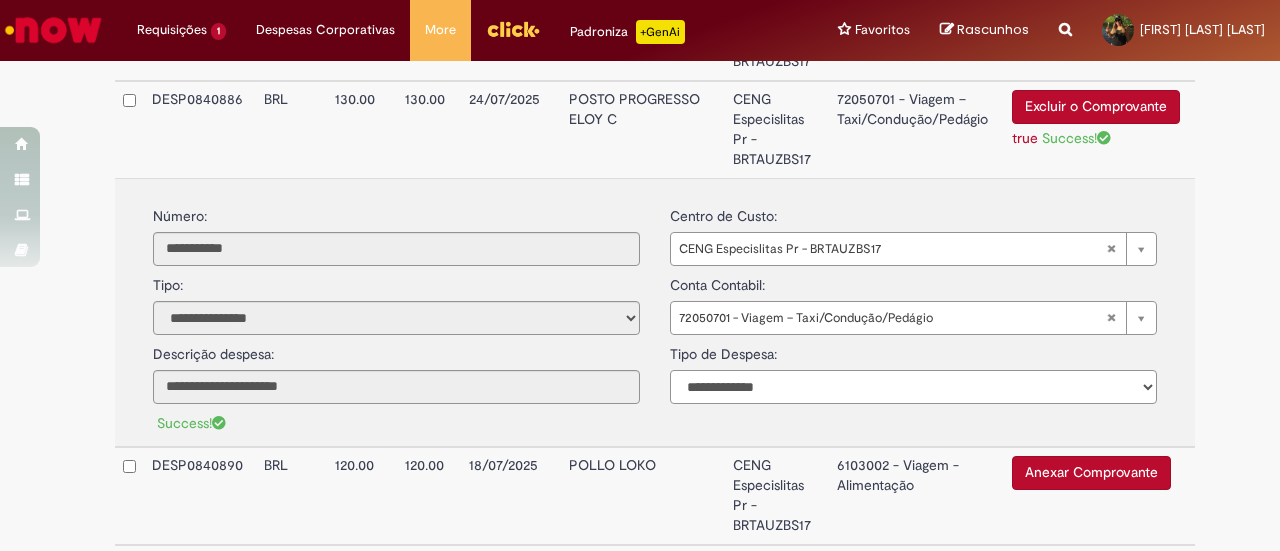 click on "**********" at bounding box center (913, 387) 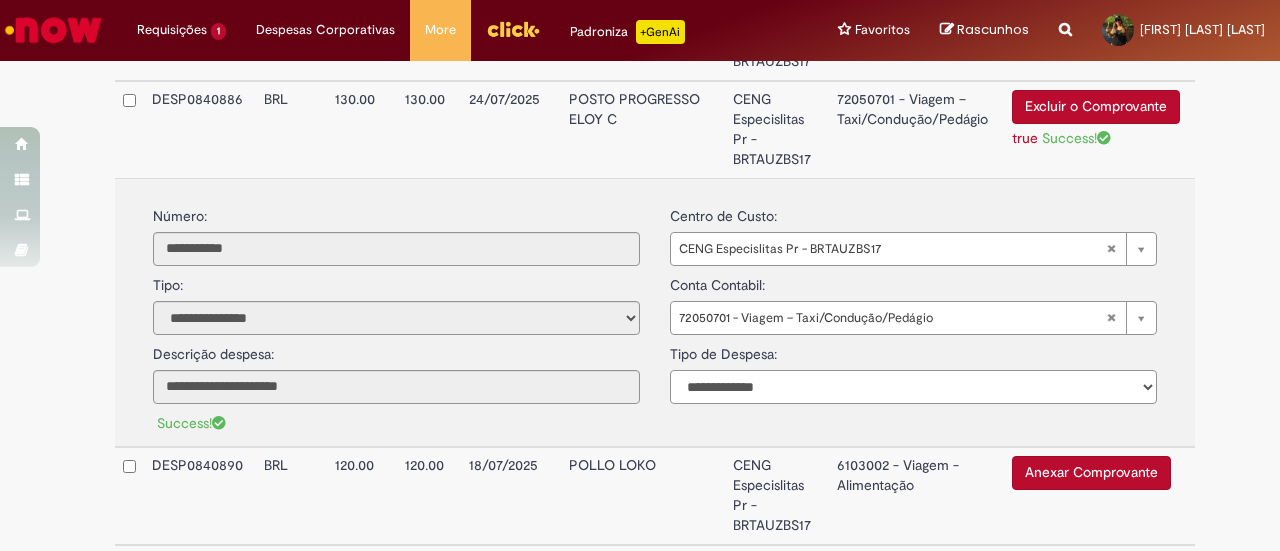 select on "*" 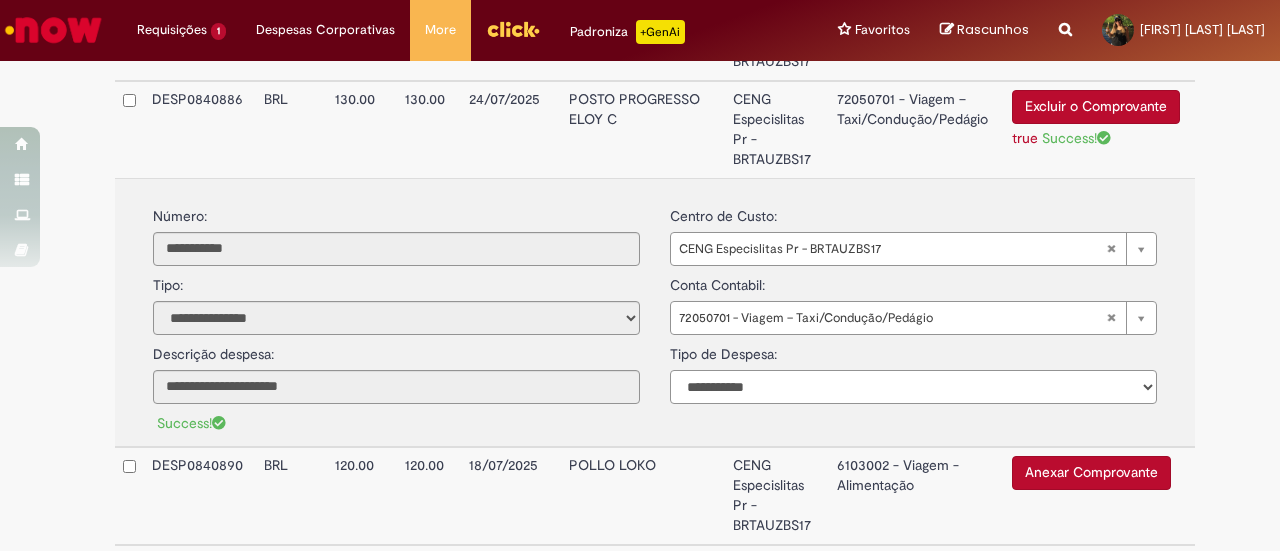 click on "**********" at bounding box center [913, 387] 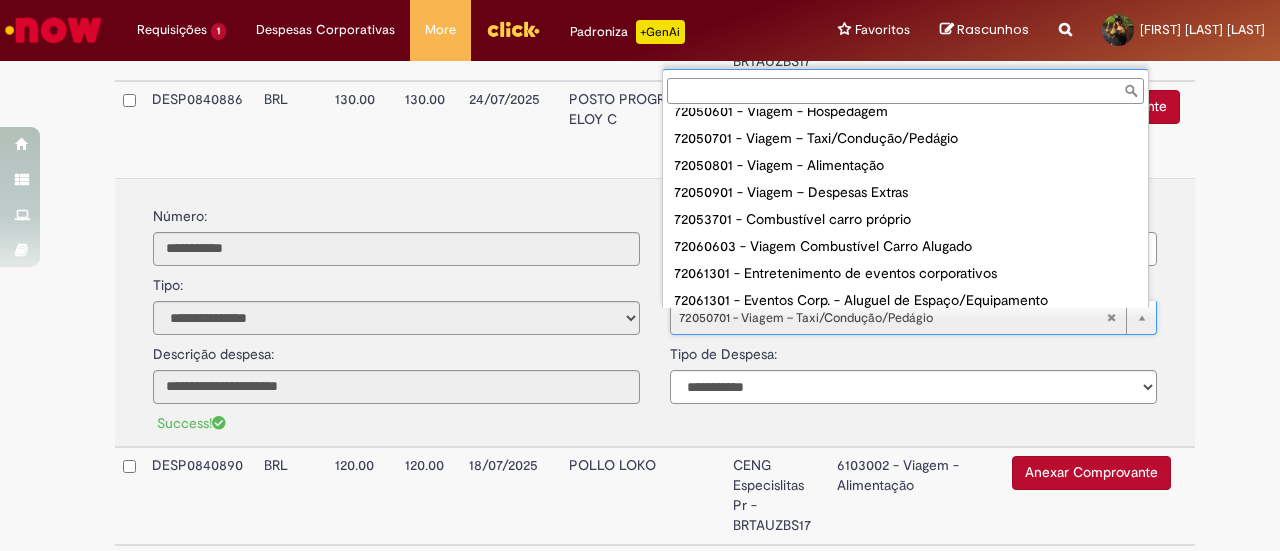 scroll, scrollTop: 123, scrollLeft: 0, axis: vertical 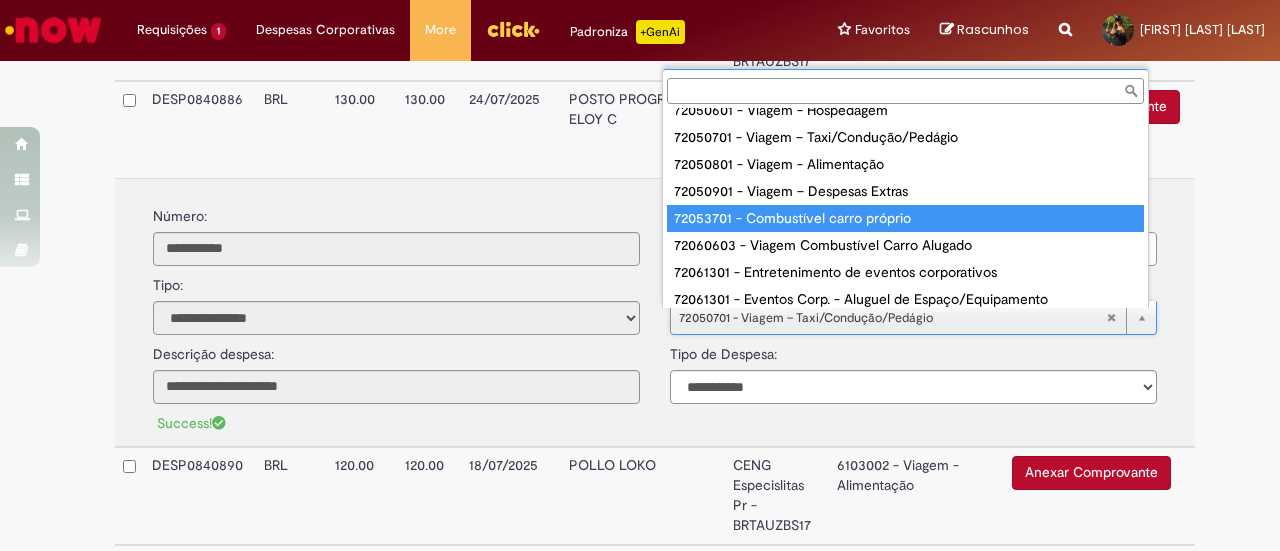 type on "**********" 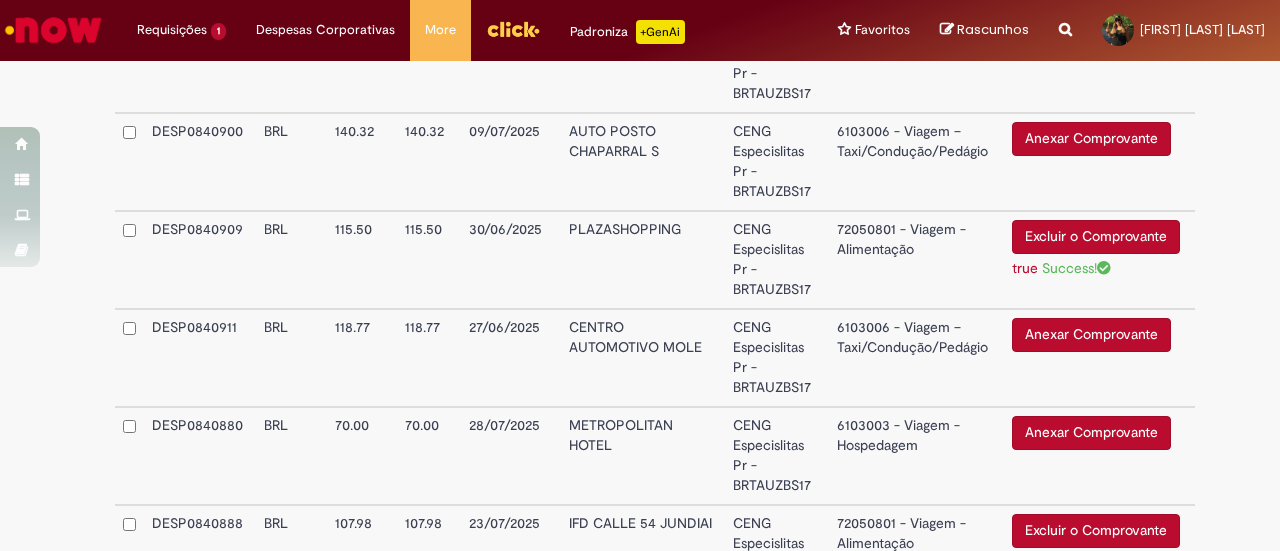 scroll, scrollTop: 3557, scrollLeft: 0, axis: vertical 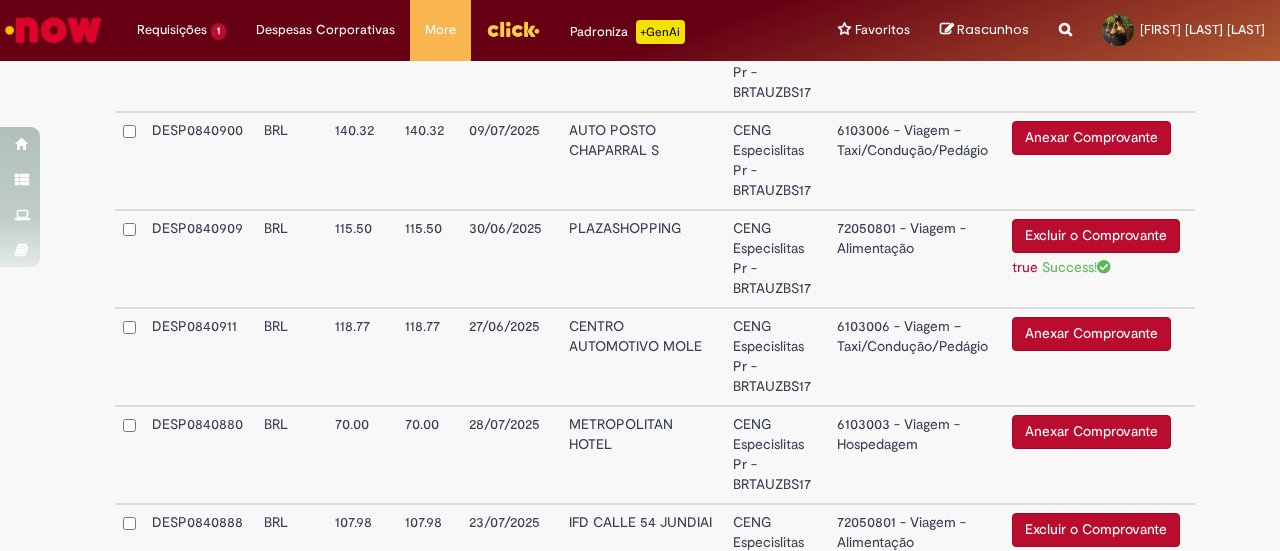 click on "Anexar Comprovante" at bounding box center [1091, 334] 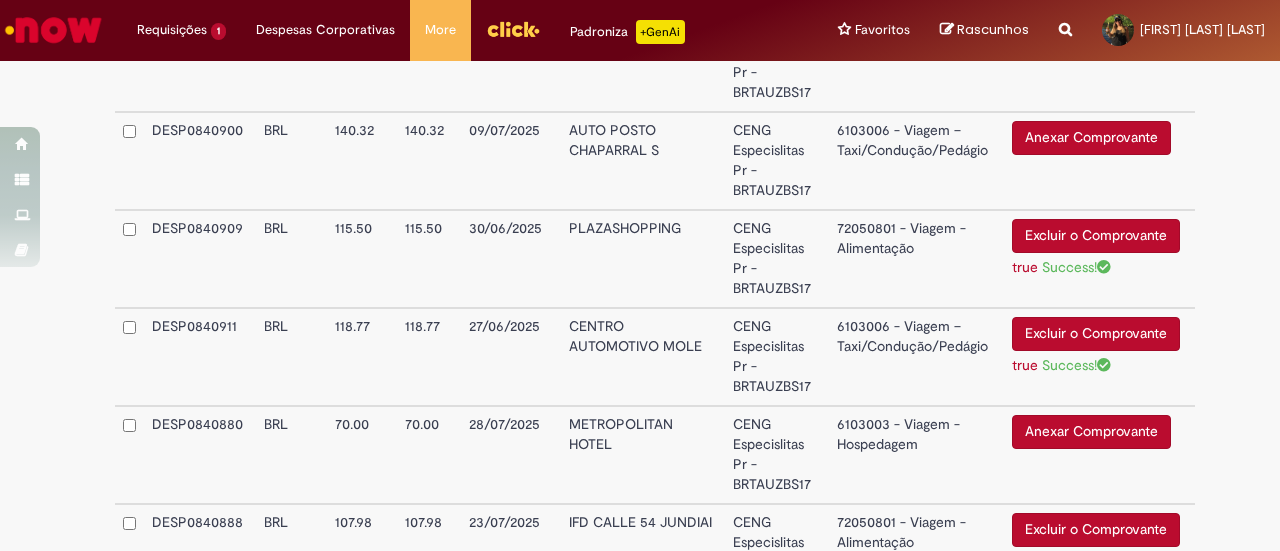 click on "6103006 - Viagem – Taxi/Condução/Pedágio" at bounding box center [917, 357] 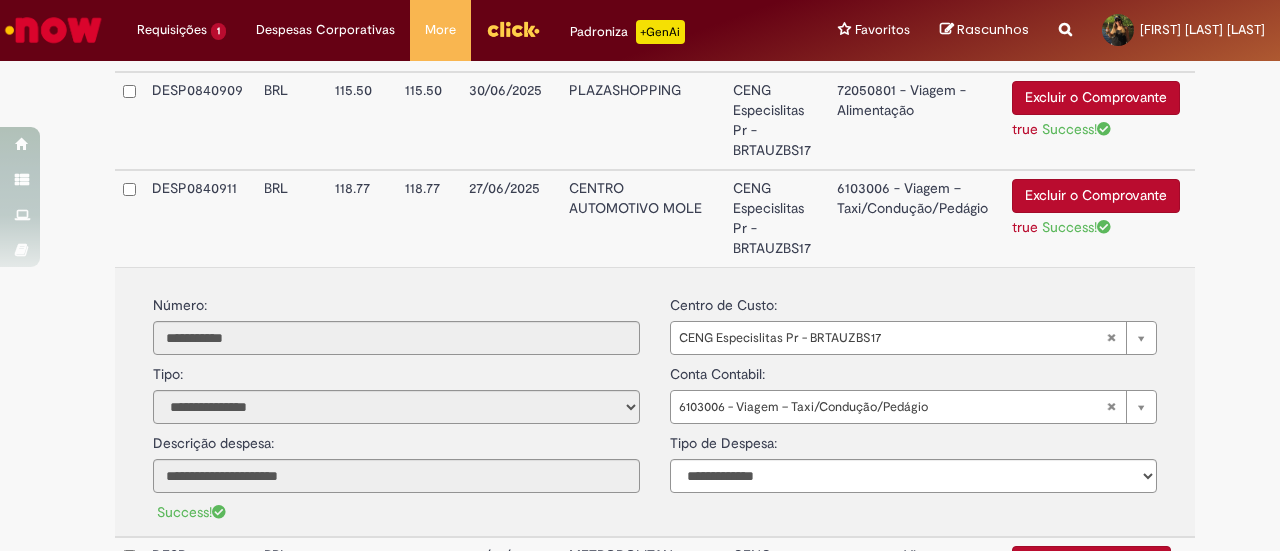 scroll, scrollTop: 3460, scrollLeft: 0, axis: vertical 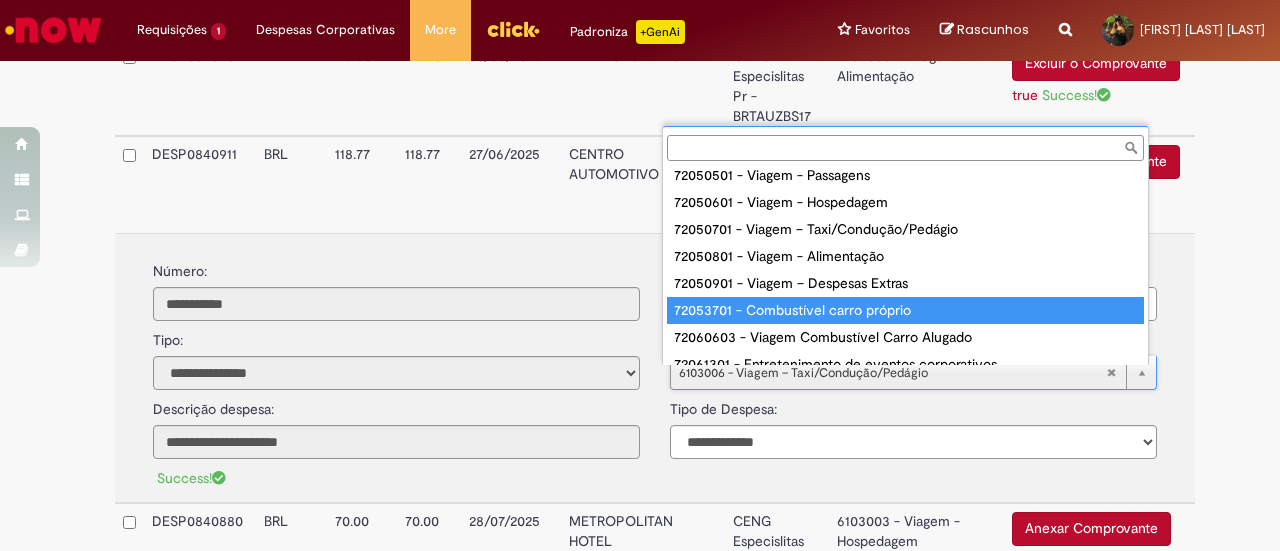 type on "**********" 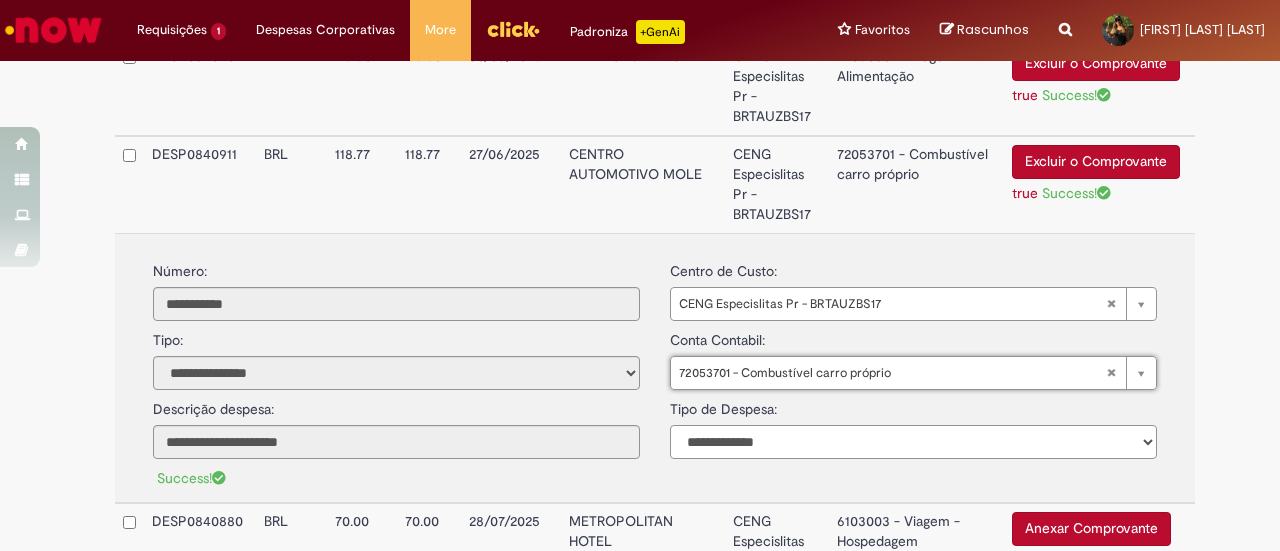 click on "**********" at bounding box center (913, 442) 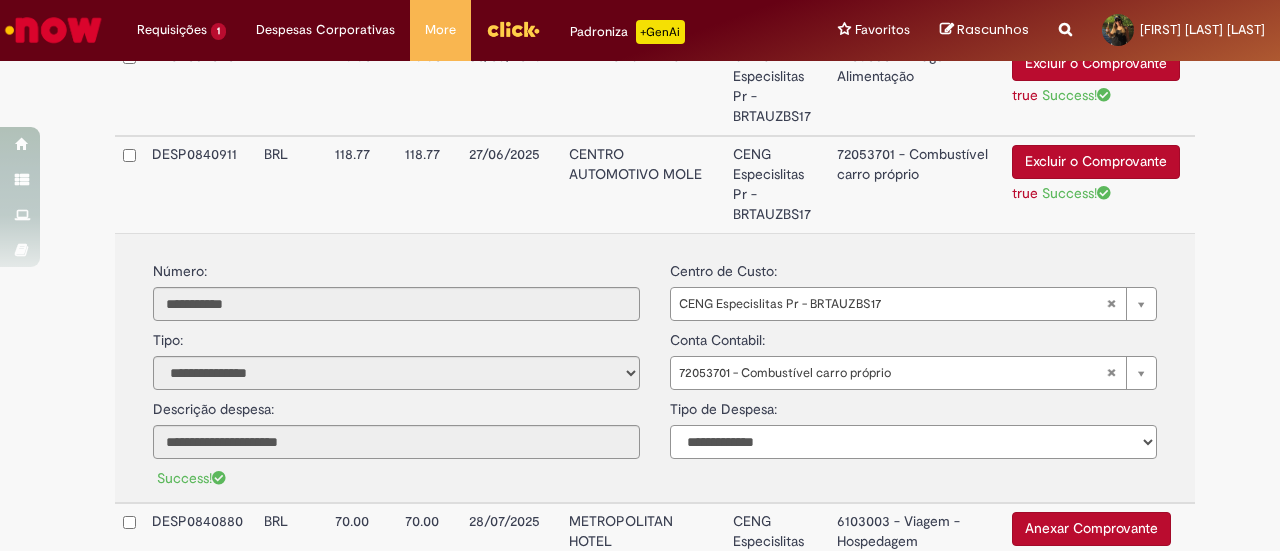 select on "*" 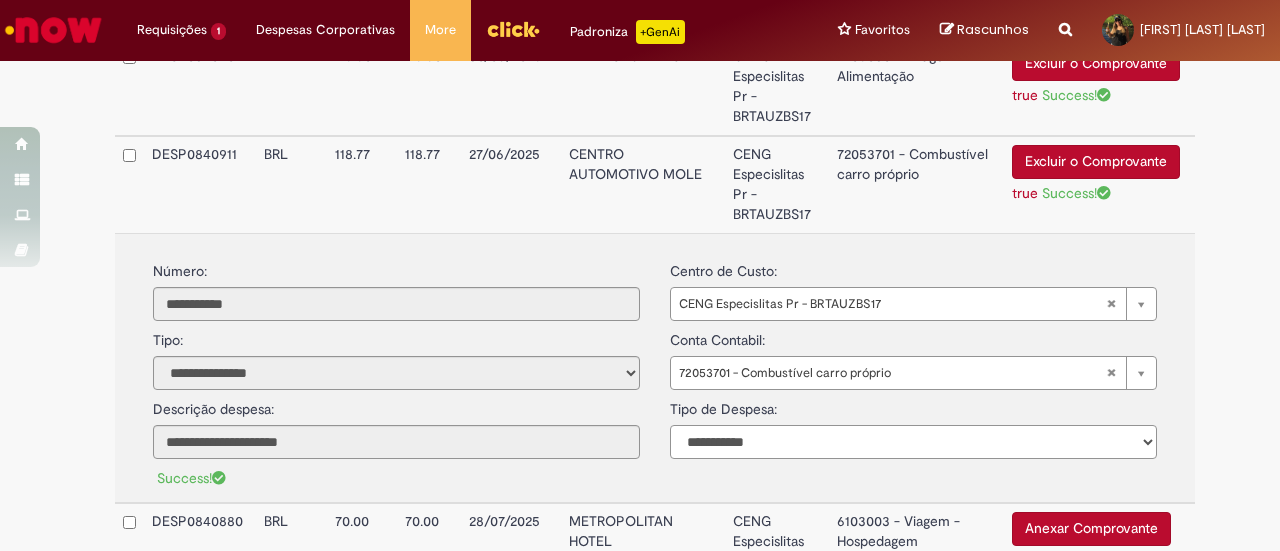 click on "**********" at bounding box center (913, 442) 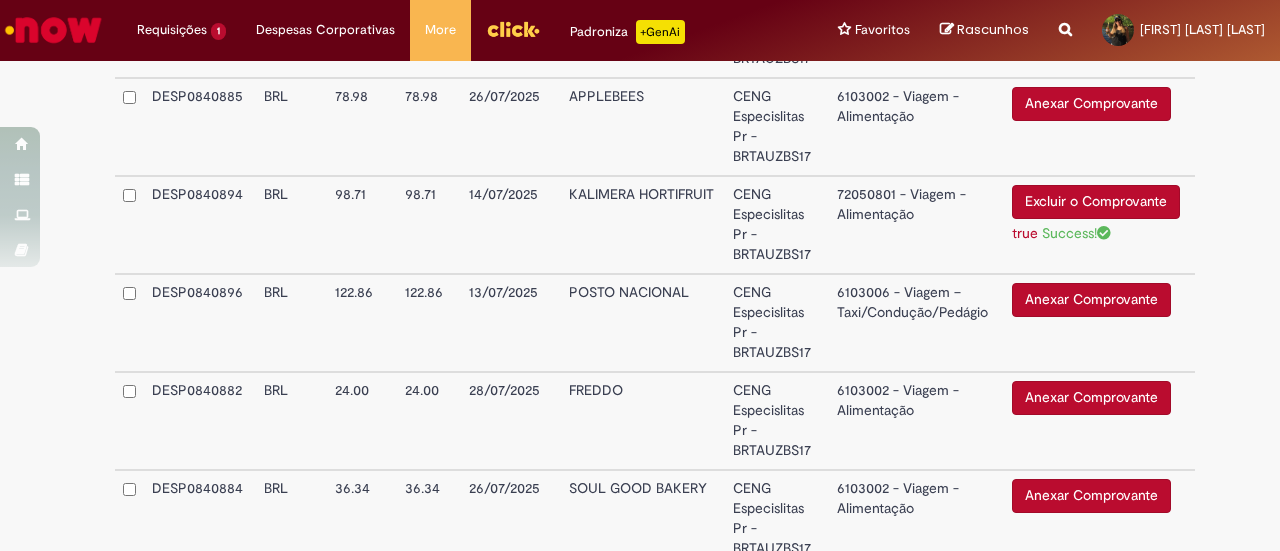 scroll, scrollTop: 976, scrollLeft: 0, axis: vertical 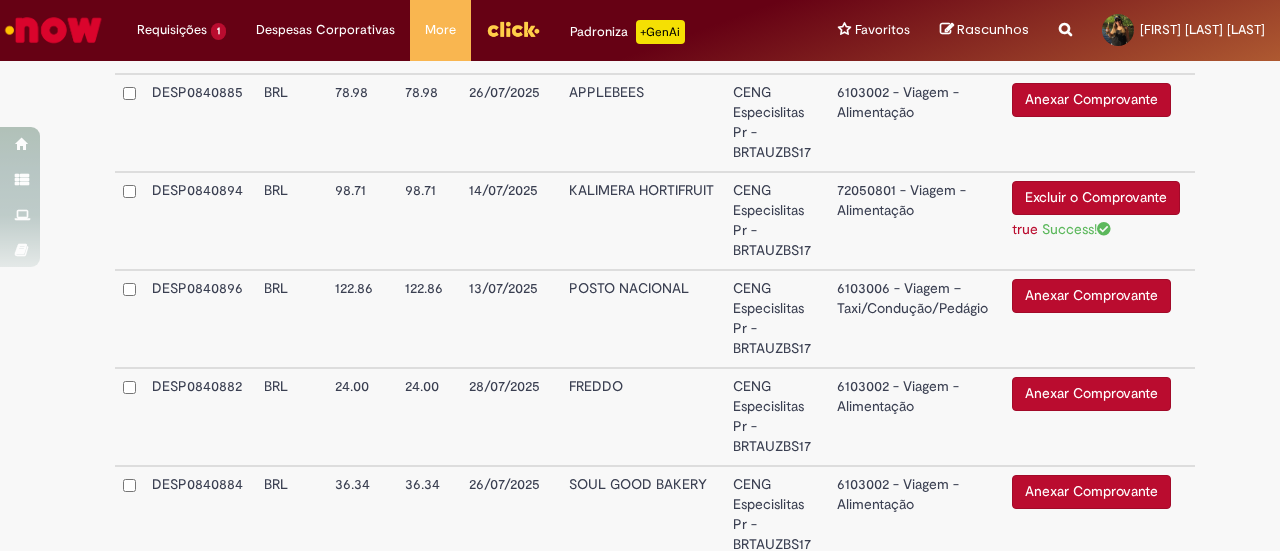 click on "Anexar Comprovante" at bounding box center (1091, 296) 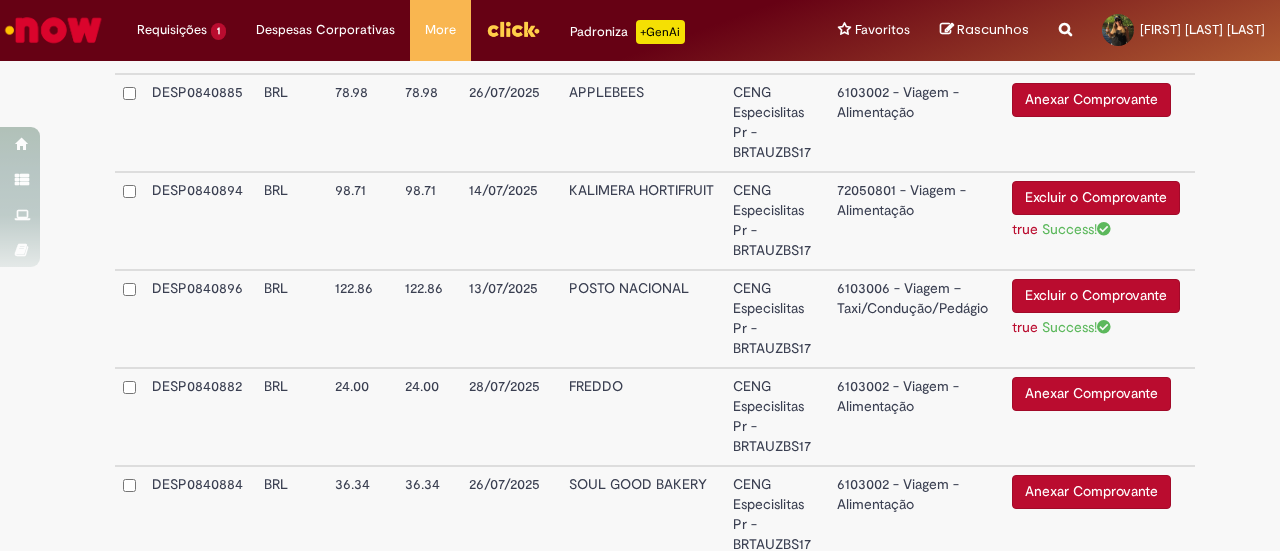 click on "6103006 - Viagem – Taxi/Condução/Pedágio" at bounding box center (917, 319) 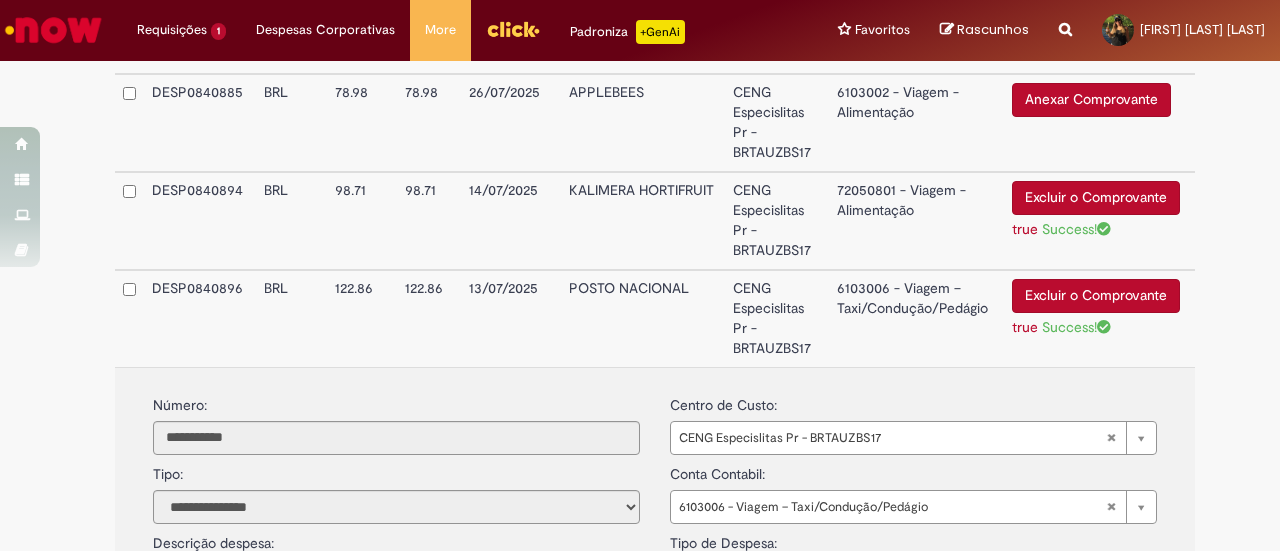 scroll, scrollTop: 1160, scrollLeft: 0, axis: vertical 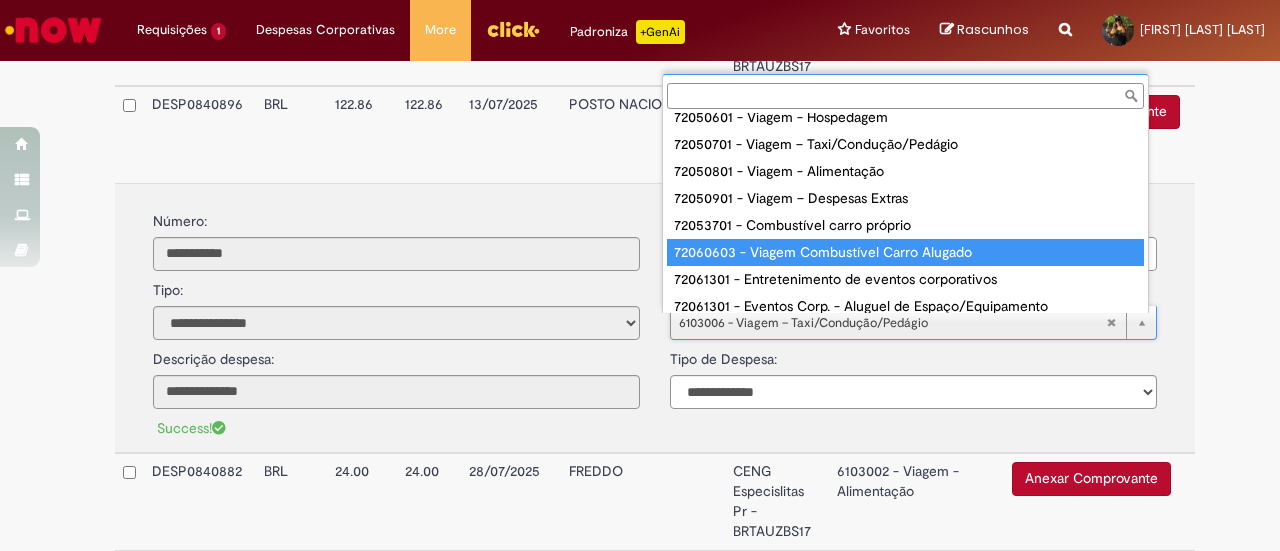type on "**********" 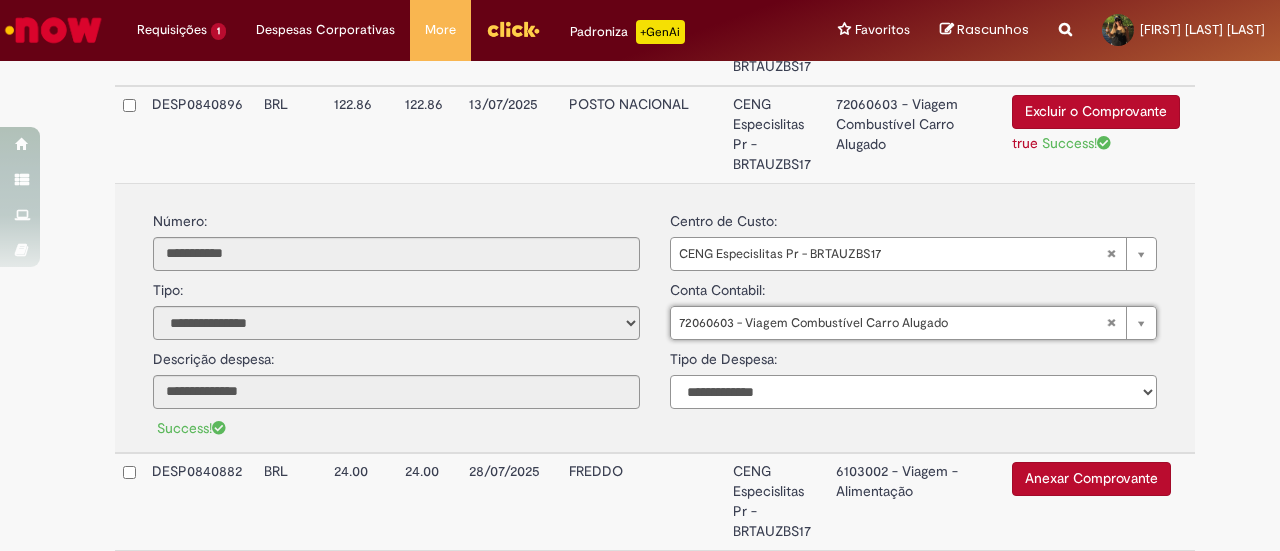 click on "**********" at bounding box center (913, 392) 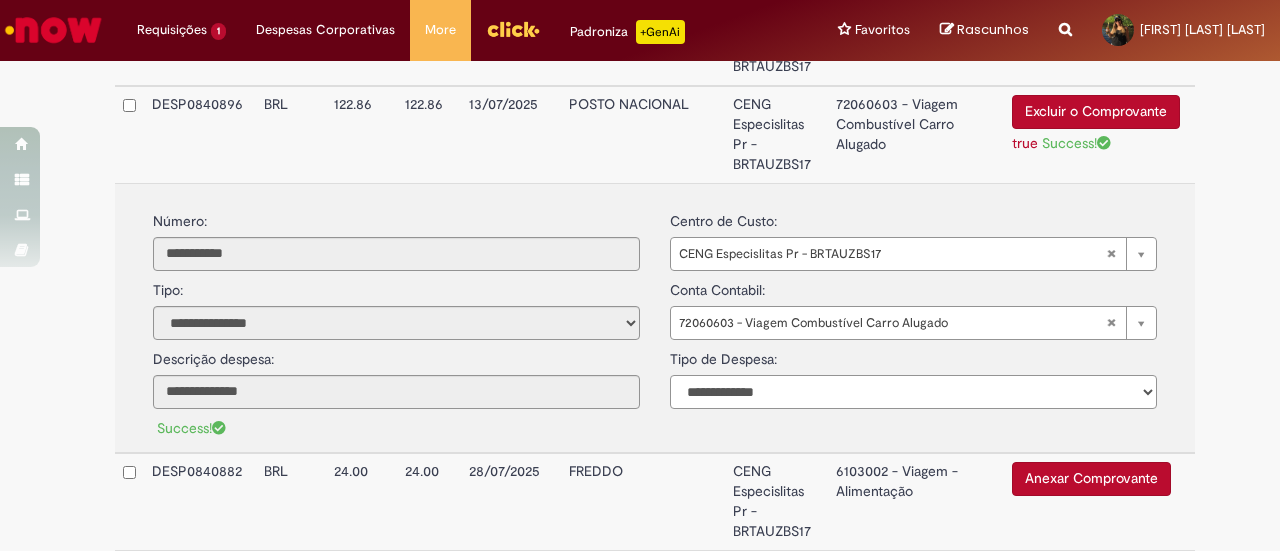 select on "*" 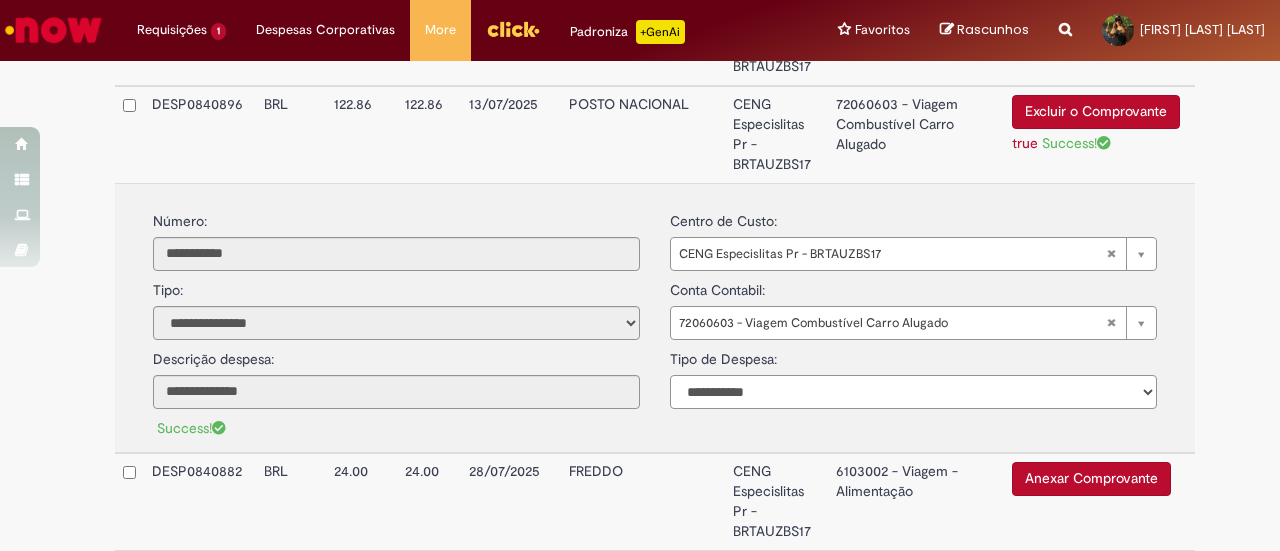 click on "**********" at bounding box center [913, 392] 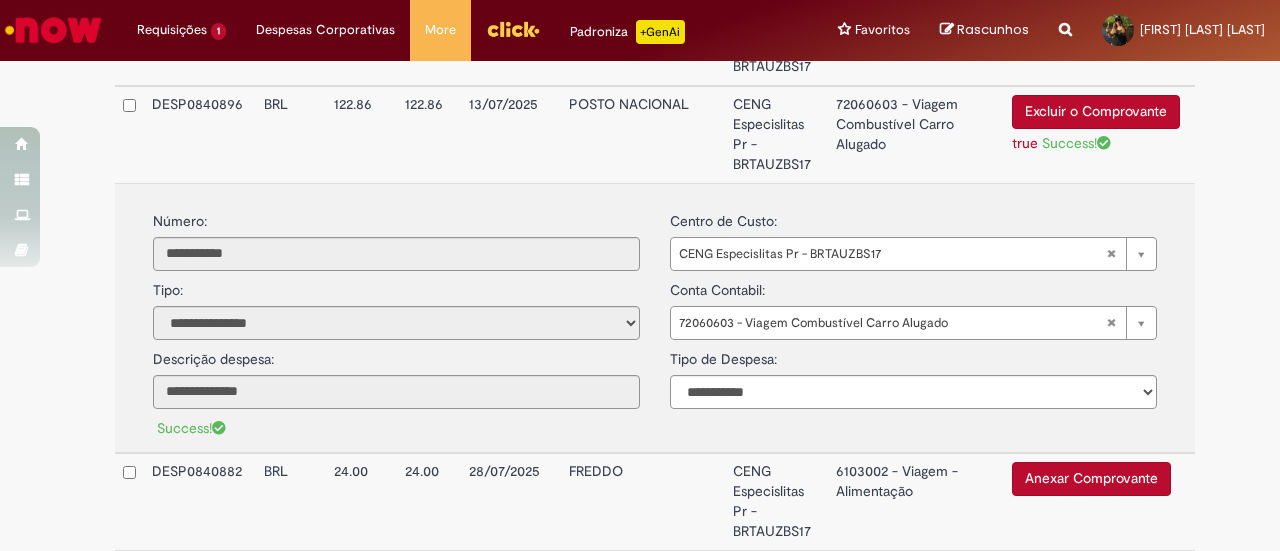 click on "**********" at bounding box center [655, 1274] 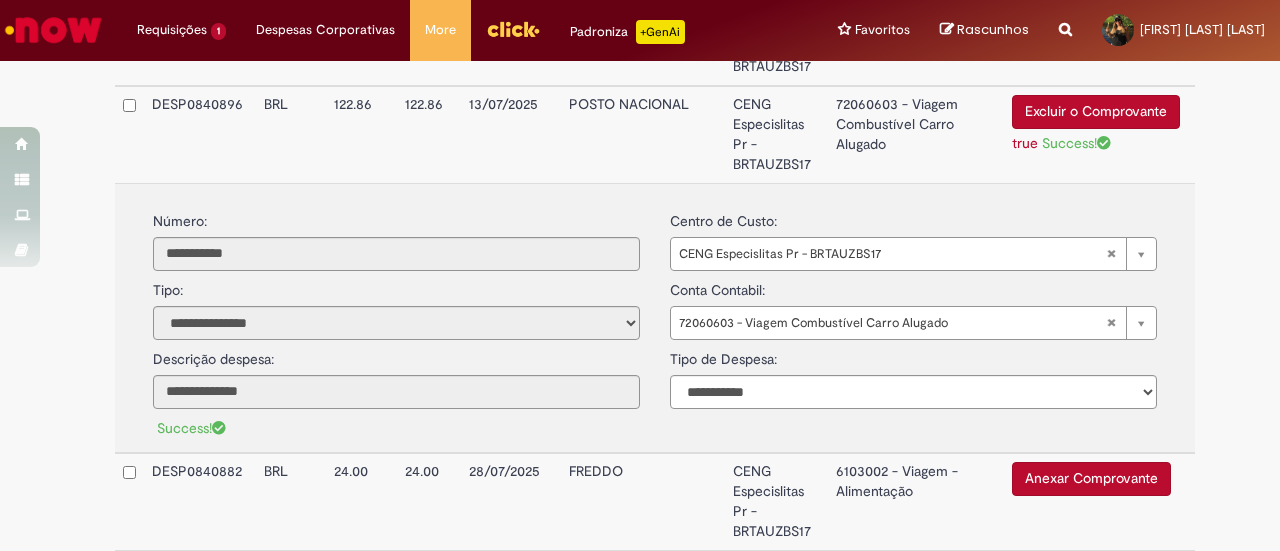 click on "**********" at bounding box center (640, 1127) 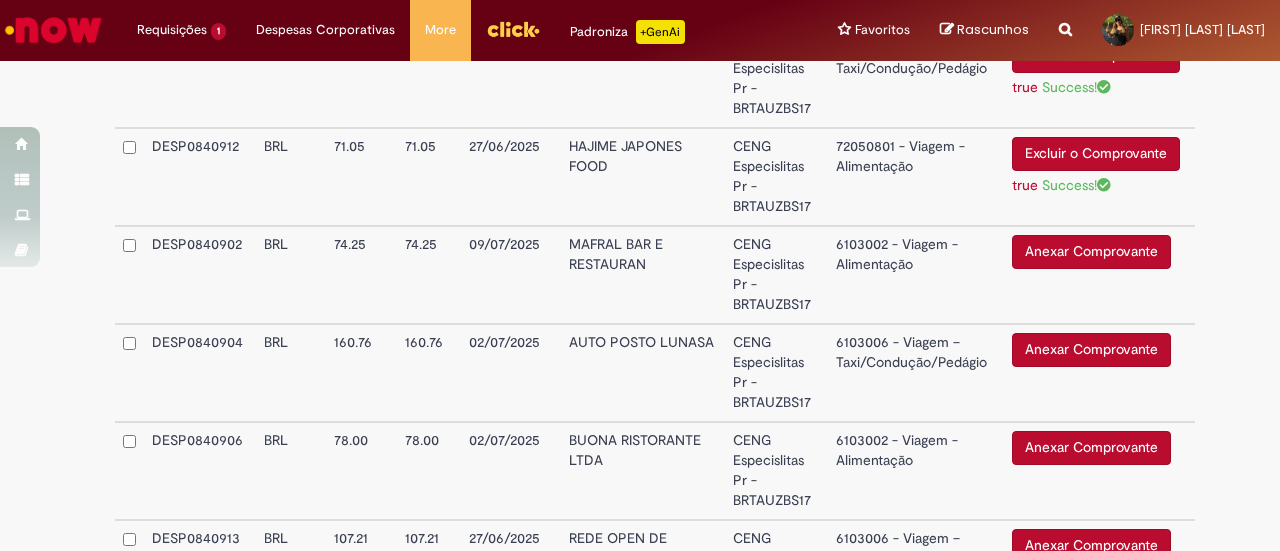 scroll, scrollTop: 2560, scrollLeft: 0, axis: vertical 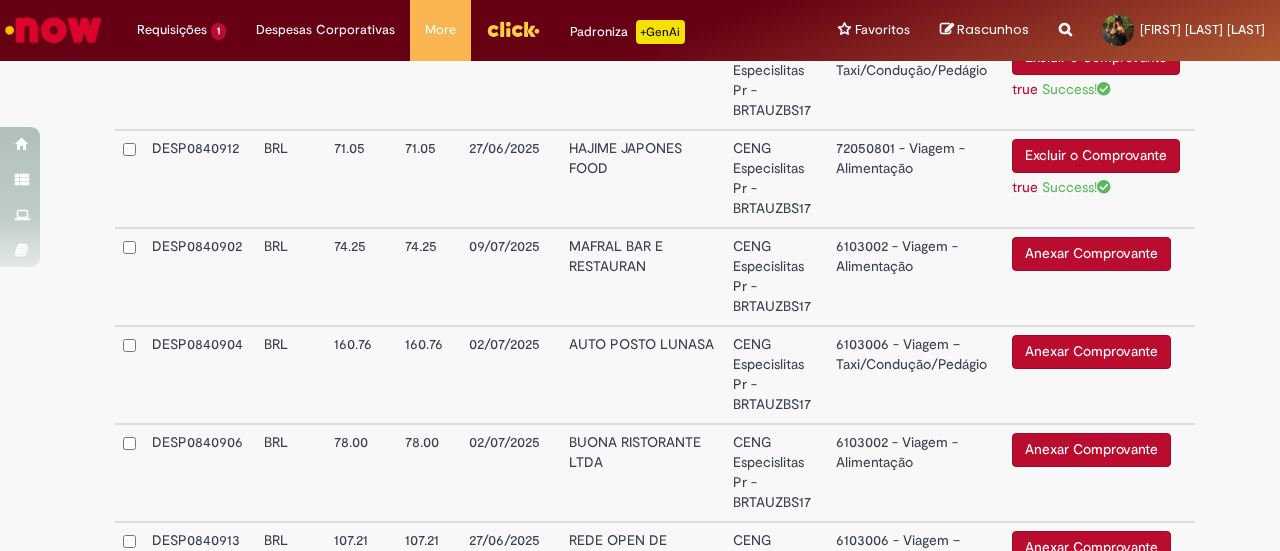 click on "Anexar Comprovante" at bounding box center [1091, 352] 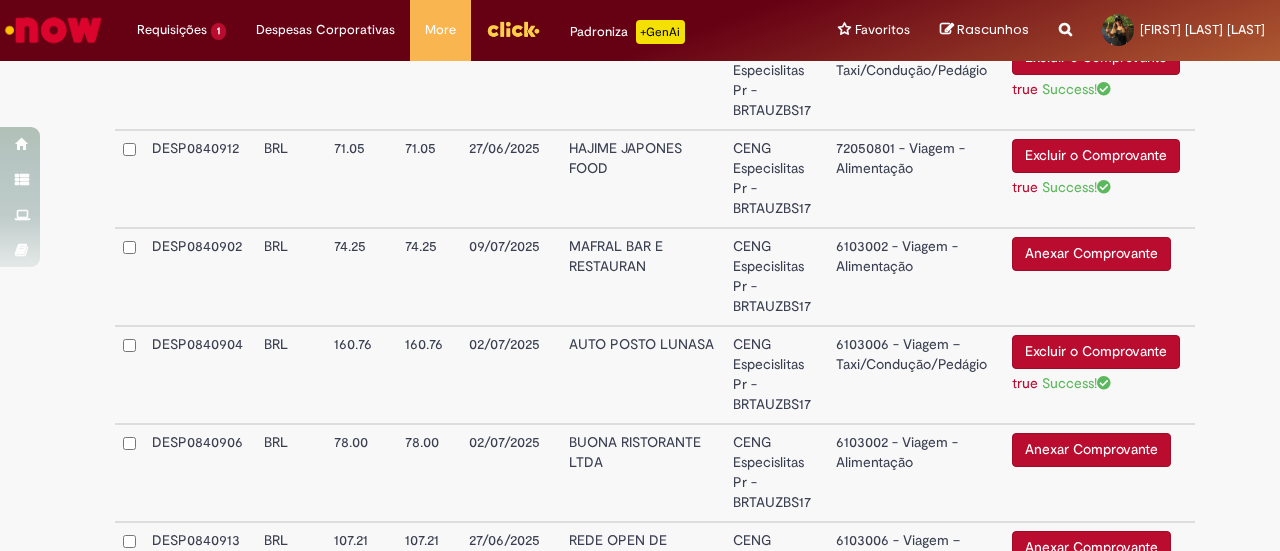 click on "6103006 - Viagem – Taxi/Condução/Pedágio" at bounding box center (916, 375) 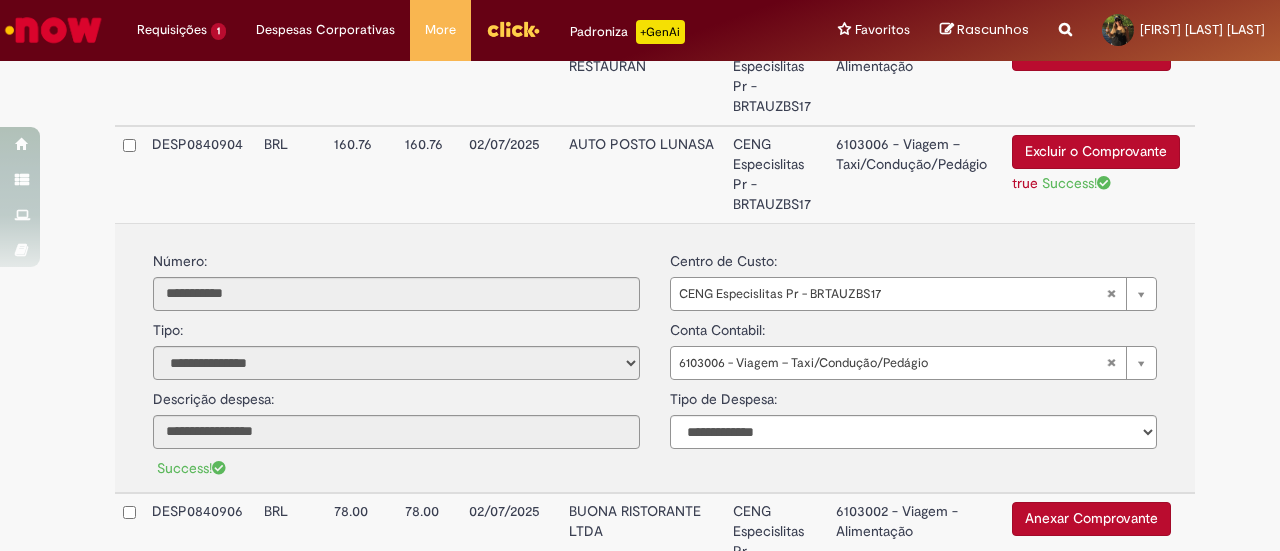 scroll, scrollTop: 2492, scrollLeft: 0, axis: vertical 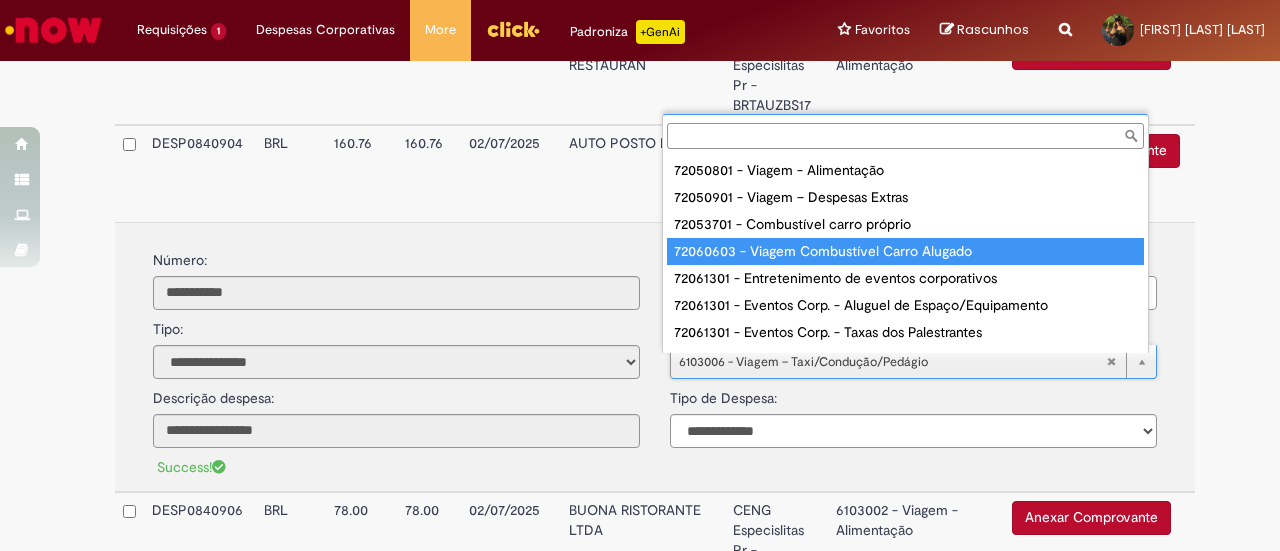 type on "**********" 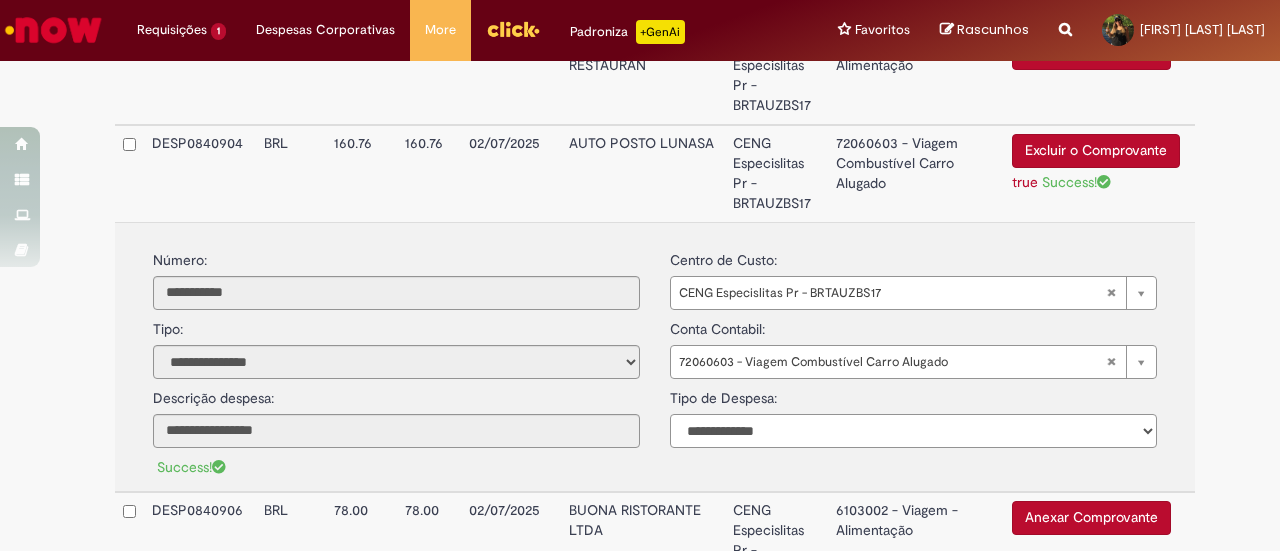 click on "**********" at bounding box center (913, 431) 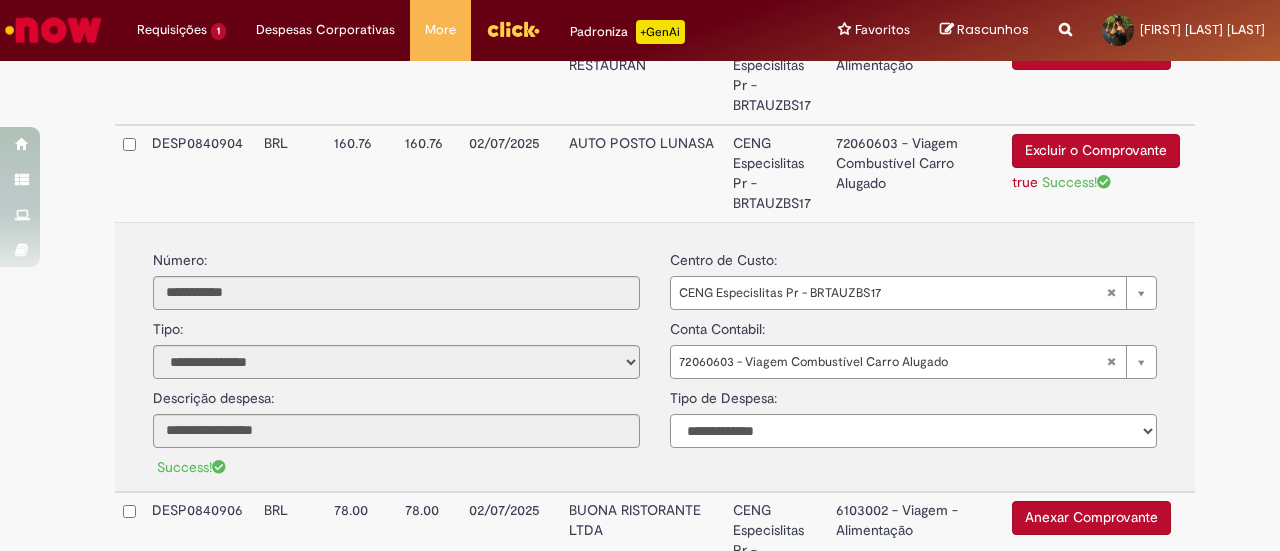 select on "*" 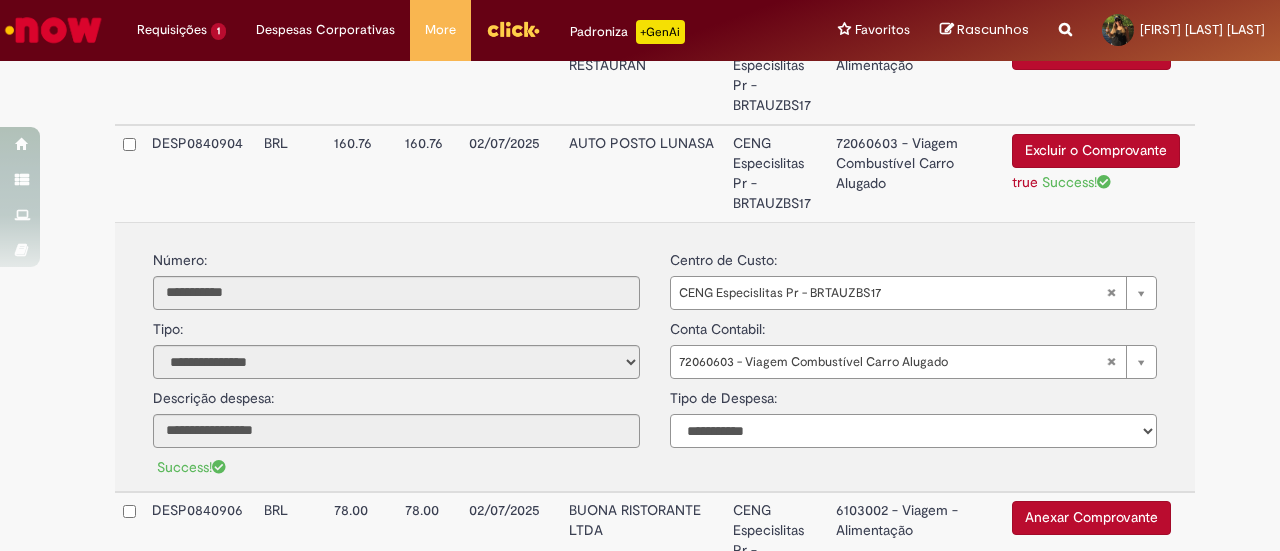 click on "**********" at bounding box center [913, 431] 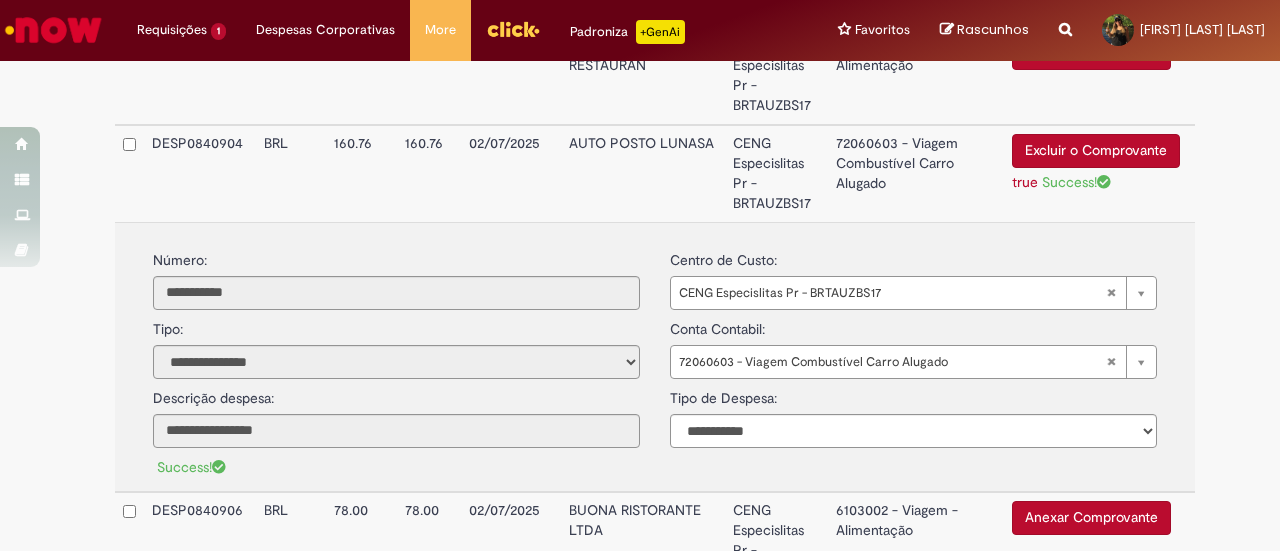 click on "**********" at bounding box center (655, -205) 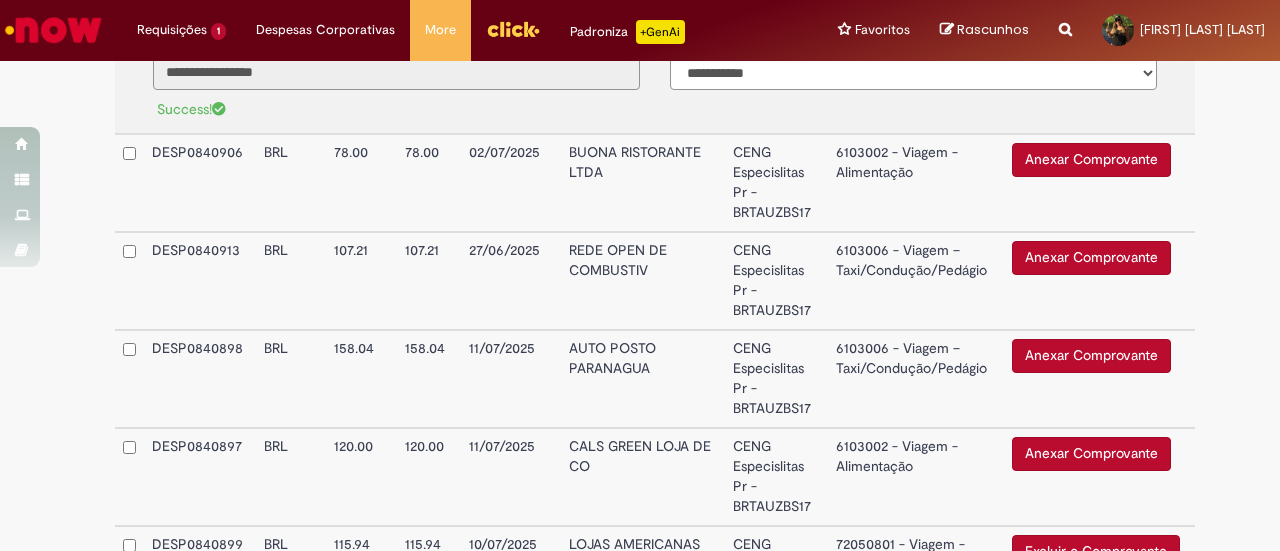 scroll, scrollTop: 2874, scrollLeft: 0, axis: vertical 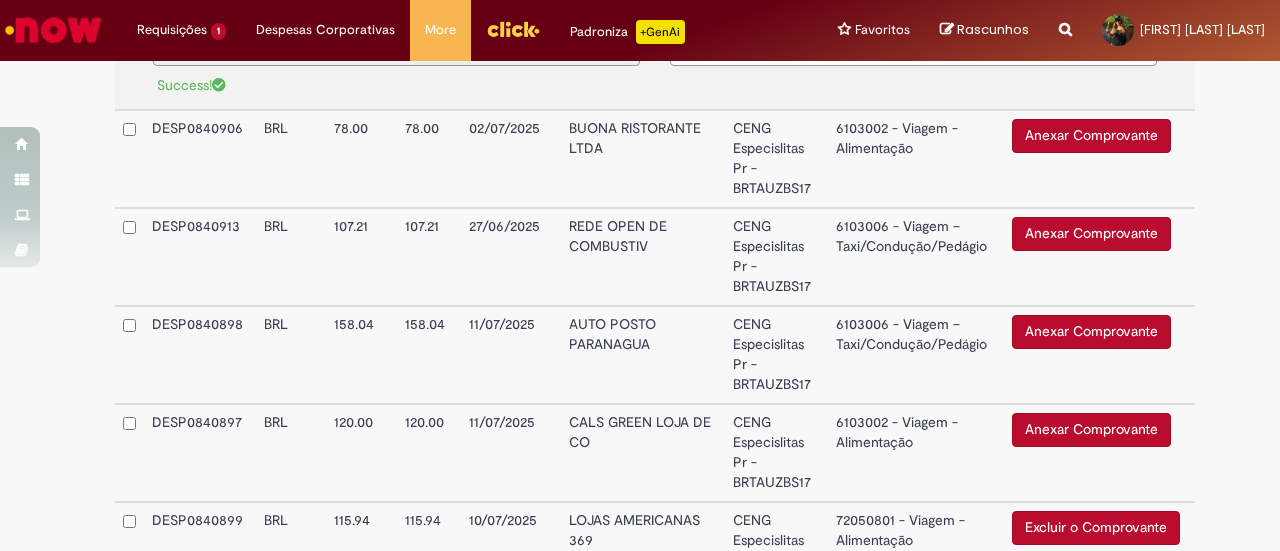 click on "Anexar Comprovante" at bounding box center [1091, 234] 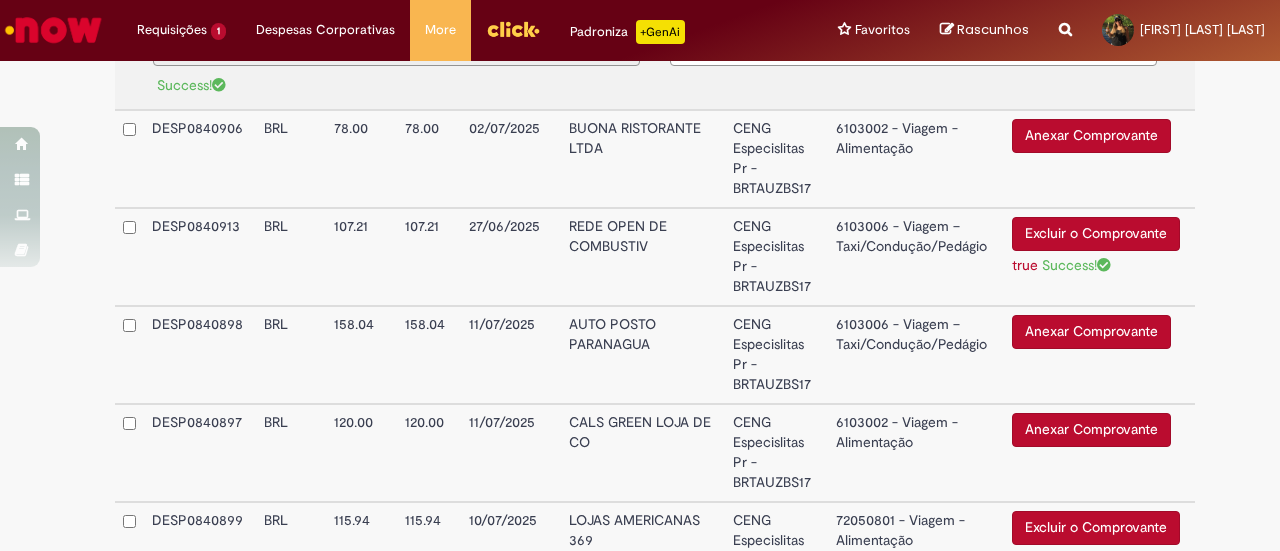 click on "6103006 - Viagem – Taxi/Condução/Pedágio" at bounding box center [916, 257] 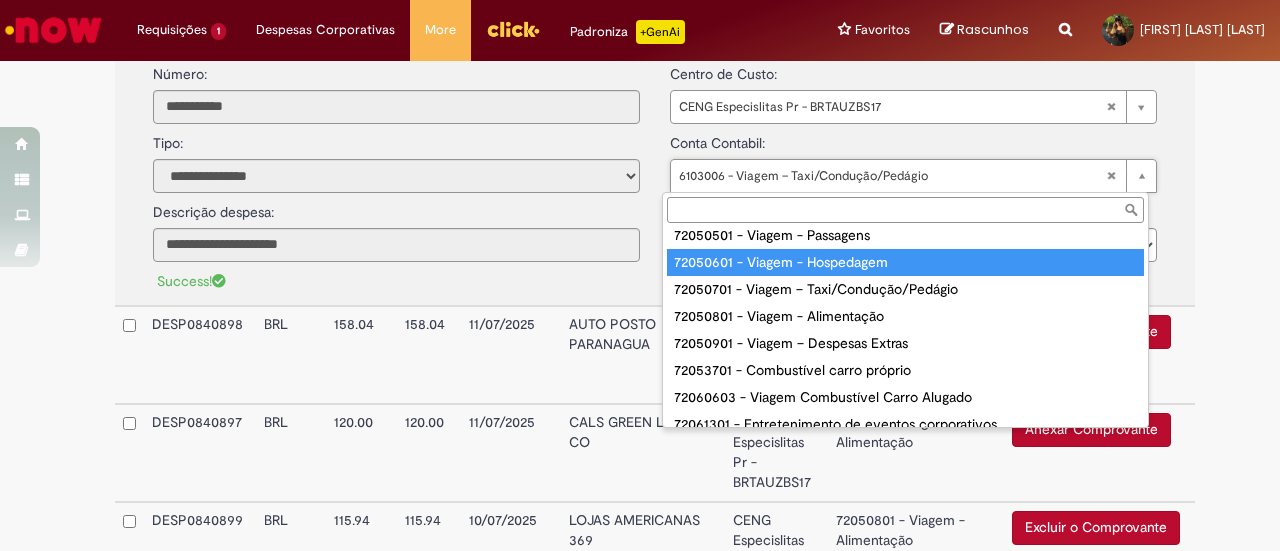 scroll, scrollTop: 106, scrollLeft: 0, axis: vertical 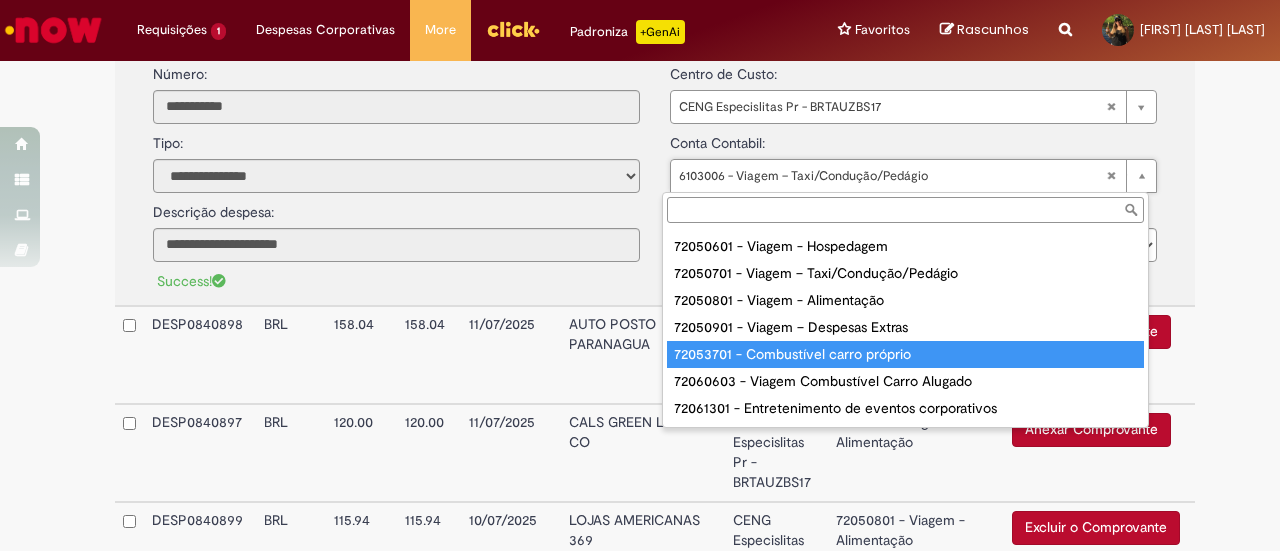 type on "**********" 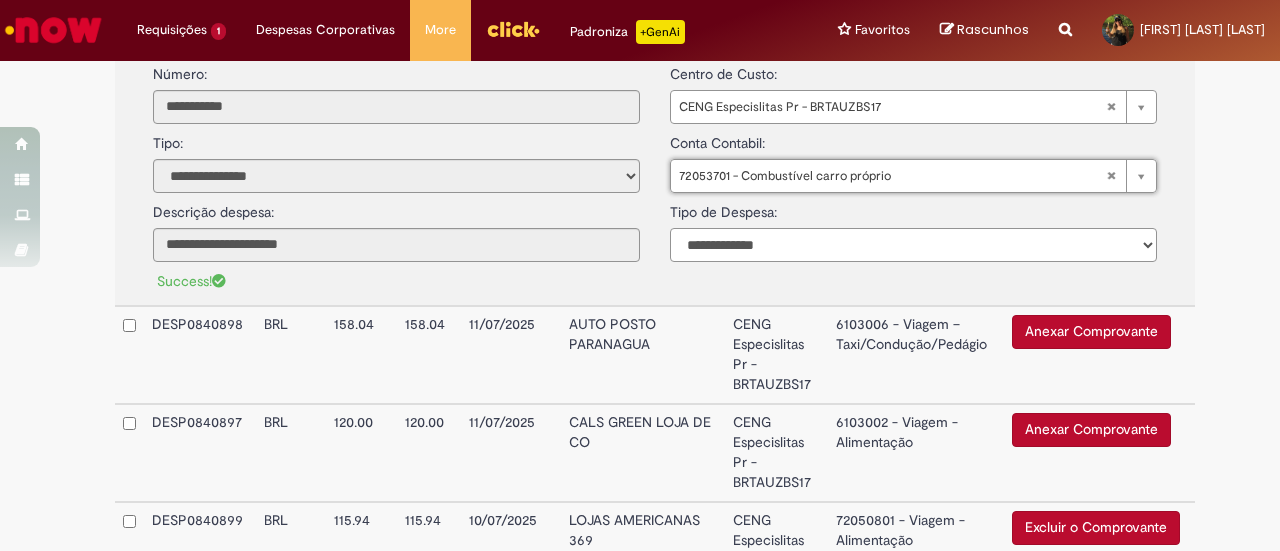 click on "**********" at bounding box center (913, 245) 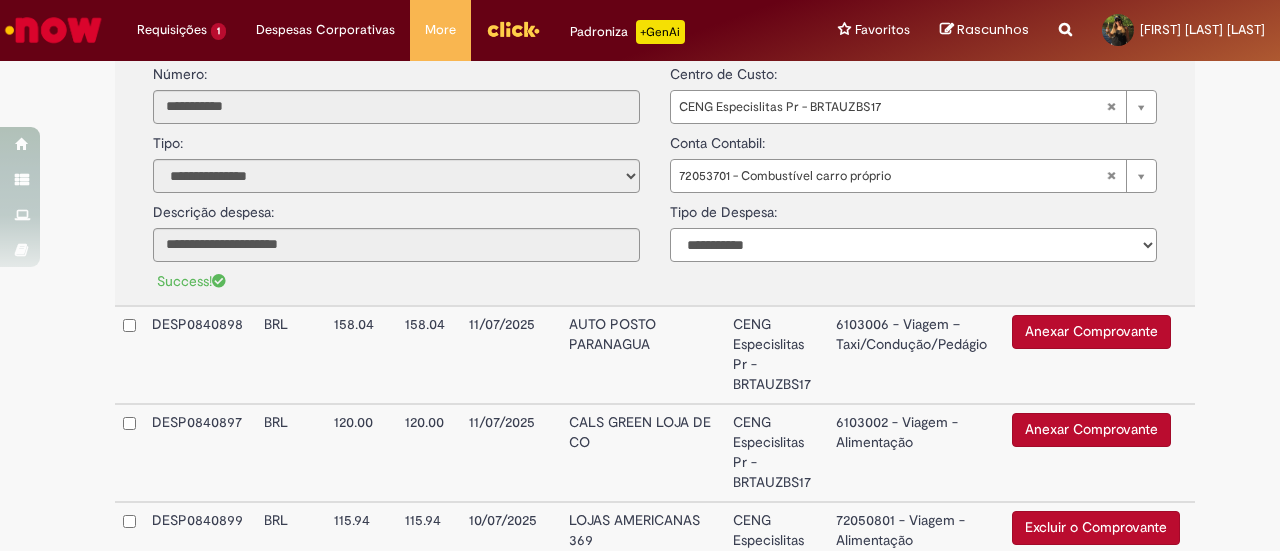 click on "**********" at bounding box center [913, 245] 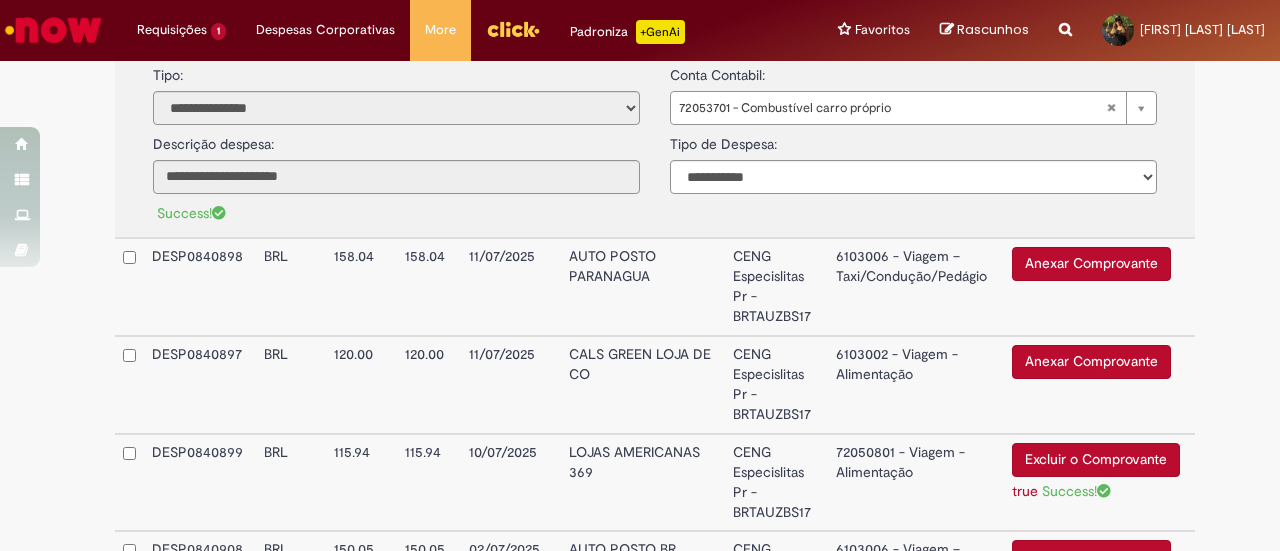 scroll, scrollTop: 2943, scrollLeft: 0, axis: vertical 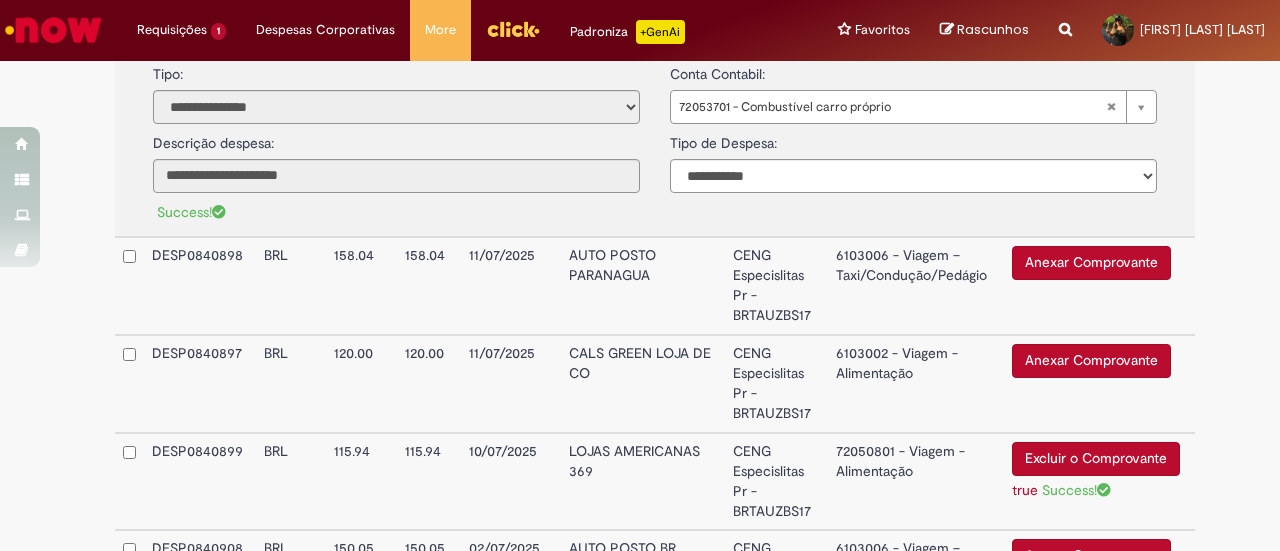 click on "Anexar Comprovante" at bounding box center [1091, 263] 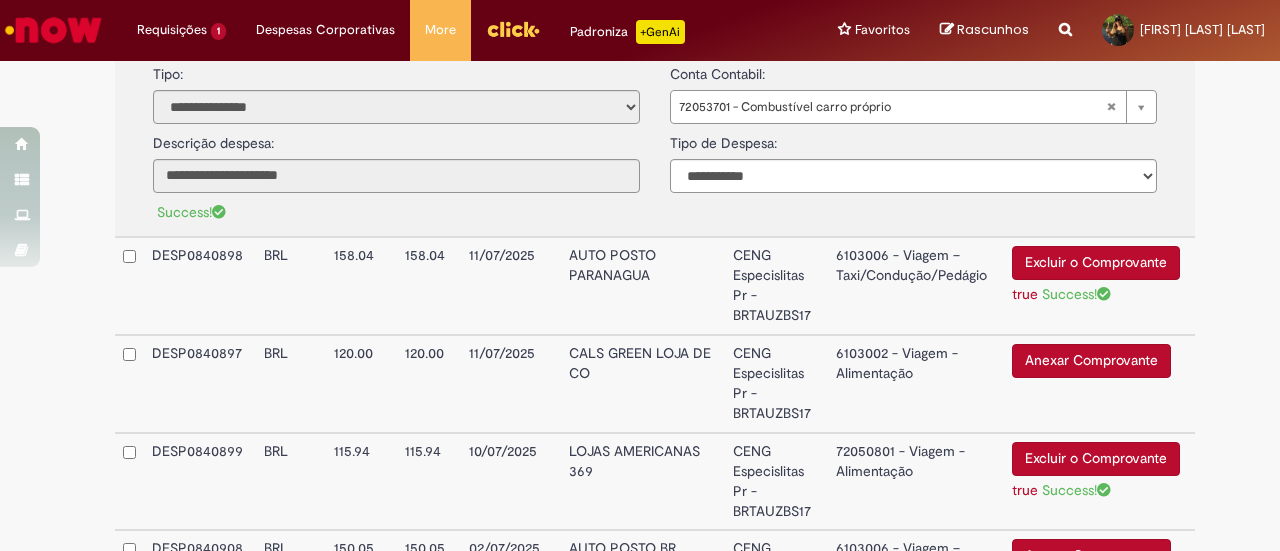 click on "6103006 - Viagem – Taxi/Condução/Pedágio" at bounding box center (916, 286) 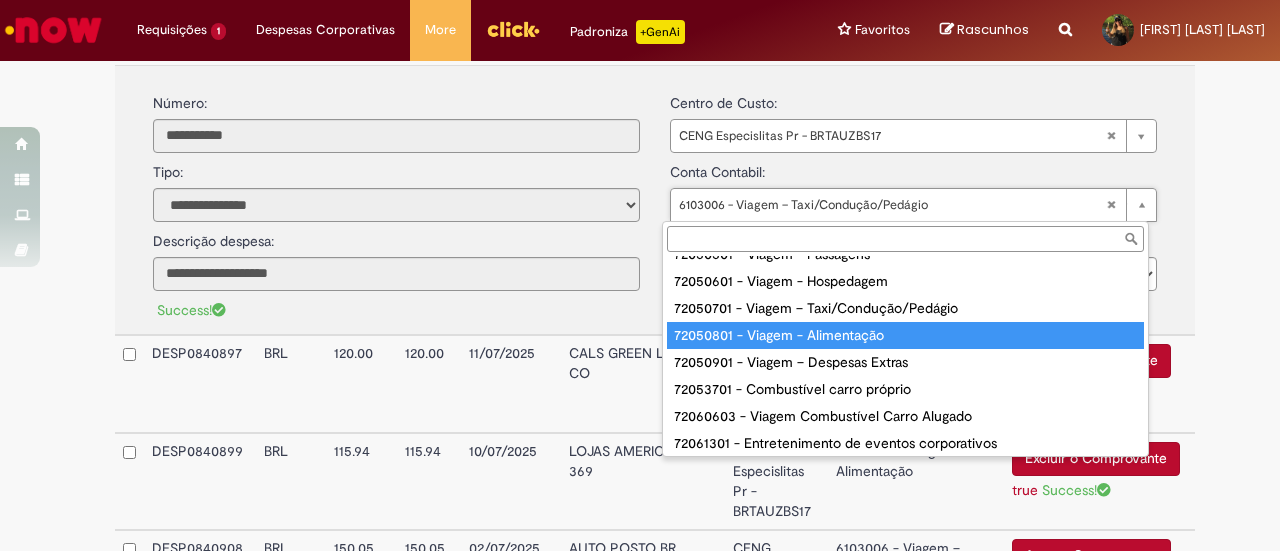 scroll, scrollTop: 102, scrollLeft: 0, axis: vertical 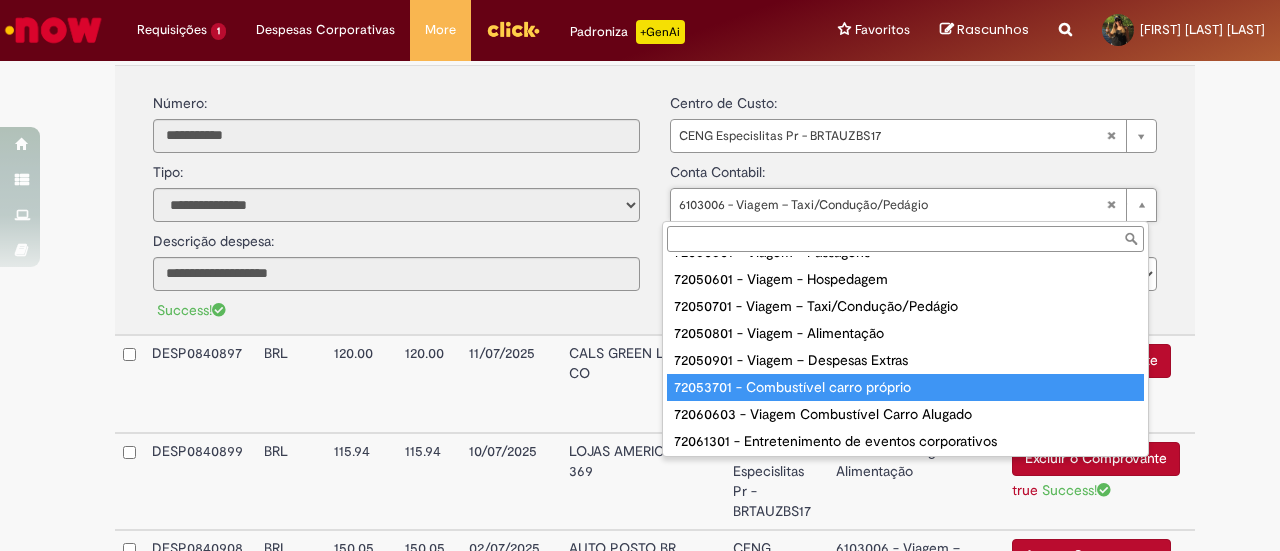 type on "**********" 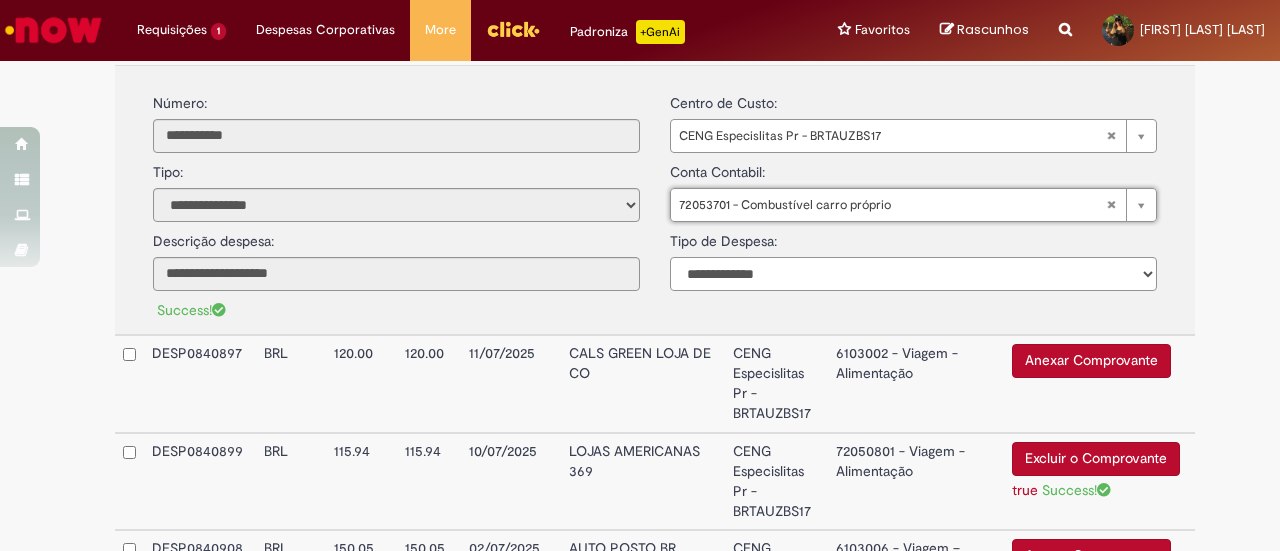 click on "**********" at bounding box center [913, 274] 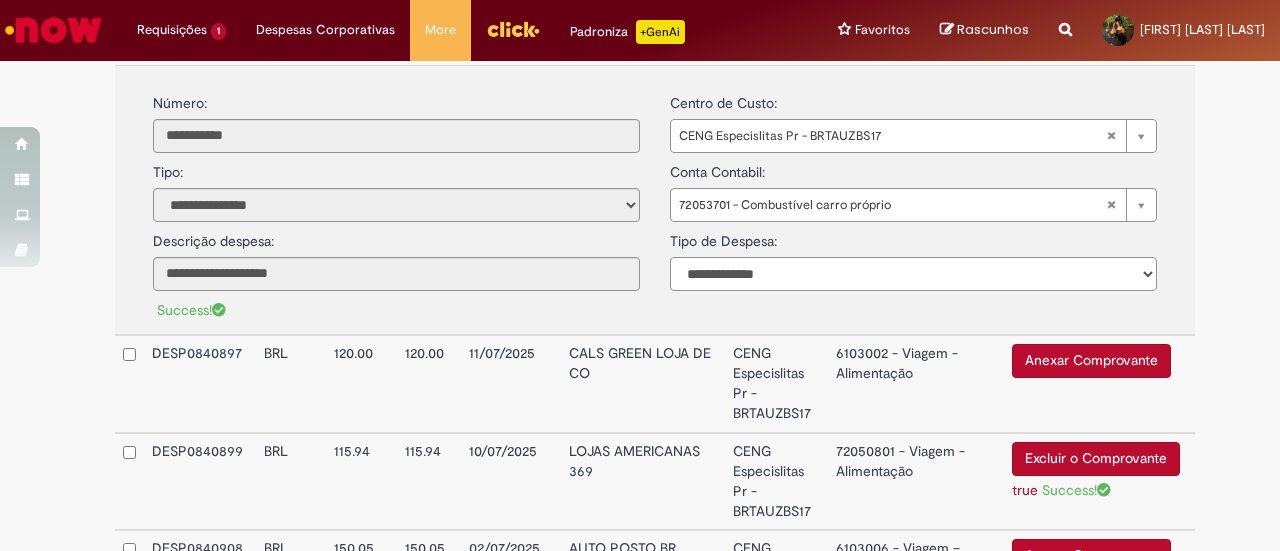 select on "*" 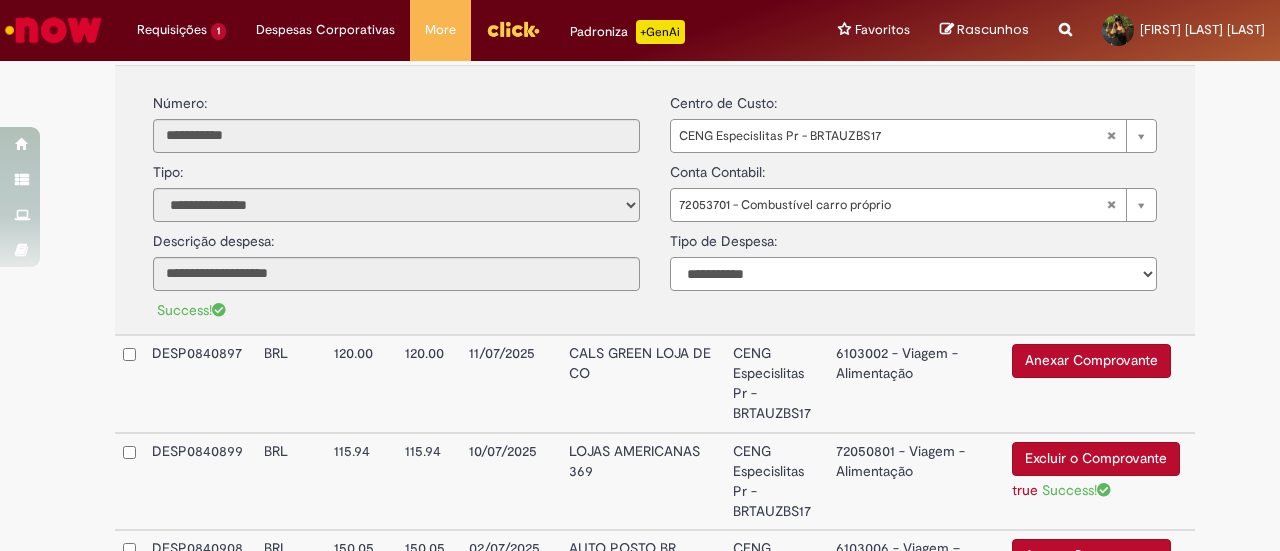 click on "**********" at bounding box center (913, 274) 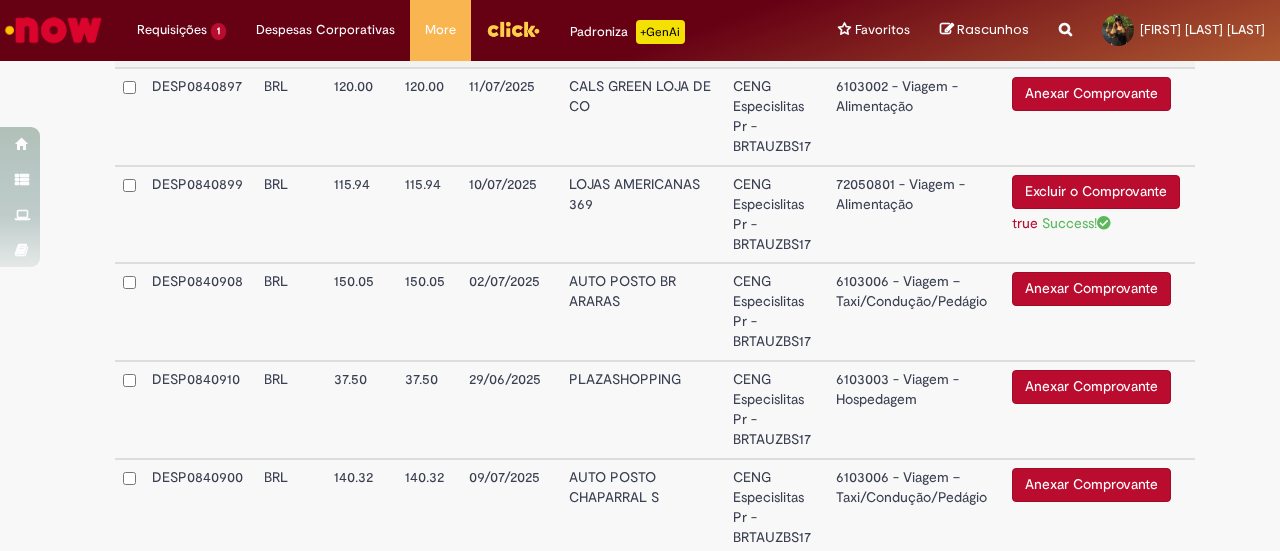 scroll, scrollTop: 3211, scrollLeft: 0, axis: vertical 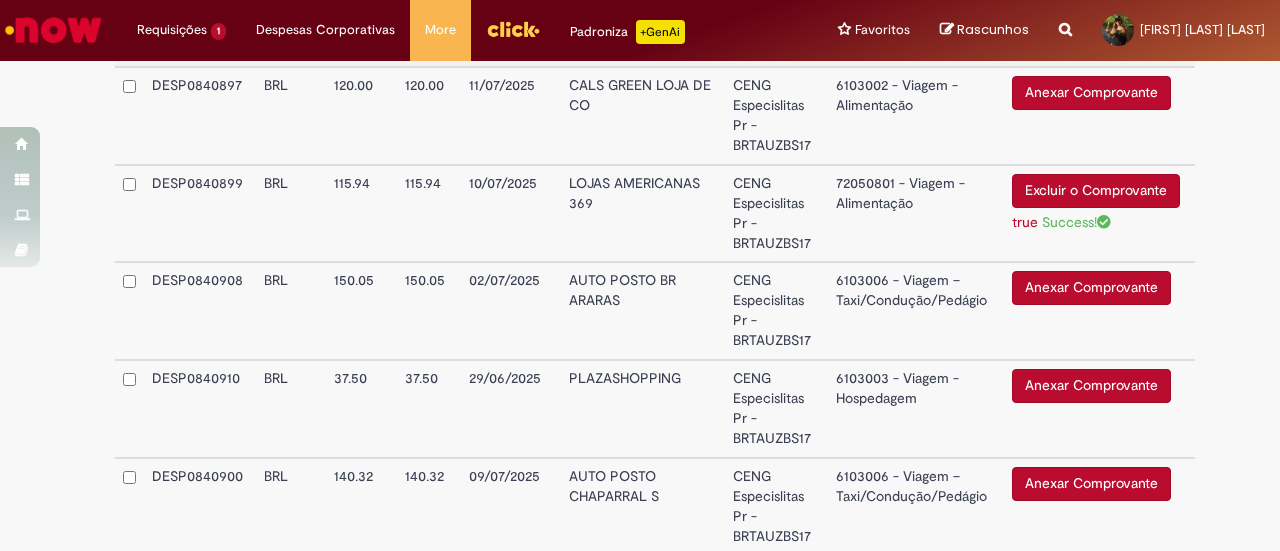 click on "Anexar Comprovante    Excluir o Comprovante" at bounding box center (1099, 311) 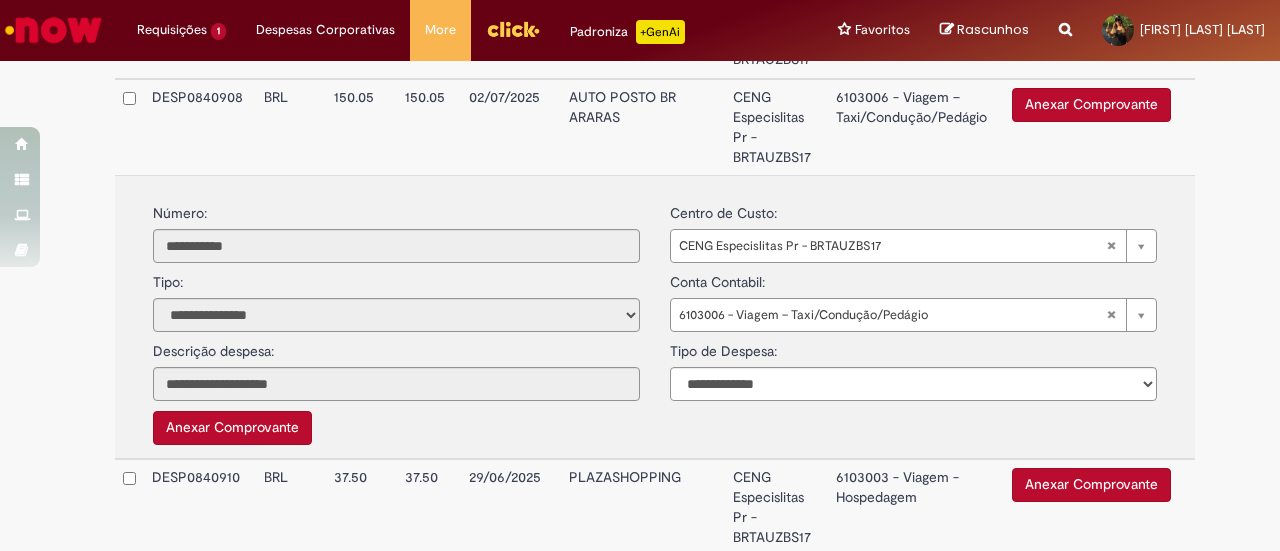 scroll, scrollTop: 3125, scrollLeft: 0, axis: vertical 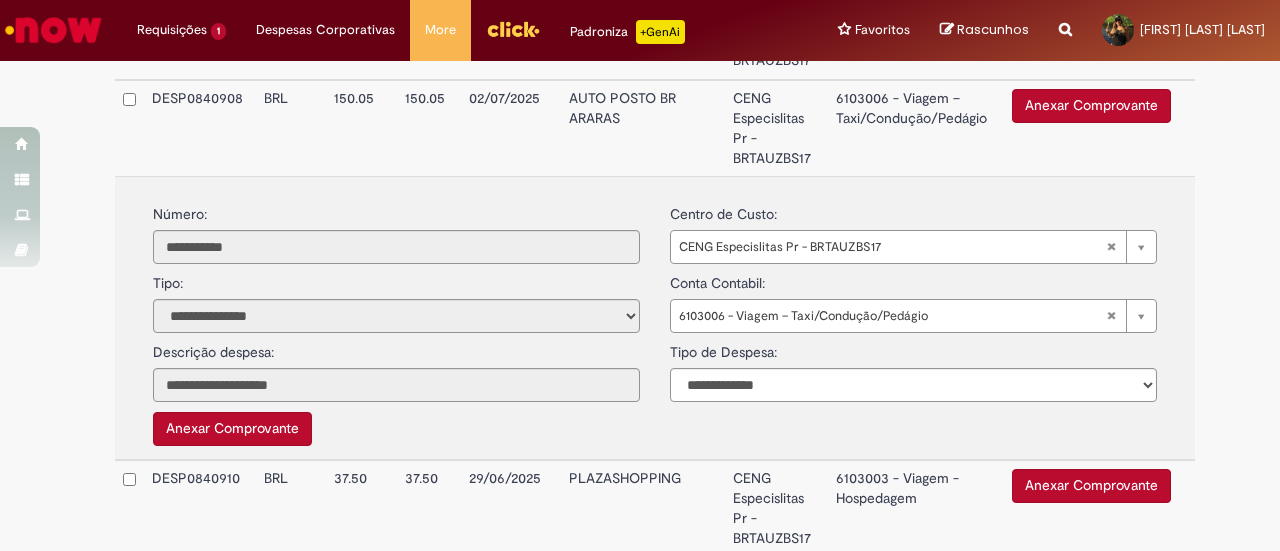 click on "Anexar Comprovante" at bounding box center (1091, 106) 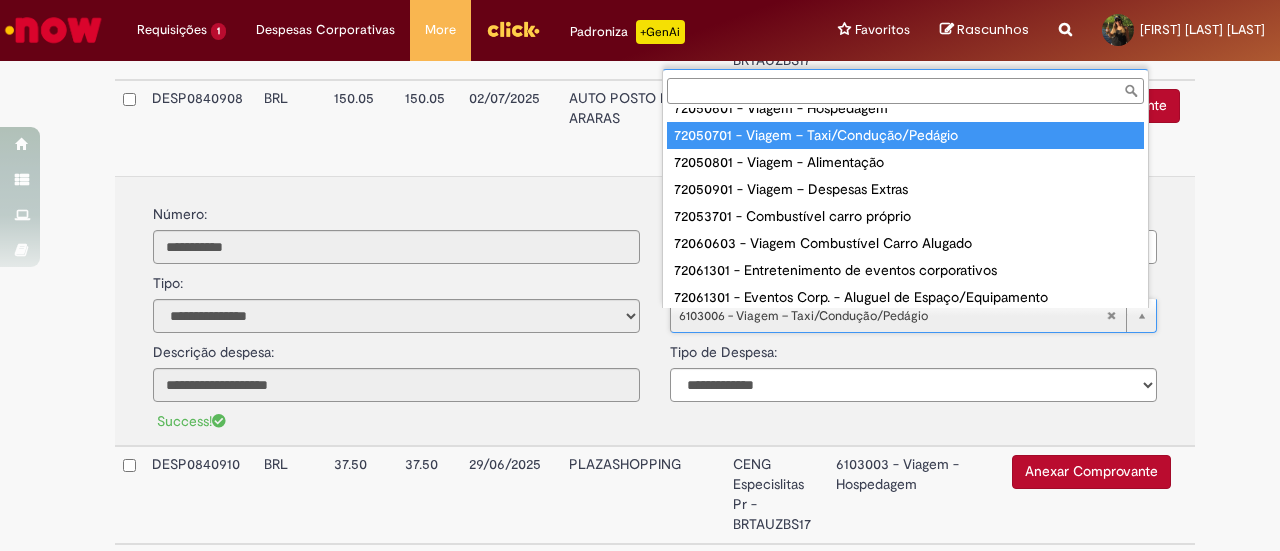 scroll, scrollTop: 126, scrollLeft: 0, axis: vertical 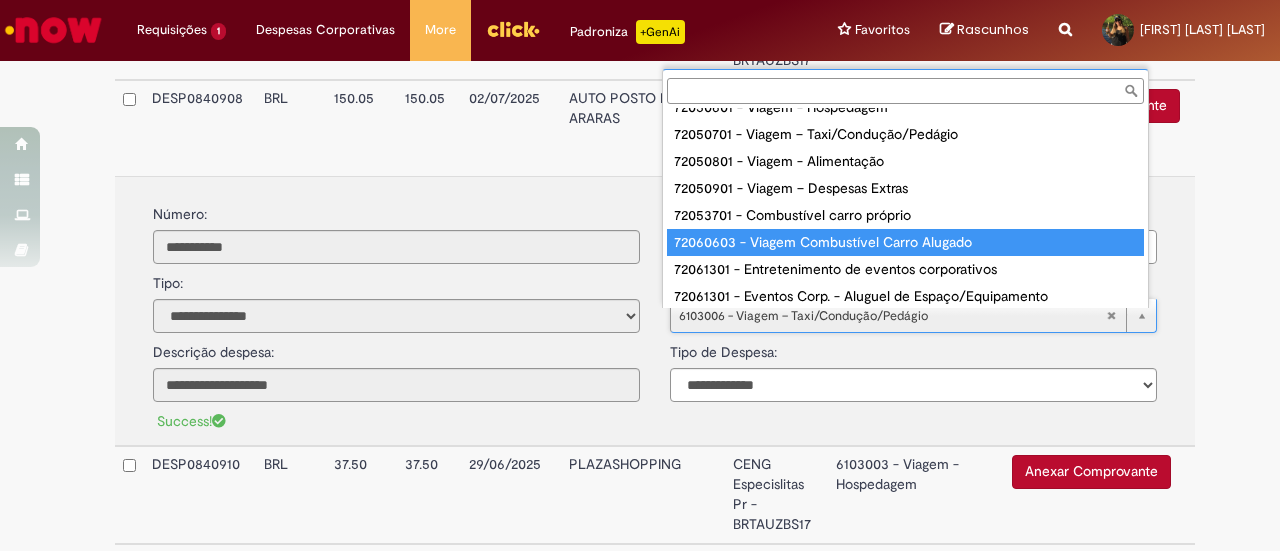 type on "**********" 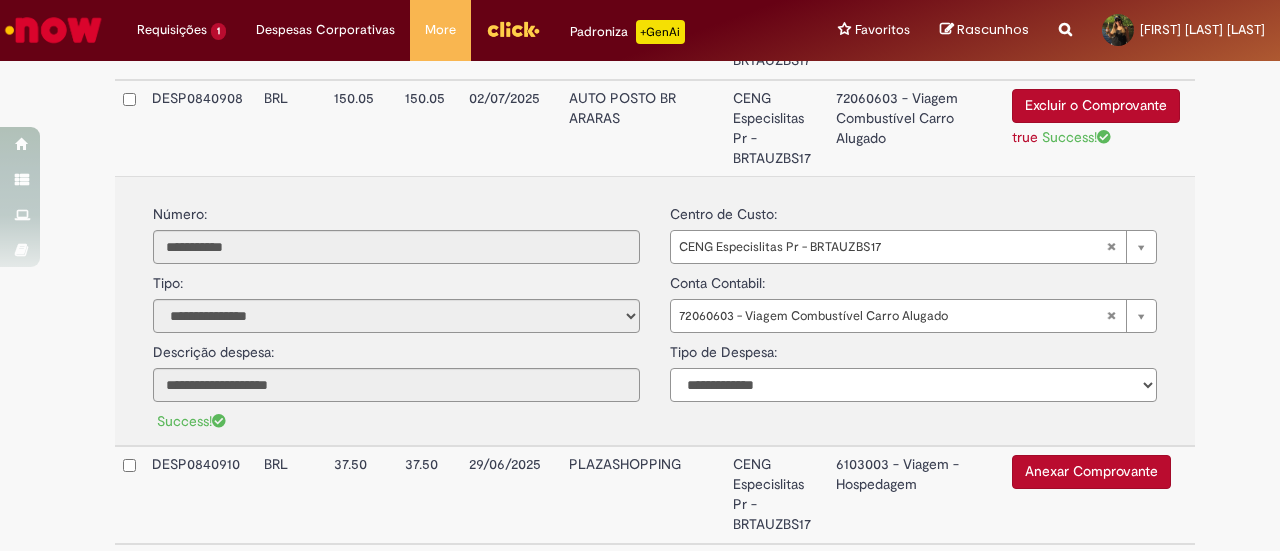 click on "**********" at bounding box center [913, 385] 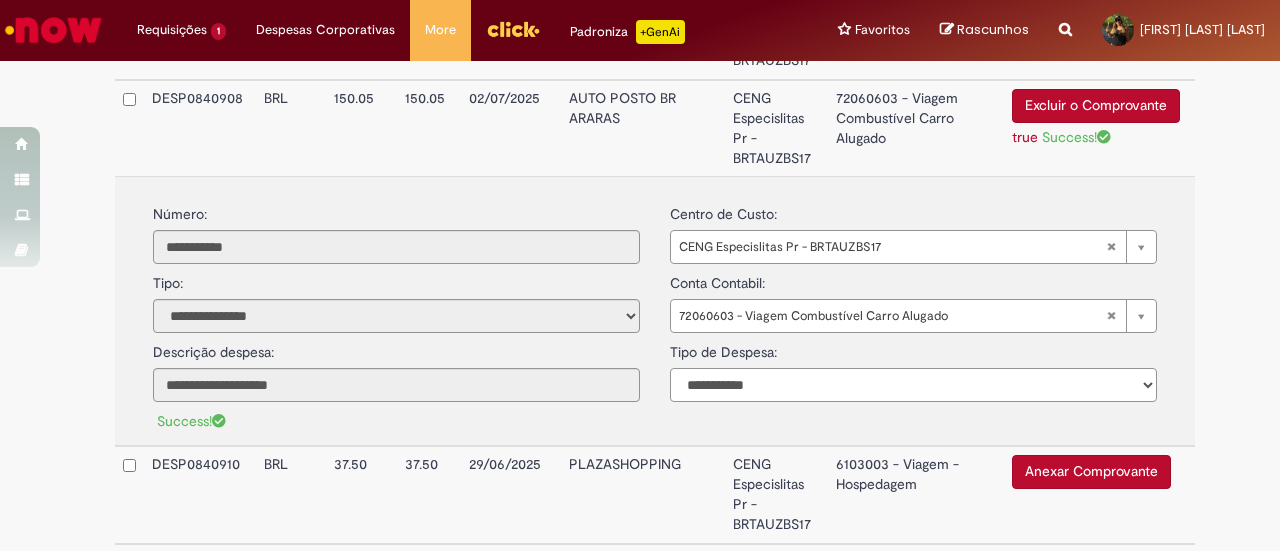 click on "**********" at bounding box center [913, 385] 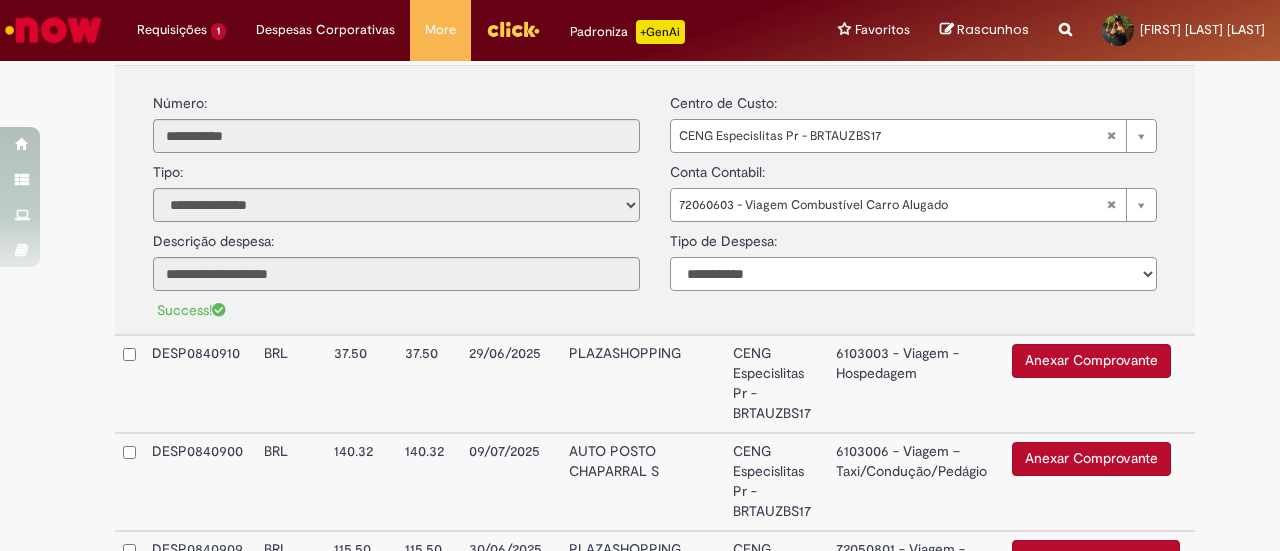 scroll, scrollTop: 3240, scrollLeft: 0, axis: vertical 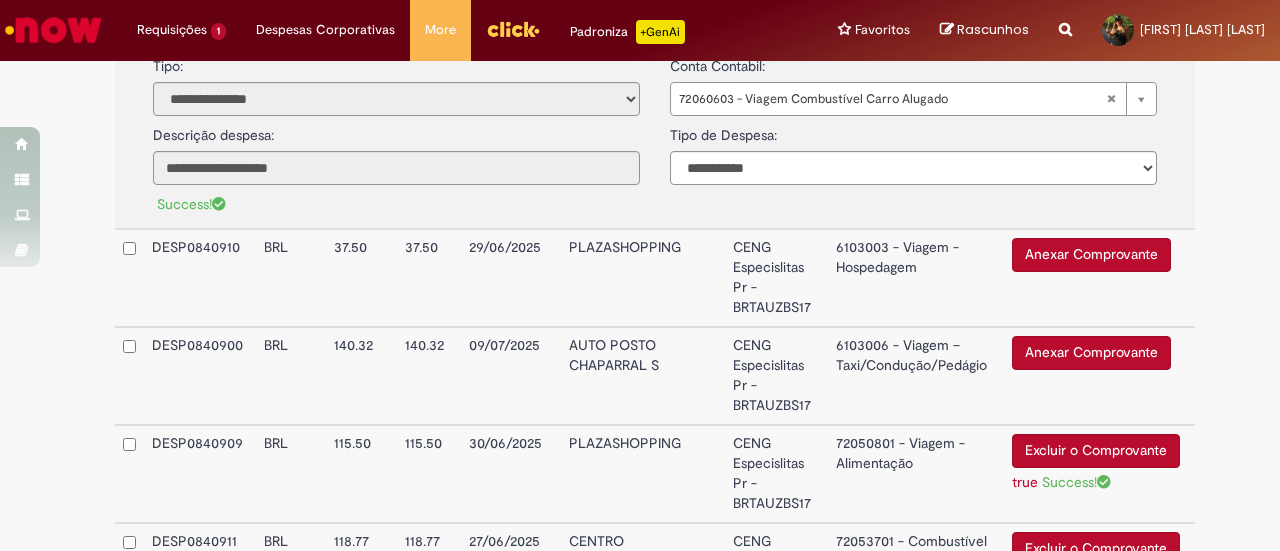 click on "Anexar Comprovante" at bounding box center [1091, 353] 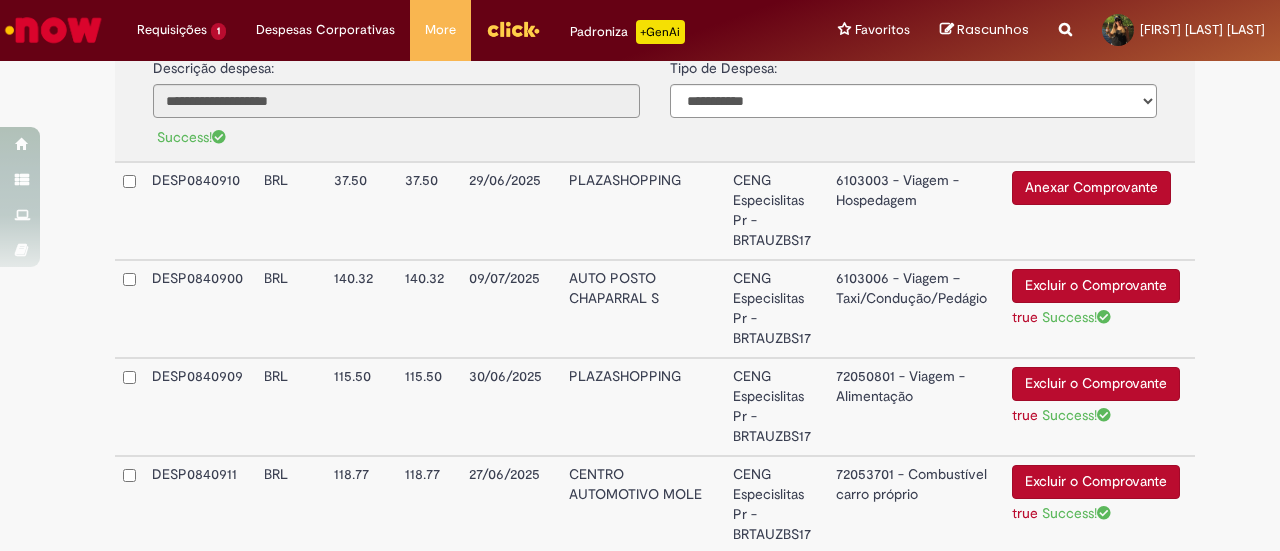 scroll, scrollTop: 3410, scrollLeft: 0, axis: vertical 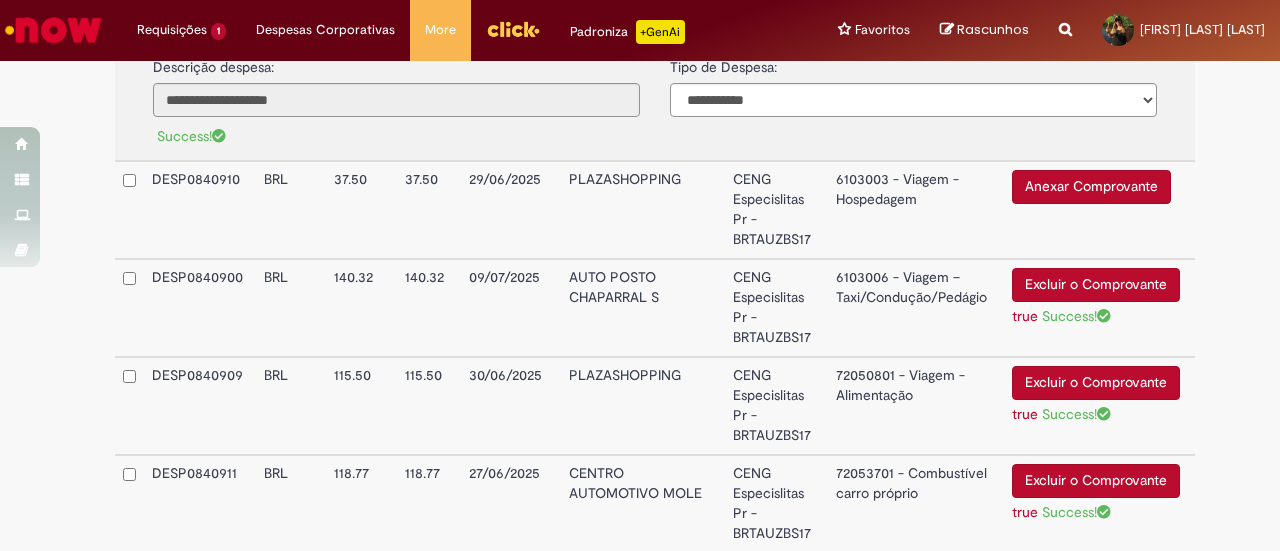 click on "6103006 - Viagem – Taxi/Condução/Pedágio" at bounding box center [916, 308] 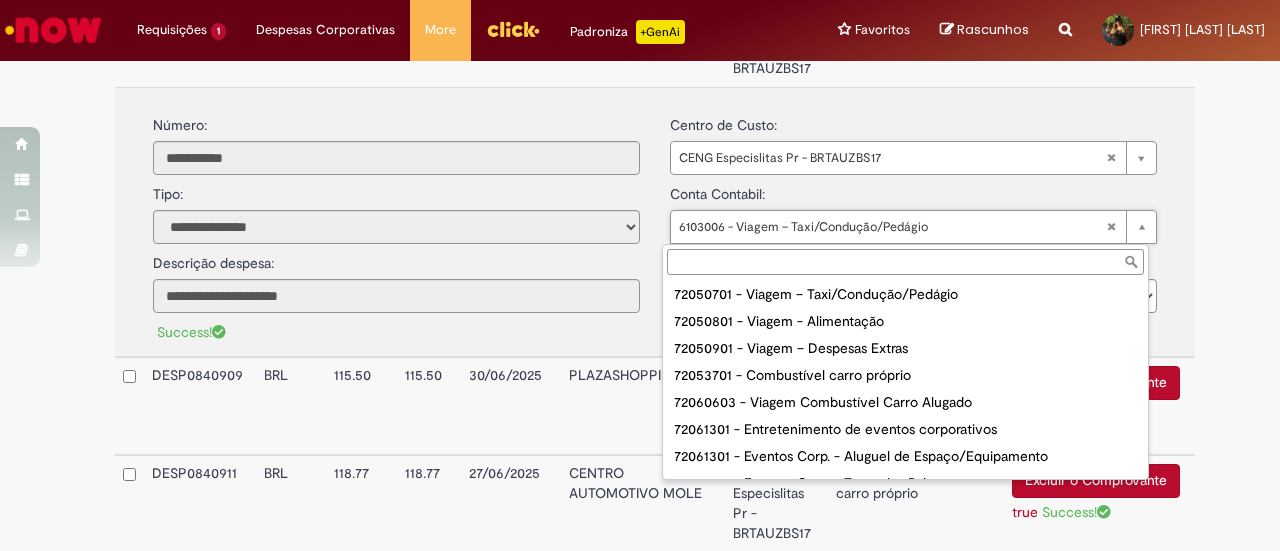 scroll, scrollTop: 144, scrollLeft: 0, axis: vertical 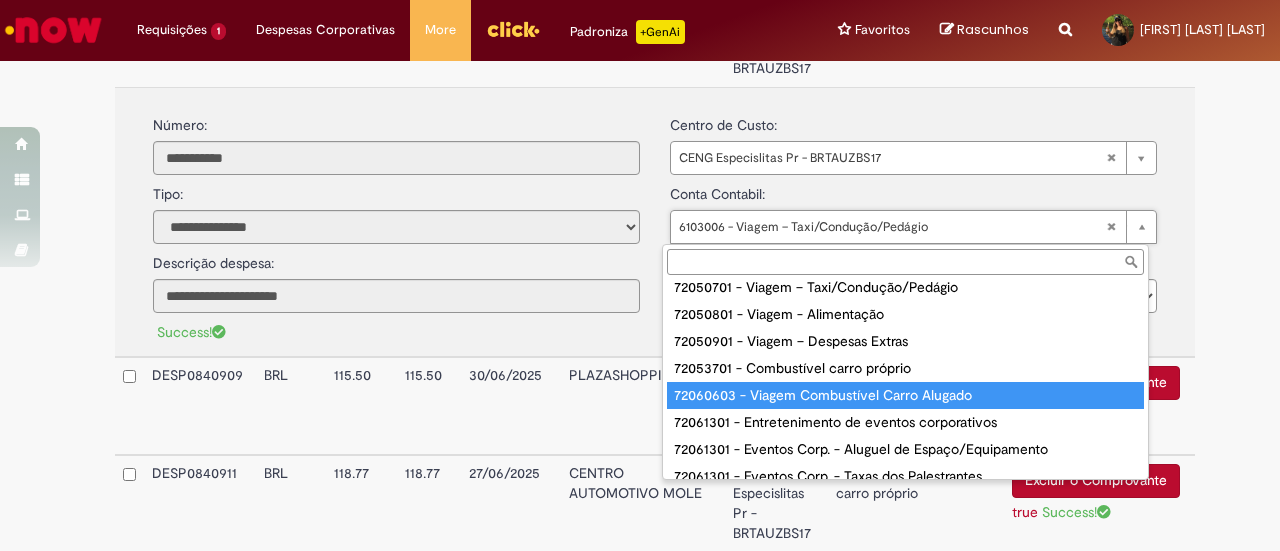 type on "**********" 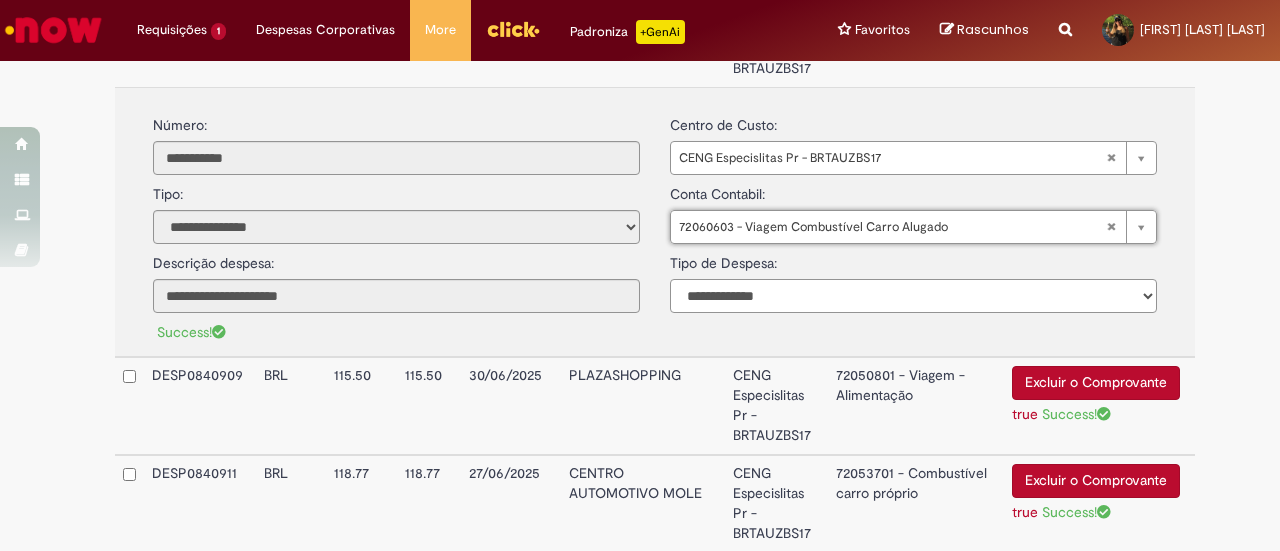 click on "**********" at bounding box center (913, 296) 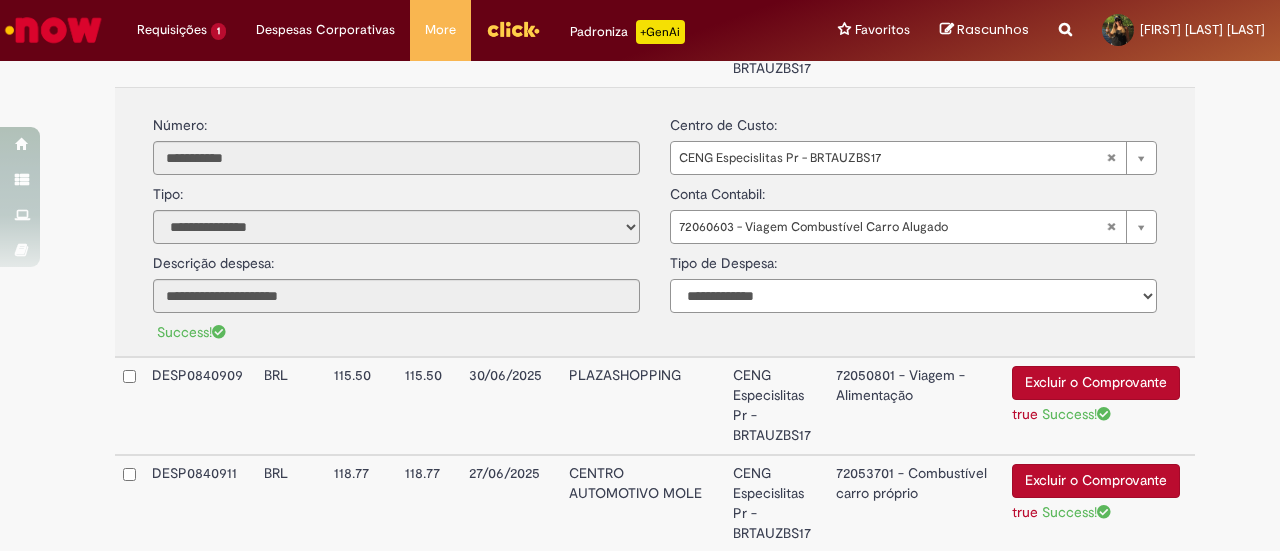 select on "*" 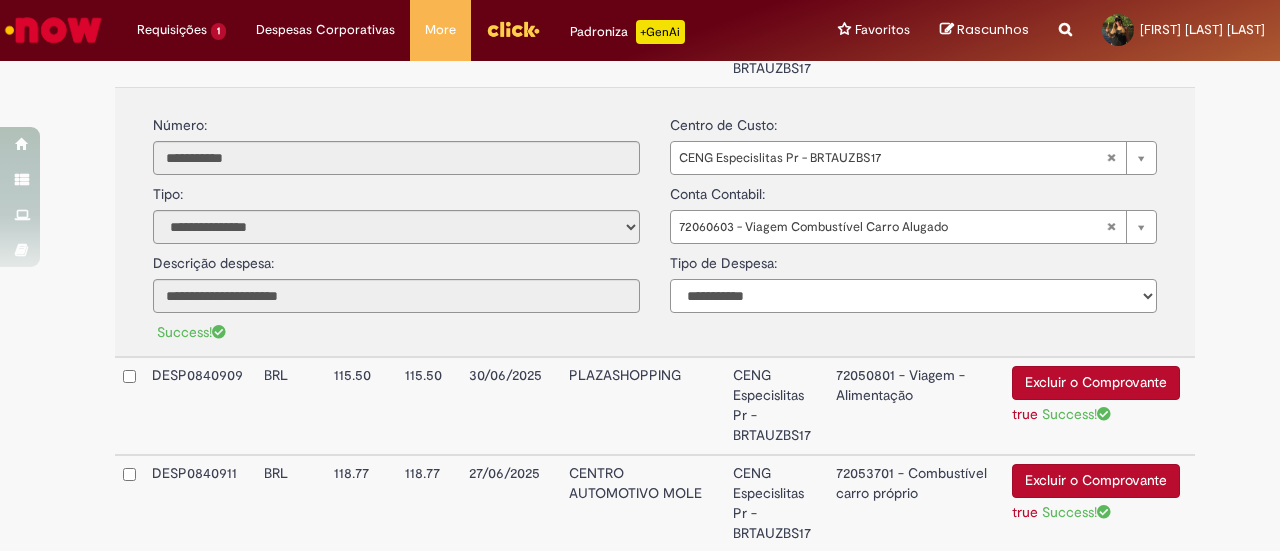 click on "**********" at bounding box center (913, 296) 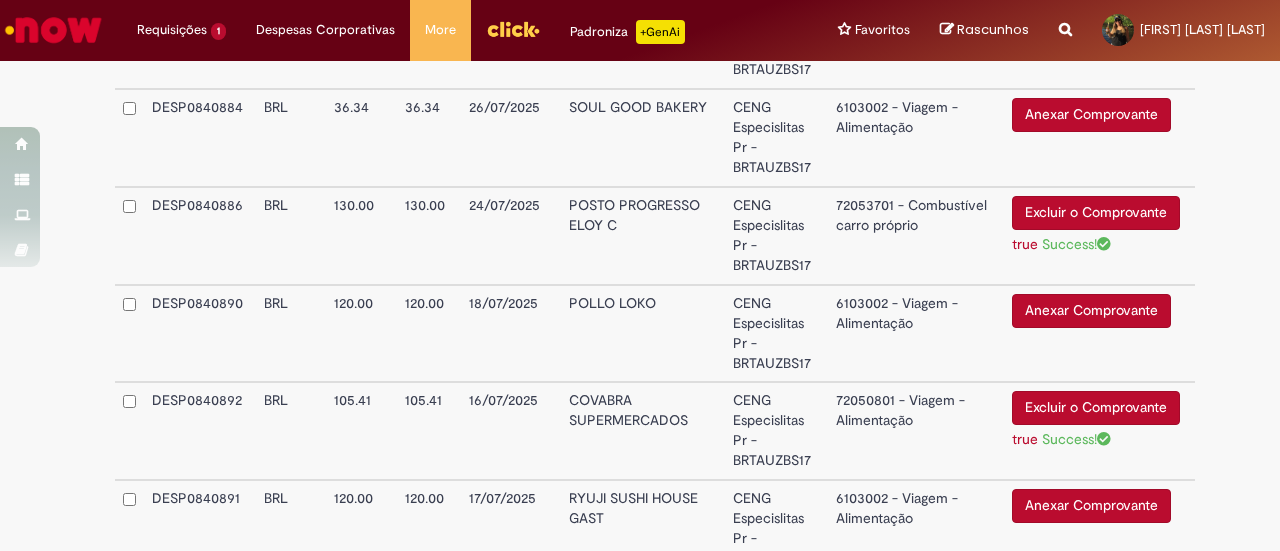 scroll, scrollTop: 1343, scrollLeft: 0, axis: vertical 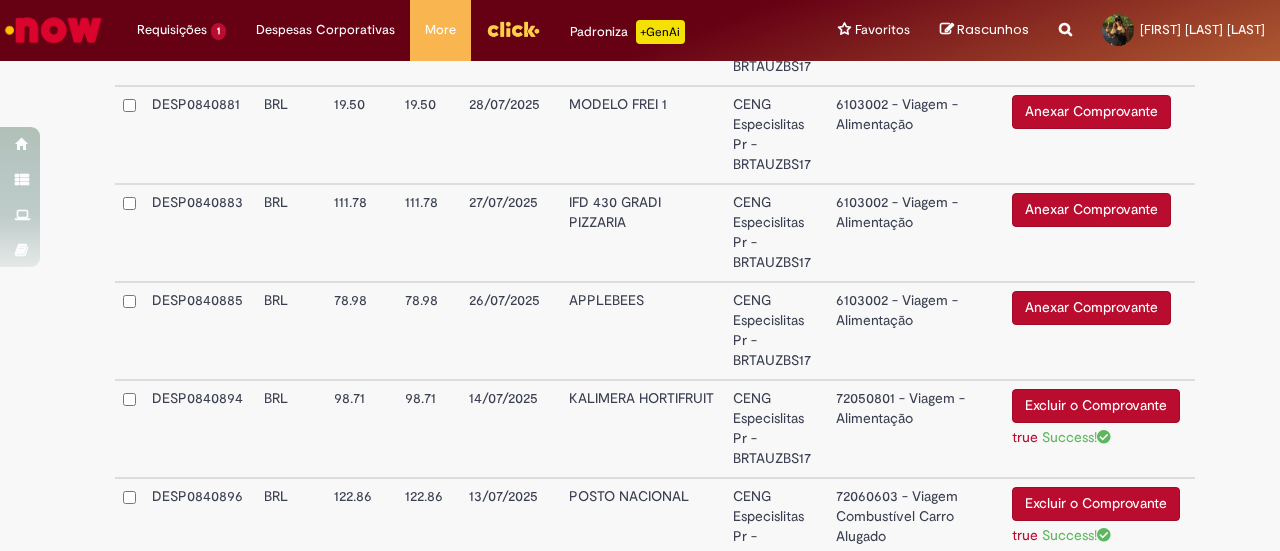 click at bounding box center (129, 331) 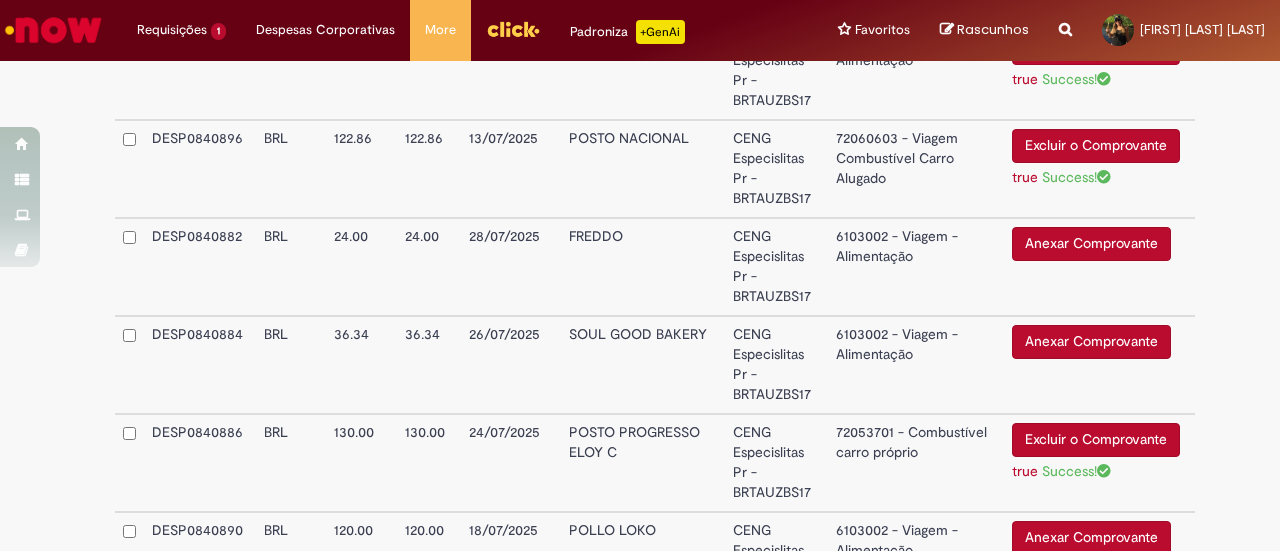 scroll, scrollTop: 1127, scrollLeft: 0, axis: vertical 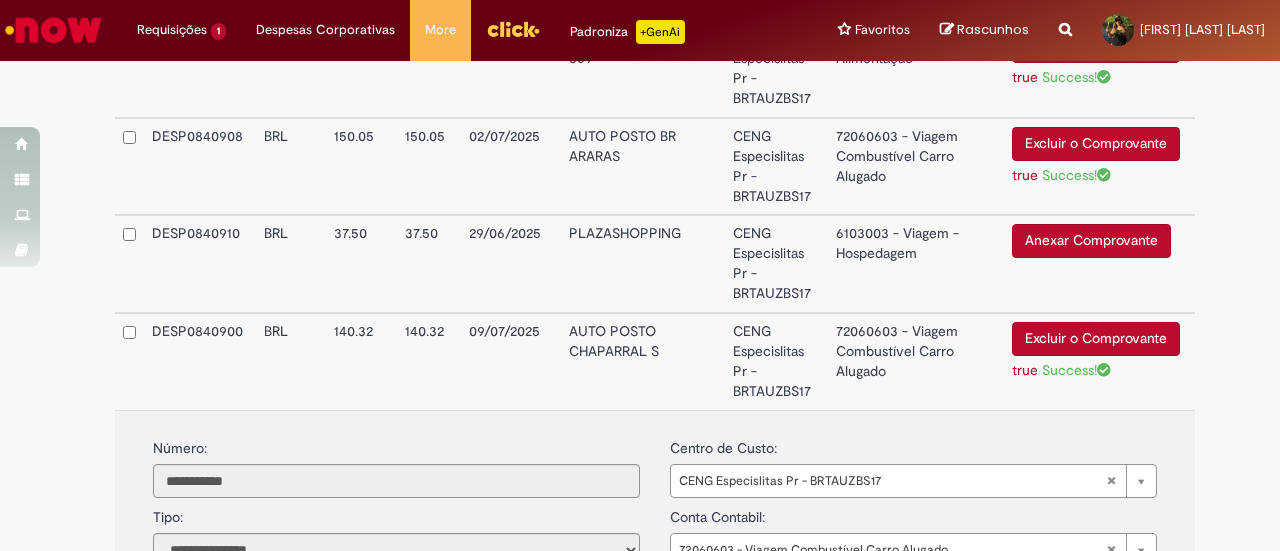 click at bounding box center [129, 264] 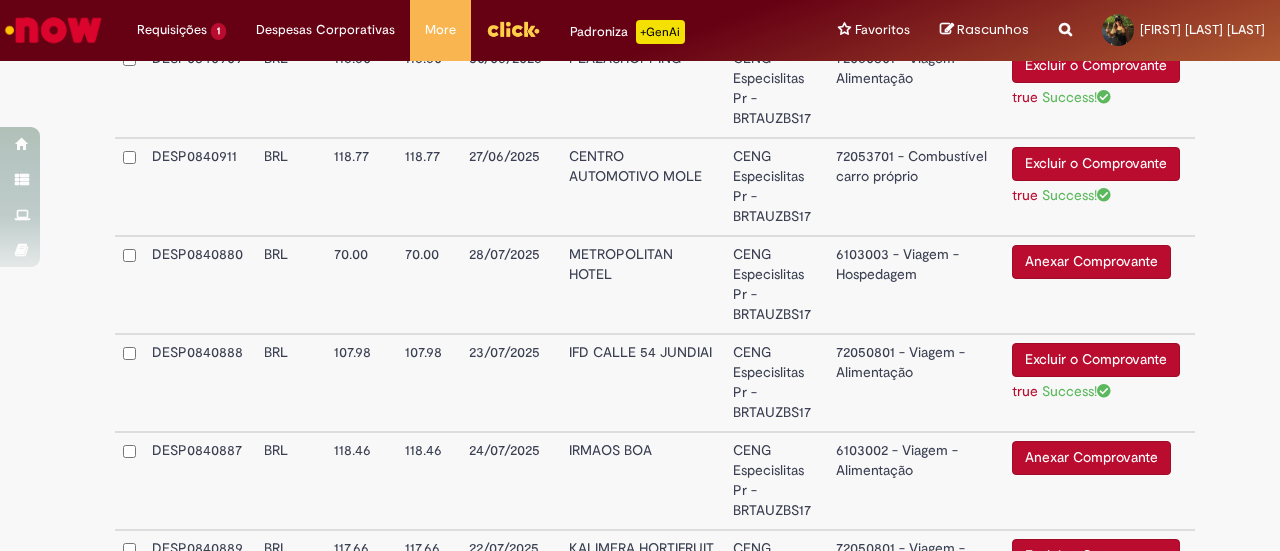 scroll, scrollTop: 3728, scrollLeft: 0, axis: vertical 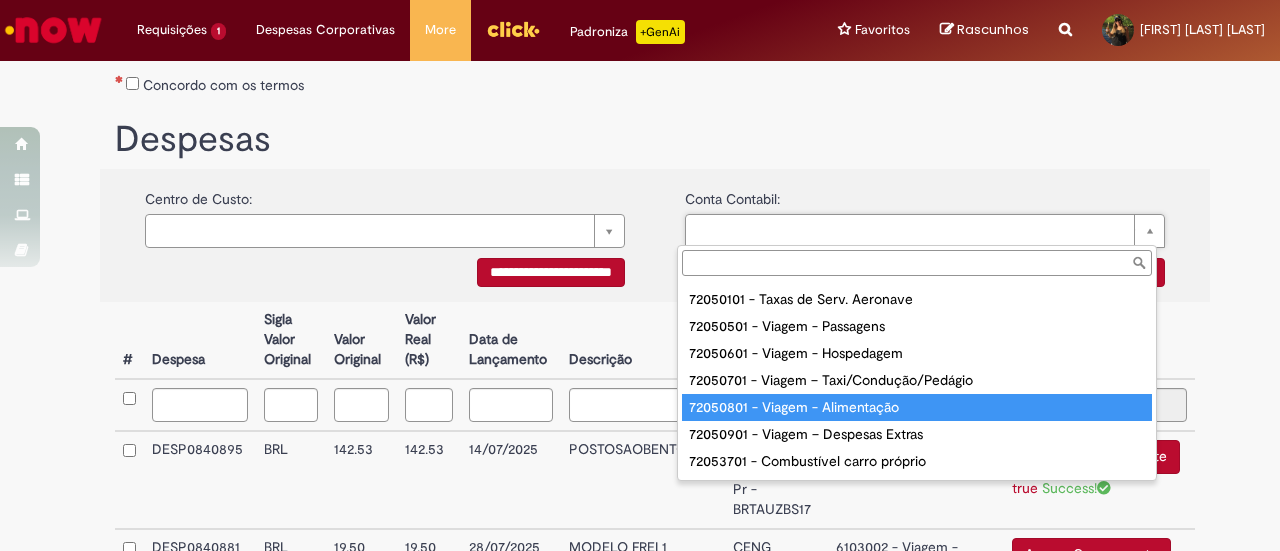 type on "**********" 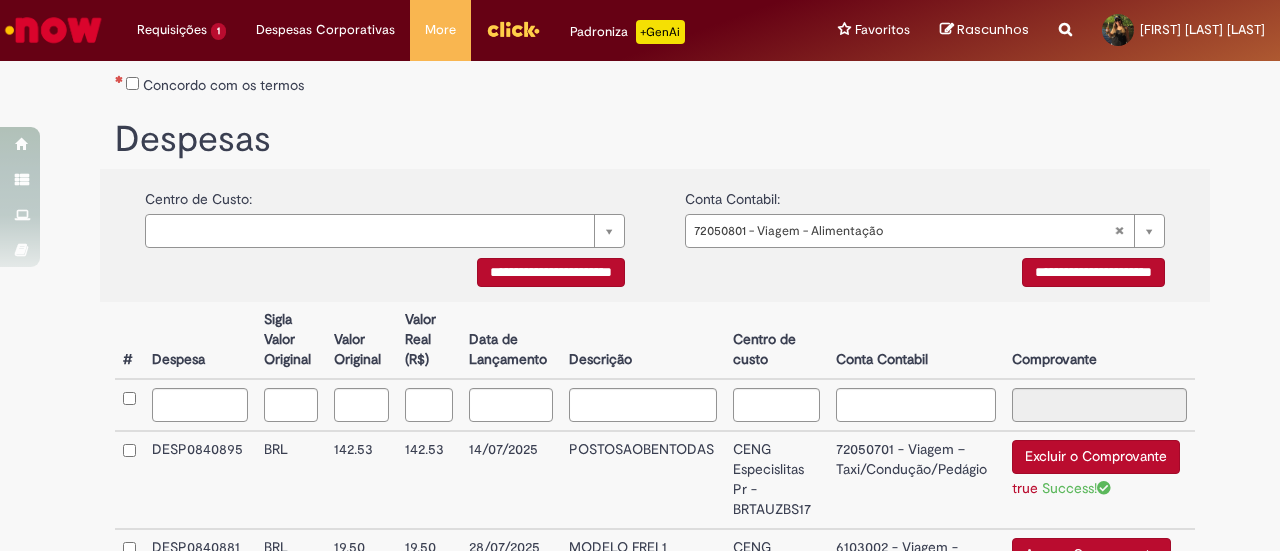 click on "**********" at bounding box center [1093, 272] 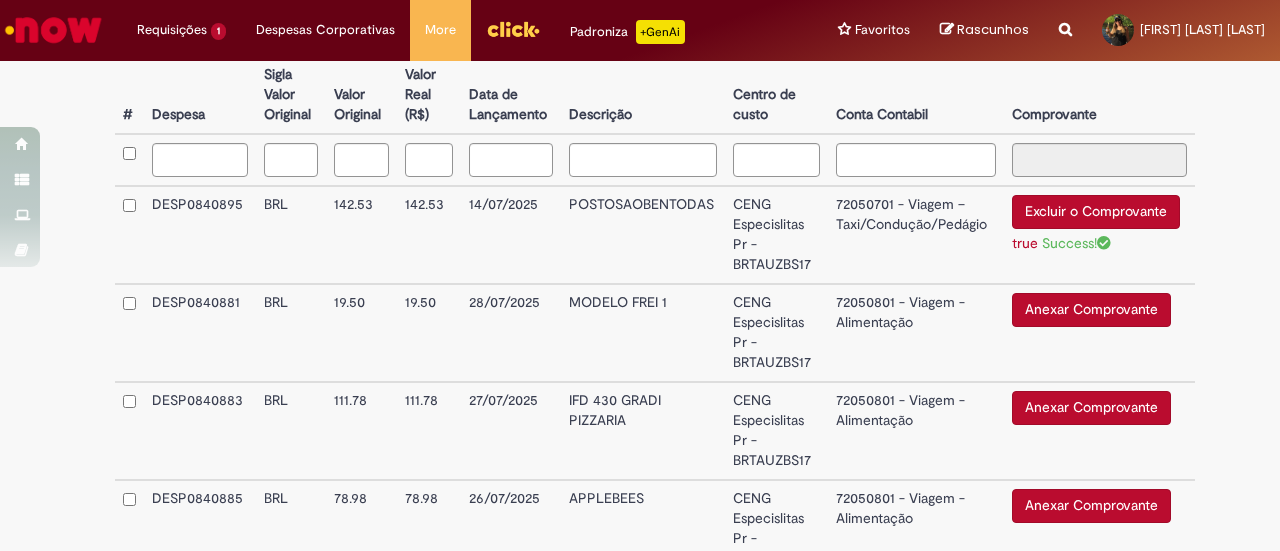 scroll, scrollTop: 571, scrollLeft: 0, axis: vertical 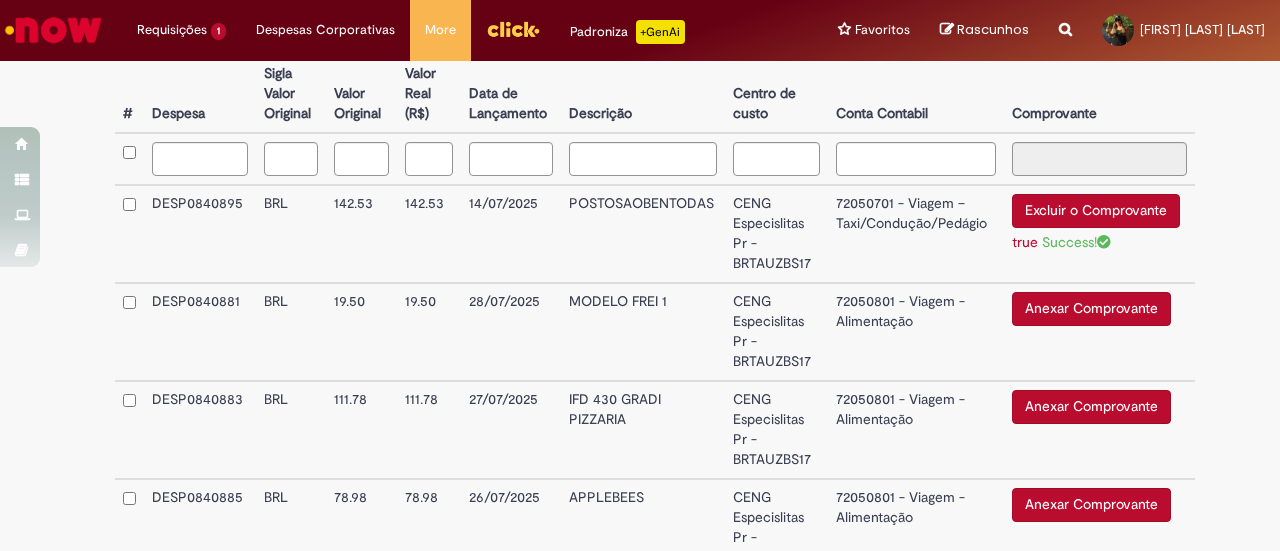 click on "Anexar Comprovante" at bounding box center [1091, 309] 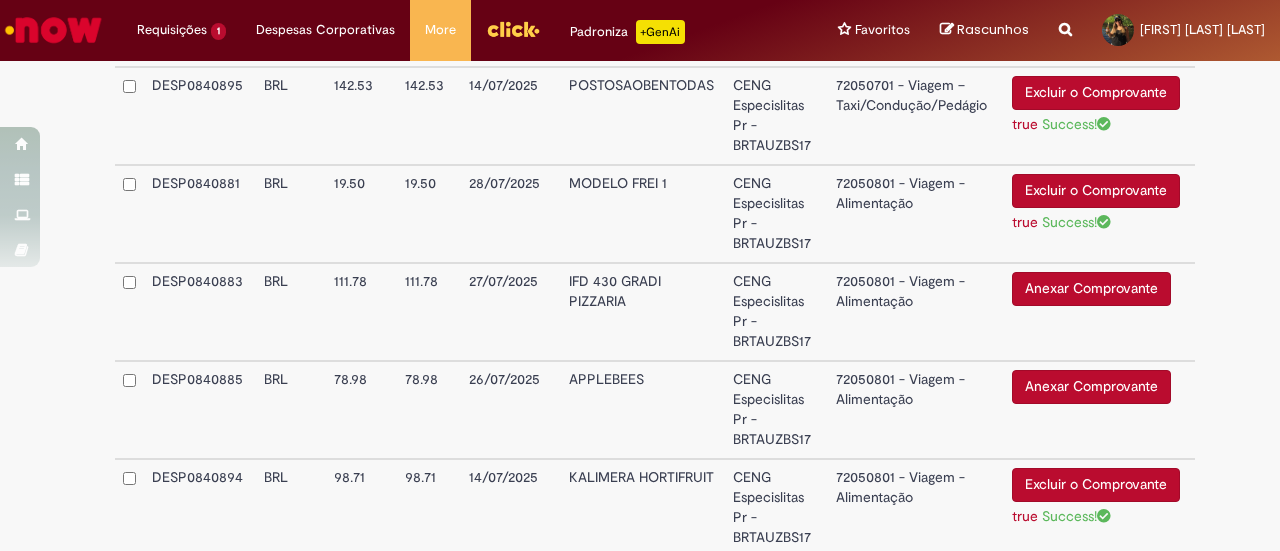 scroll, scrollTop: 695, scrollLeft: 0, axis: vertical 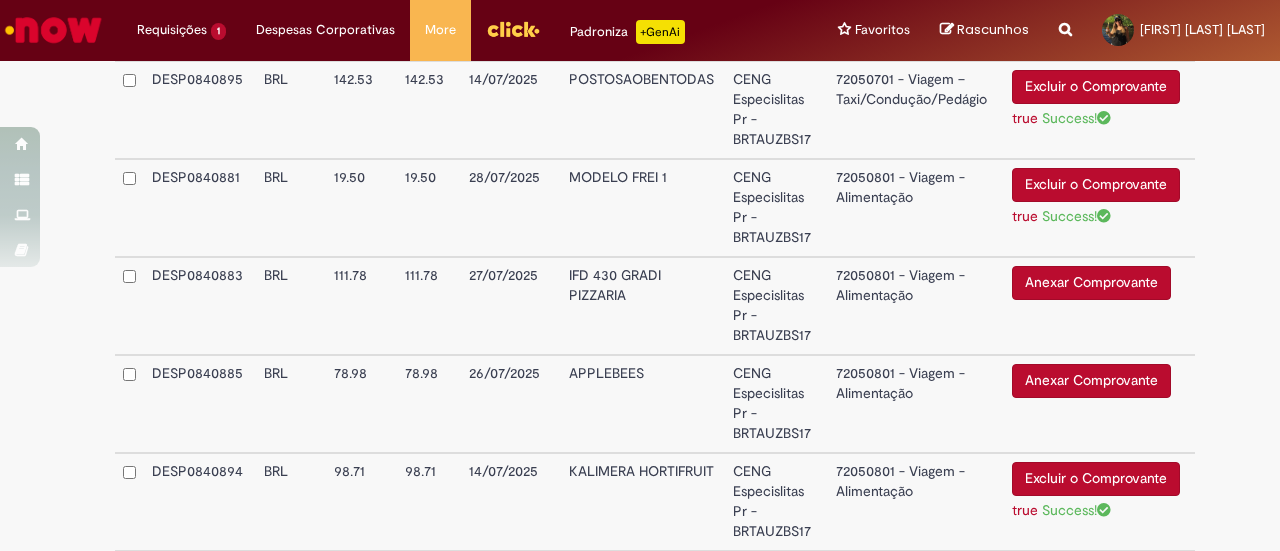 click on "Anexar Comprovante" at bounding box center [1091, 283] 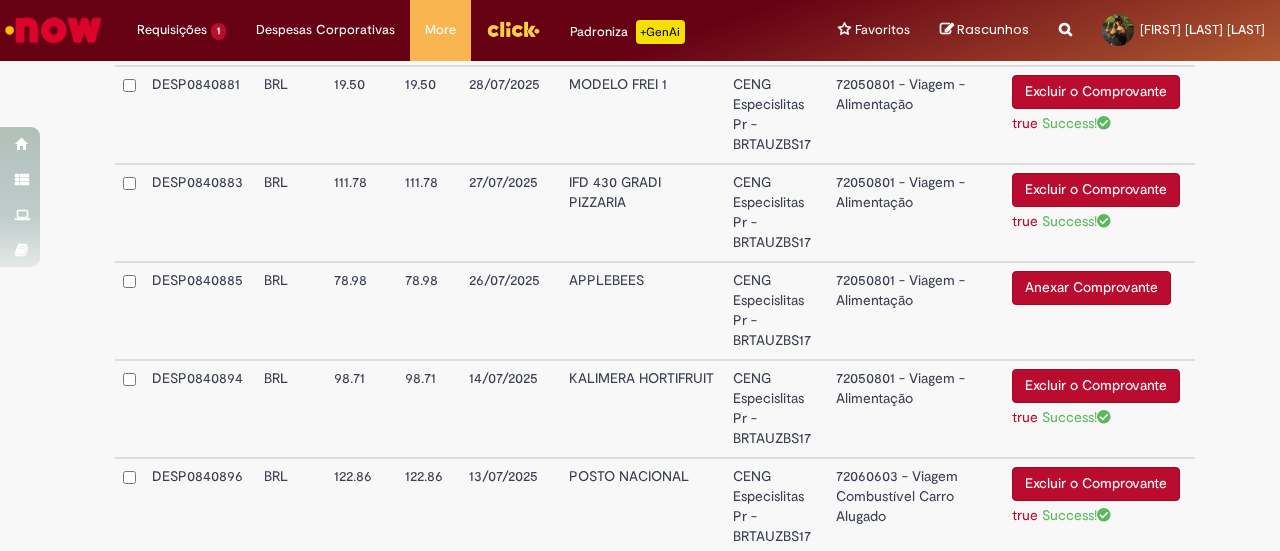 scroll, scrollTop: 792, scrollLeft: 0, axis: vertical 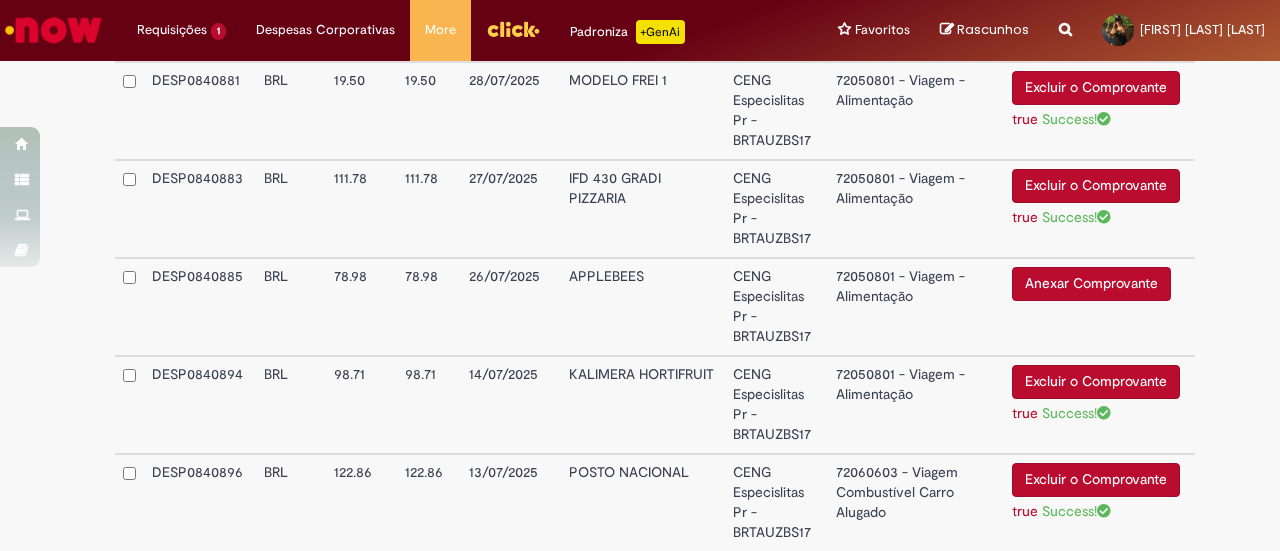 click on "Anexar Comprovante" at bounding box center [1091, 284] 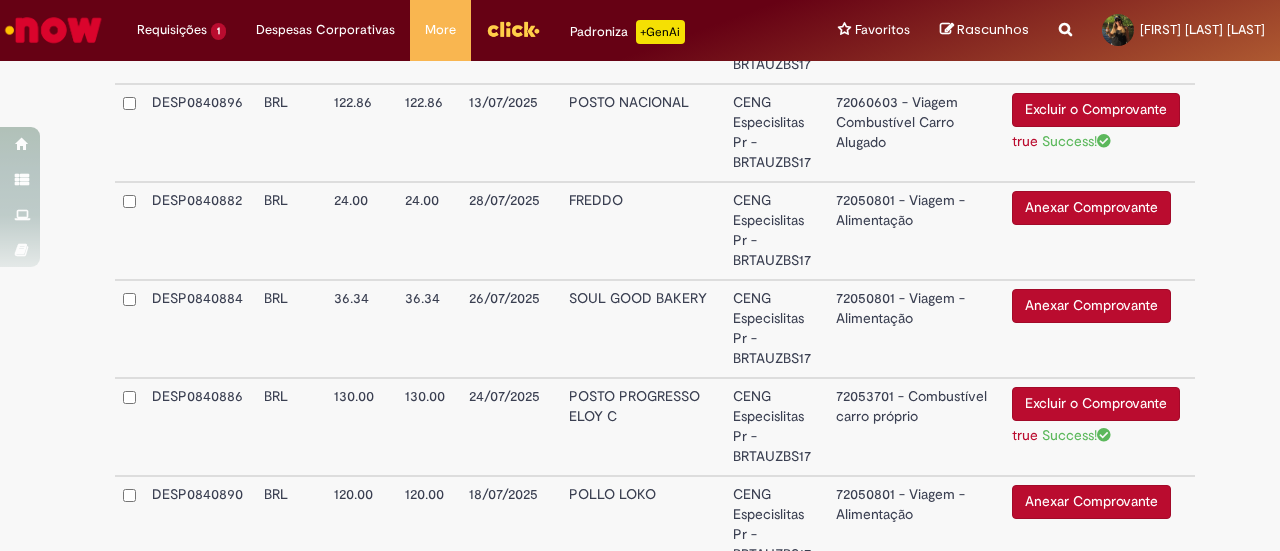 scroll, scrollTop: 1165, scrollLeft: 0, axis: vertical 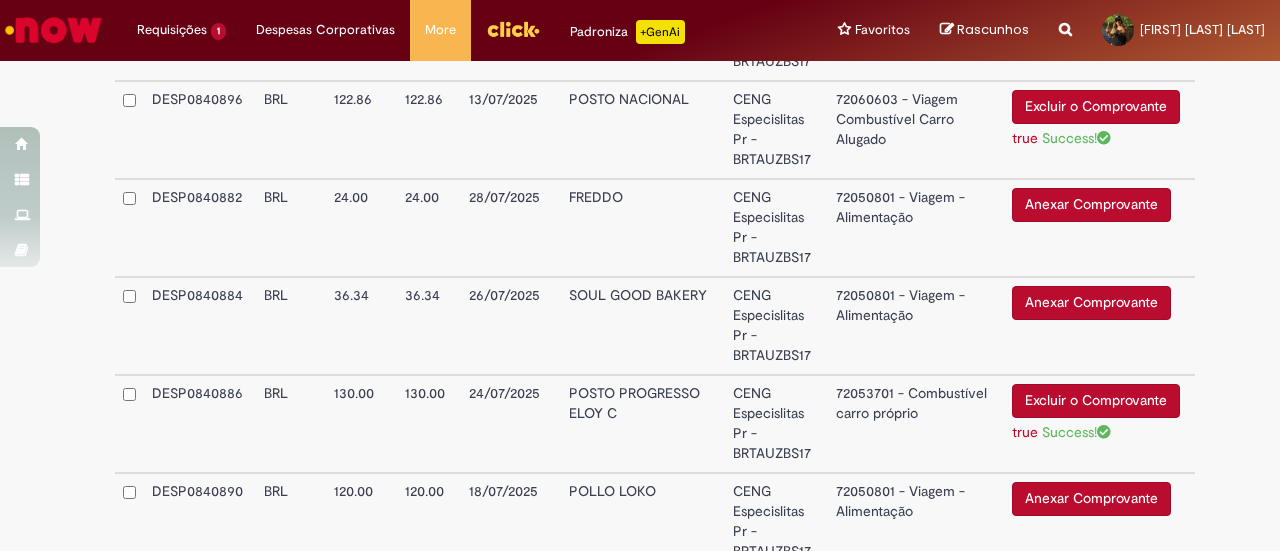 click on "Anexar Comprovante" at bounding box center [1091, 205] 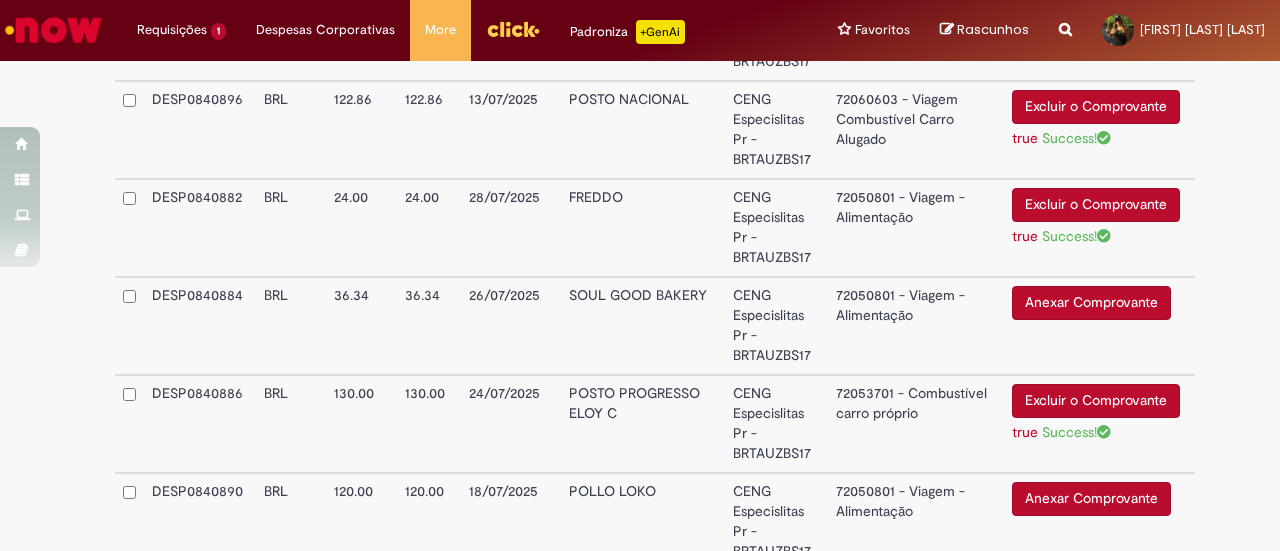 click on "Anexar Comprovante" at bounding box center (1091, 303) 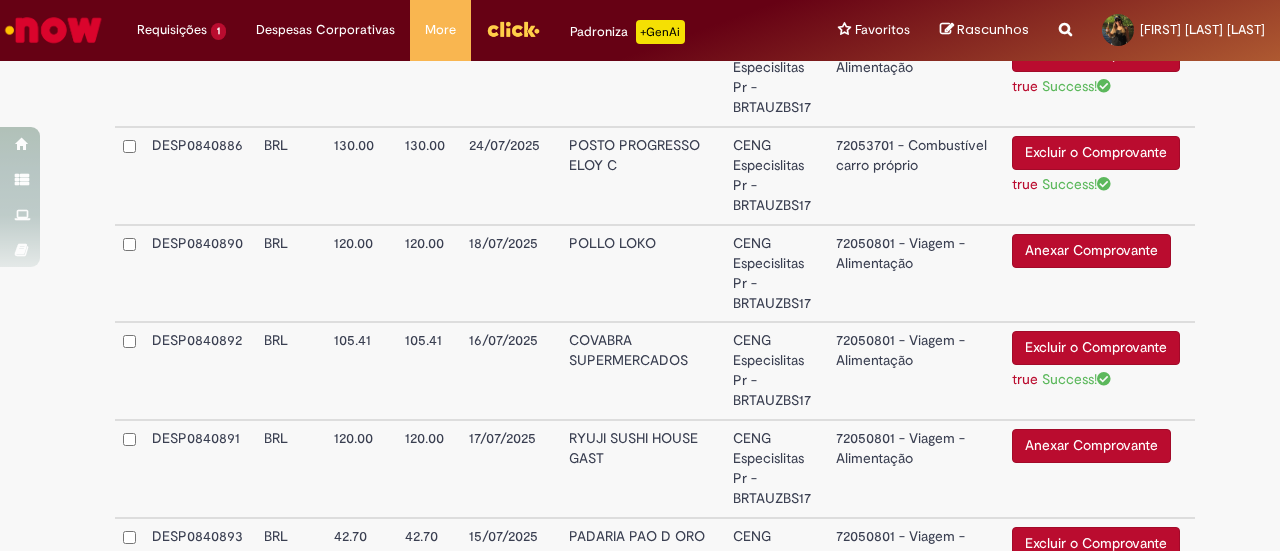 scroll, scrollTop: 1421, scrollLeft: 0, axis: vertical 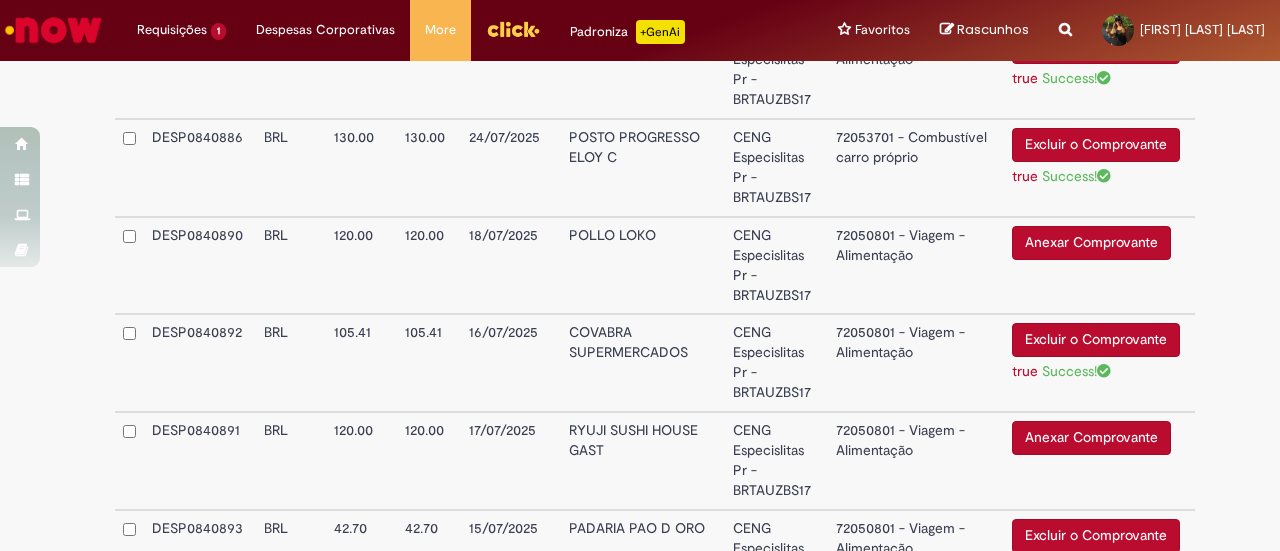 click on "Anexar Comprovante" at bounding box center (1091, 243) 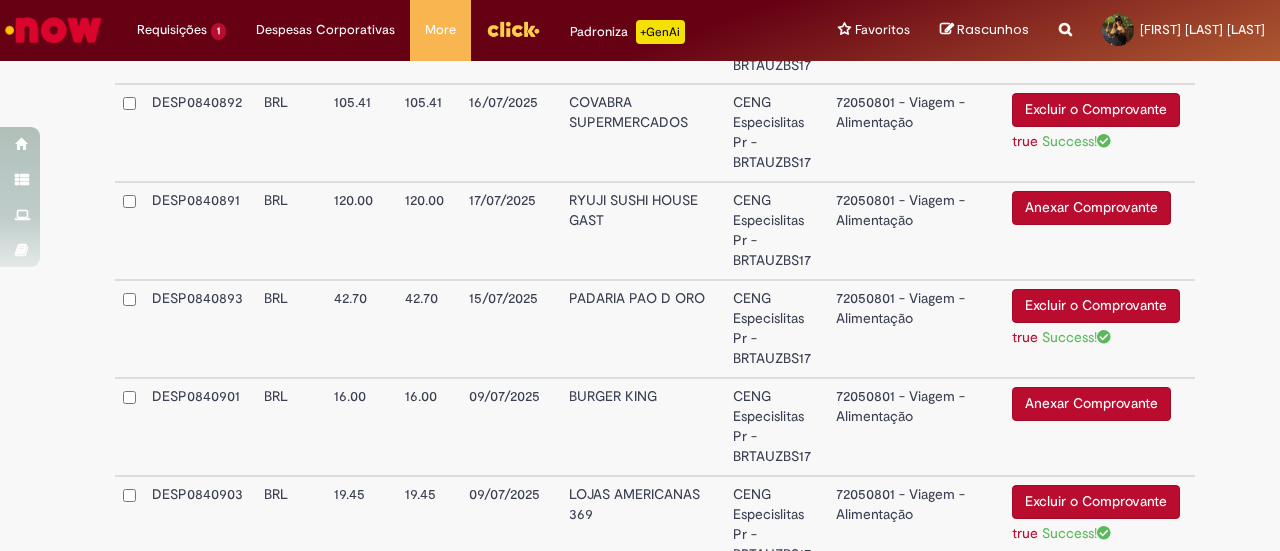 scroll, scrollTop: 1661, scrollLeft: 0, axis: vertical 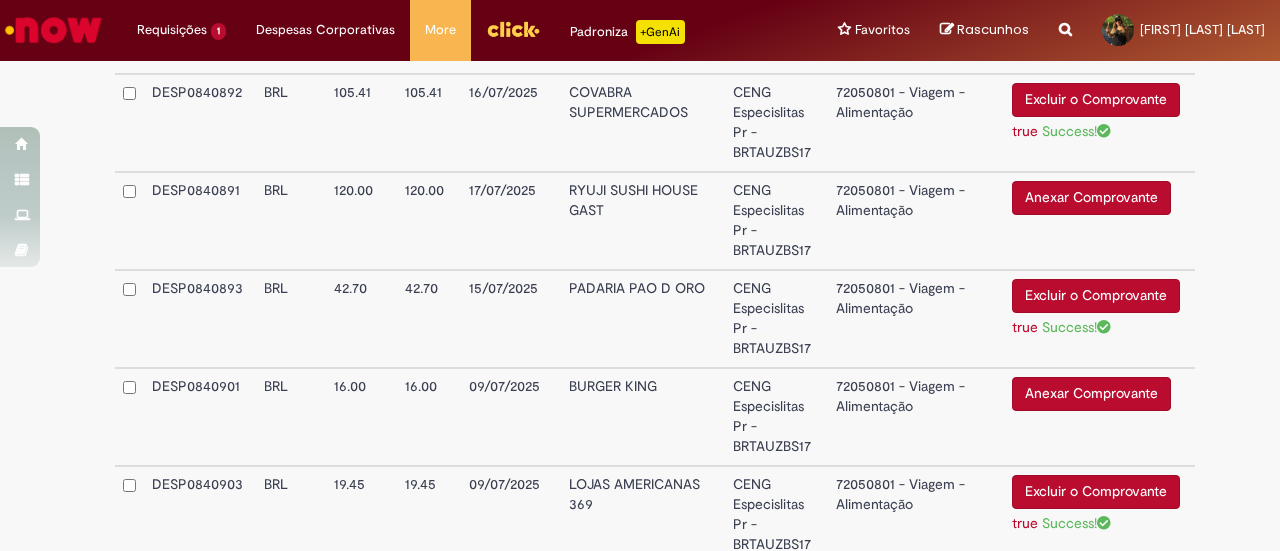 click on "Anexar Comprovante" at bounding box center (1091, 198) 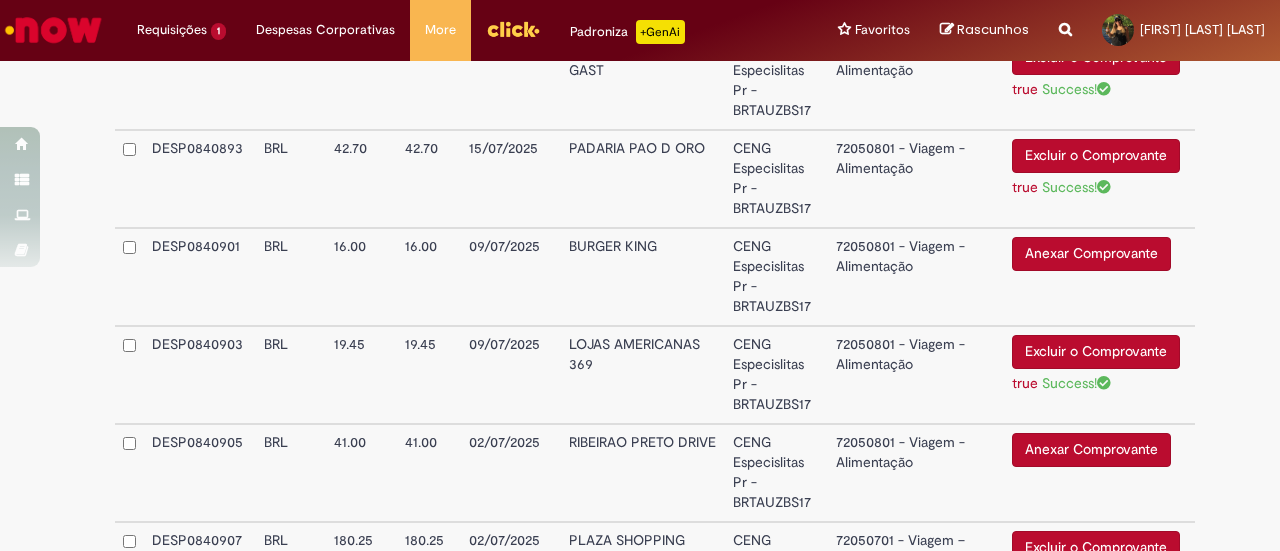 scroll, scrollTop: 1805, scrollLeft: 0, axis: vertical 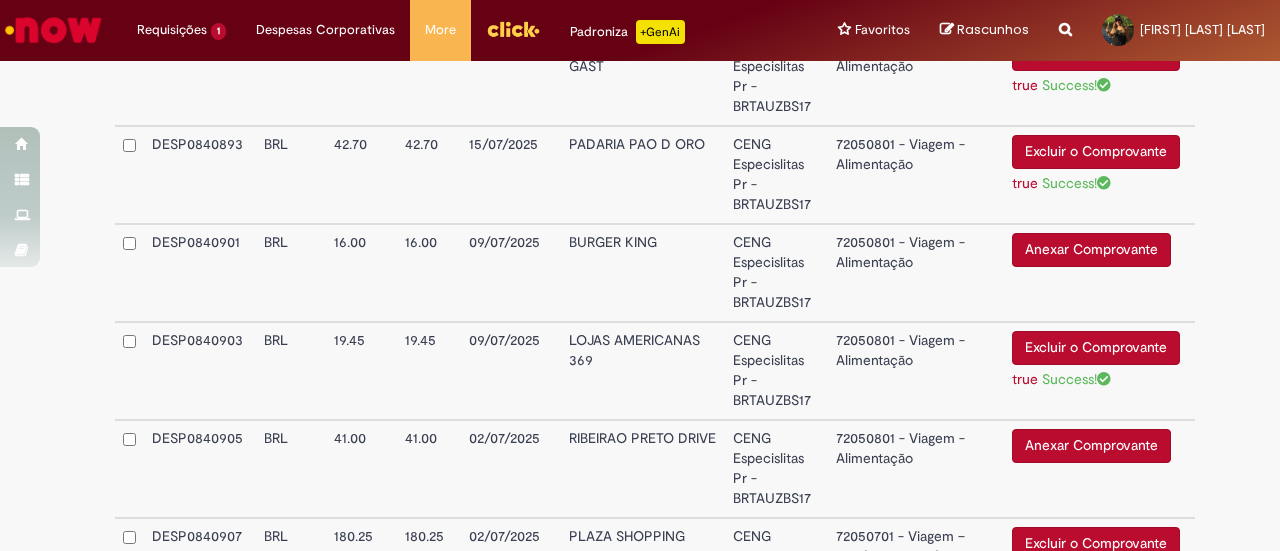 click on "Anexar Comprovante" at bounding box center [1091, 250] 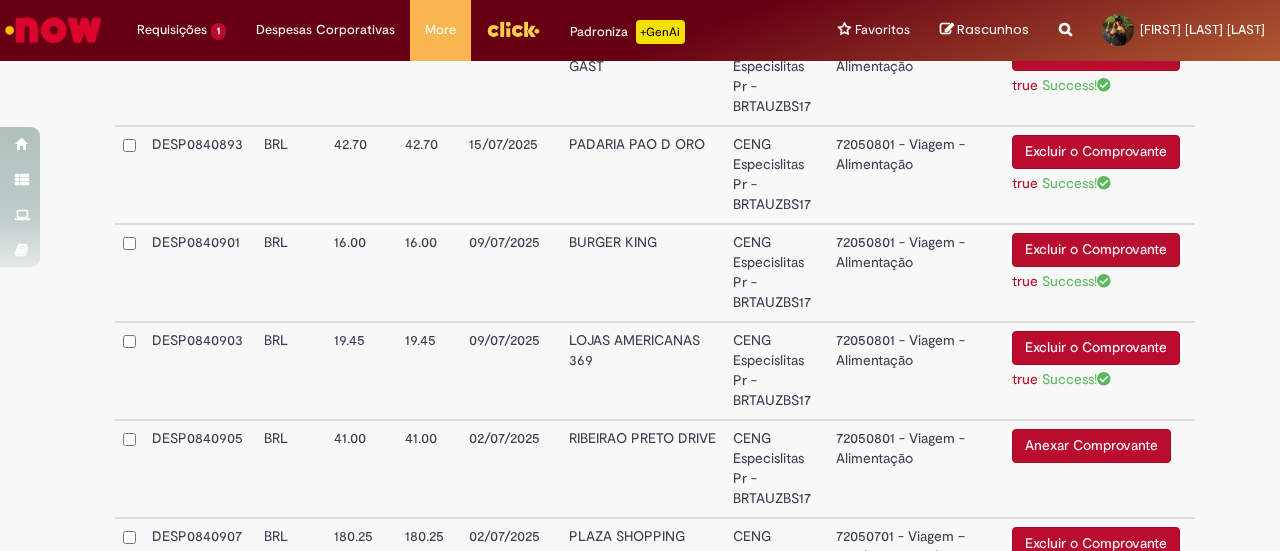 scroll, scrollTop: 1918, scrollLeft: 0, axis: vertical 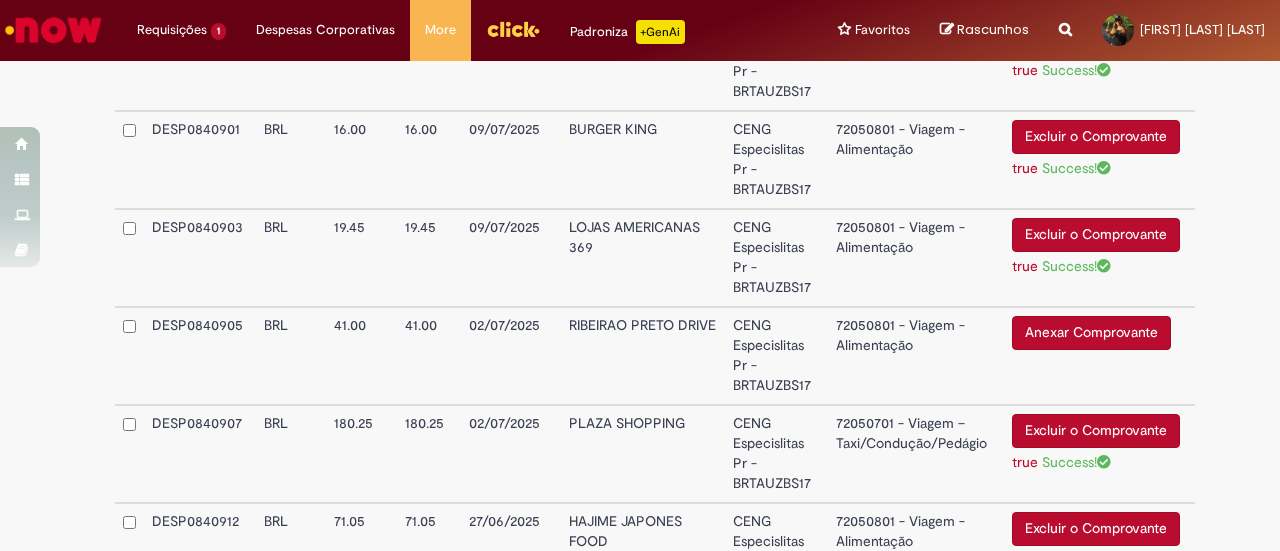 click on "Anexar Comprovante" at bounding box center (1091, 333) 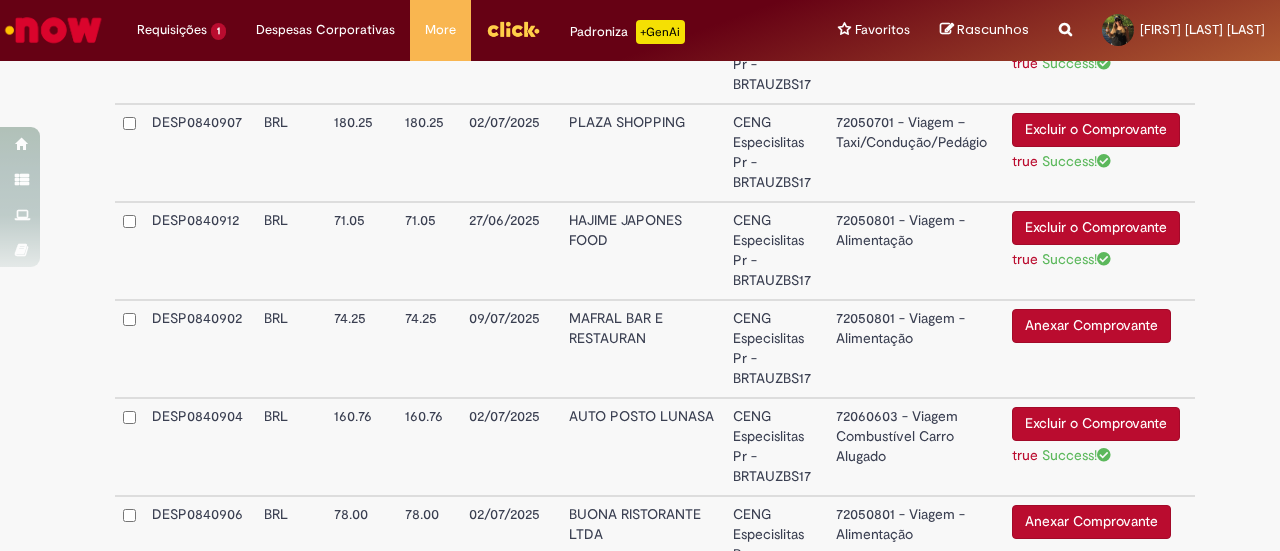 scroll, scrollTop: 2231, scrollLeft: 0, axis: vertical 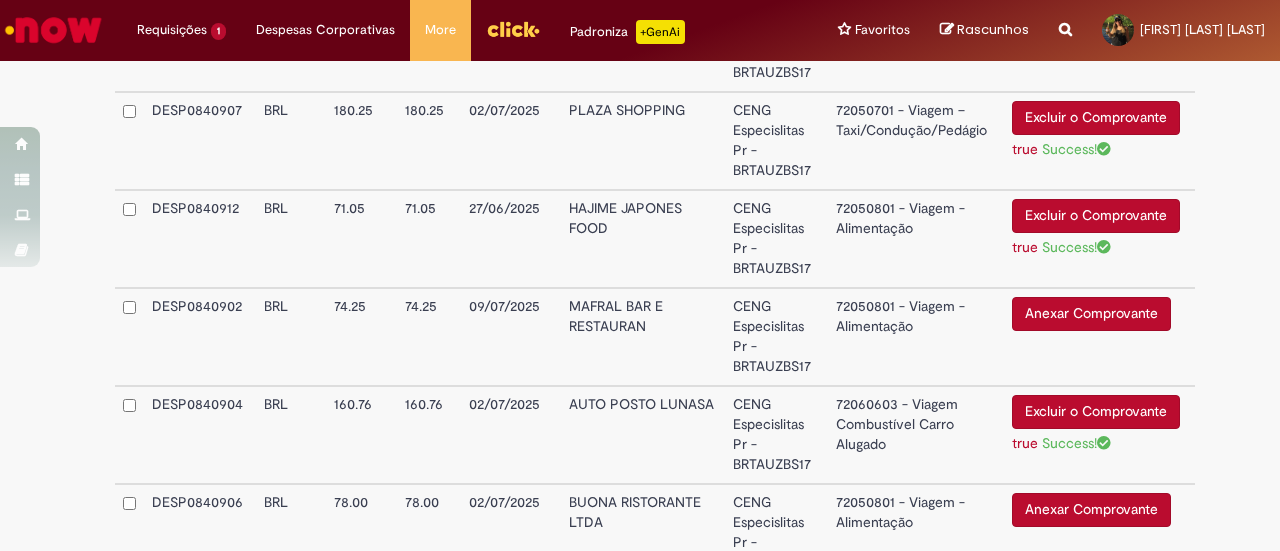 click on "Anexar Comprovante" at bounding box center (1091, 314) 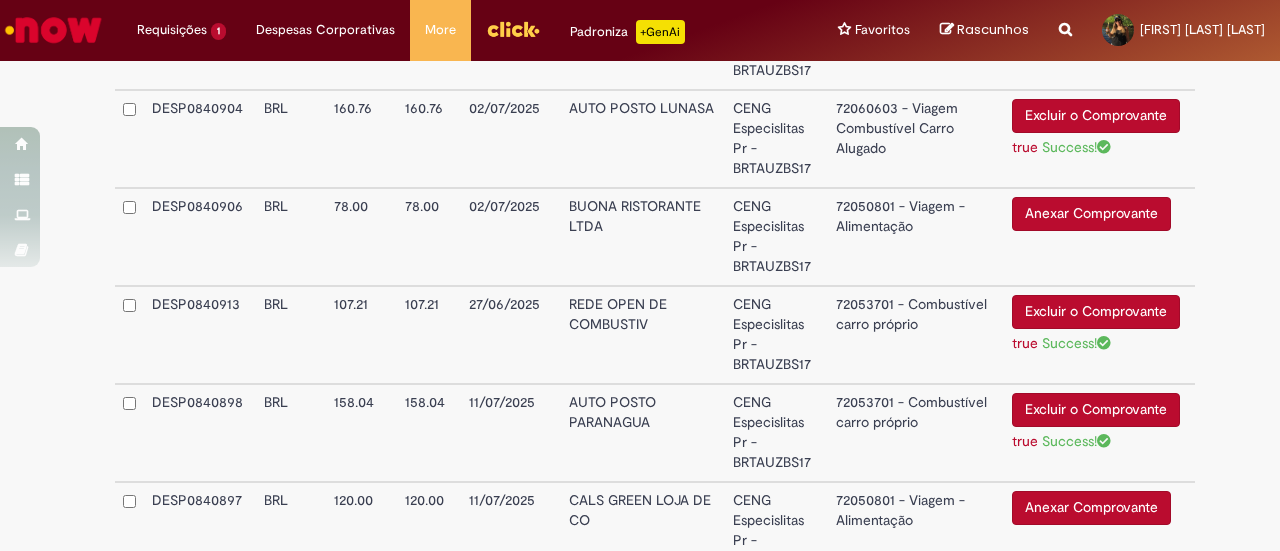 scroll, scrollTop: 2528, scrollLeft: 0, axis: vertical 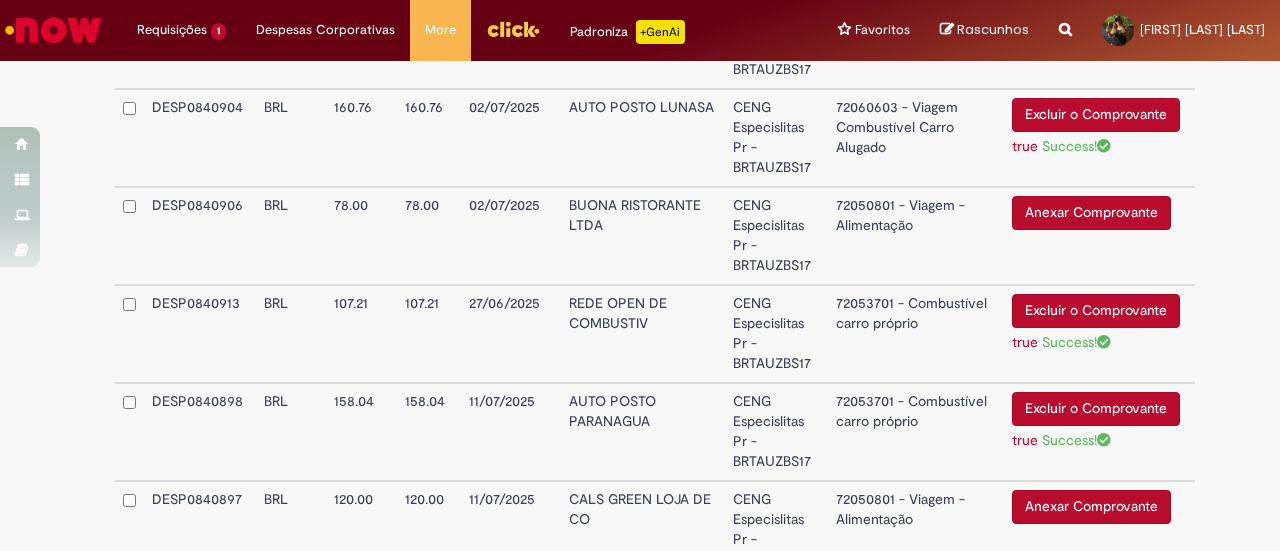 click on "Anexar Comprovante" at bounding box center [1091, 213] 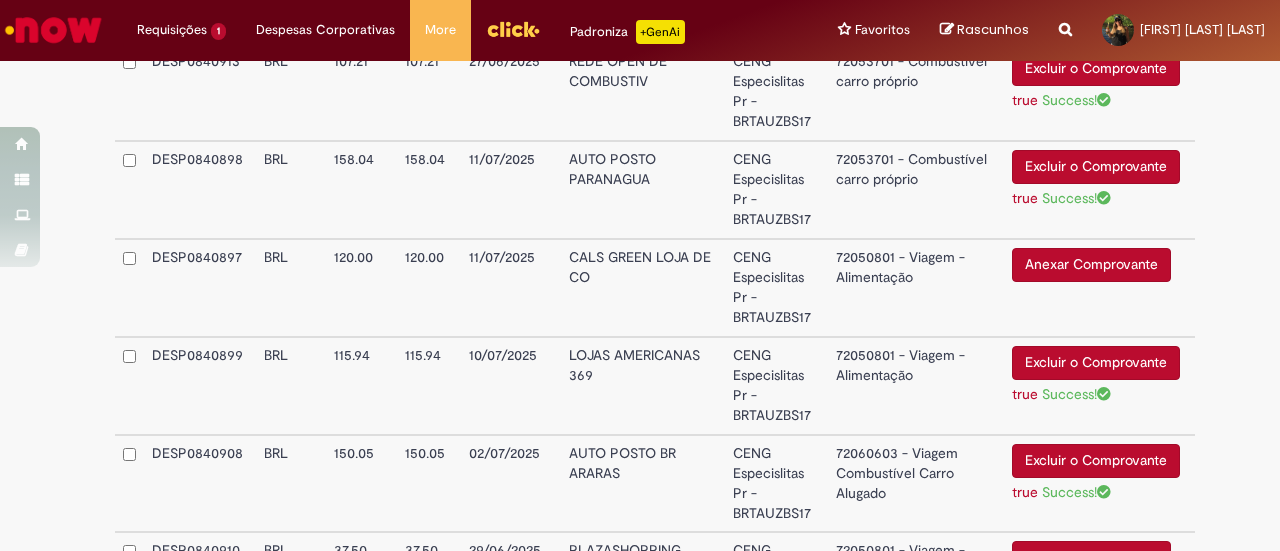 scroll, scrollTop: 2773, scrollLeft: 0, axis: vertical 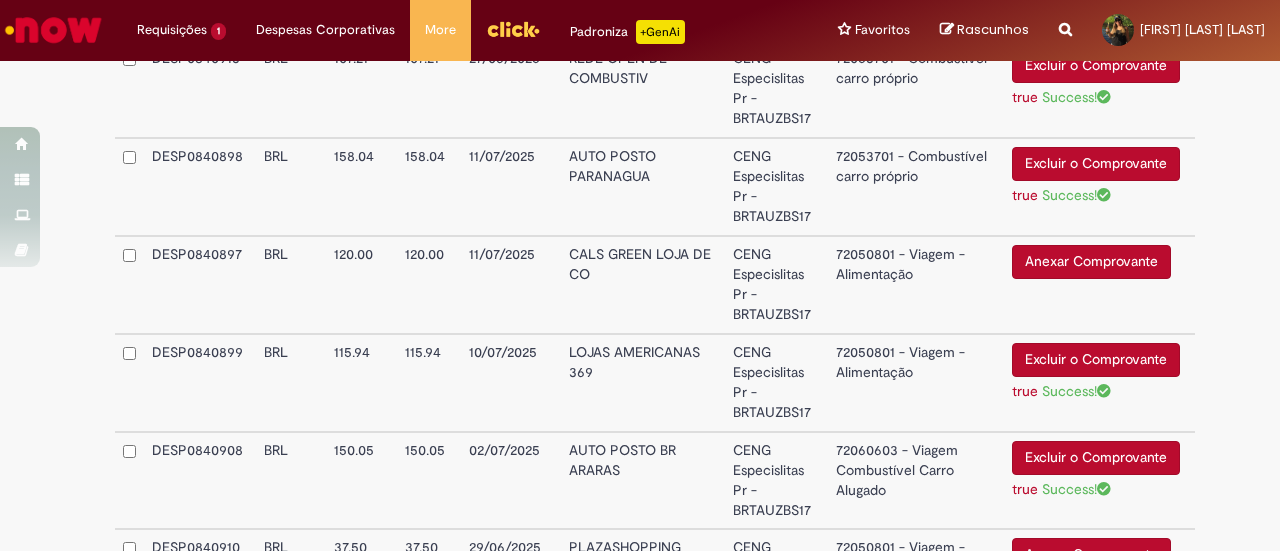 click on "Anexar Comprovante" at bounding box center (1091, 262) 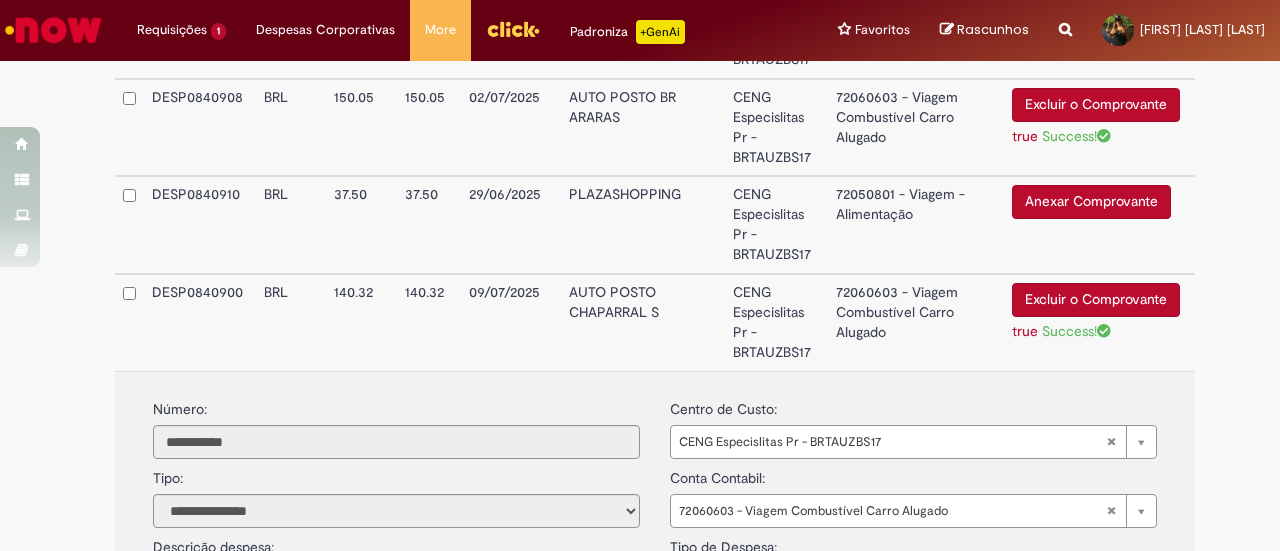 scroll, scrollTop: 3127, scrollLeft: 0, axis: vertical 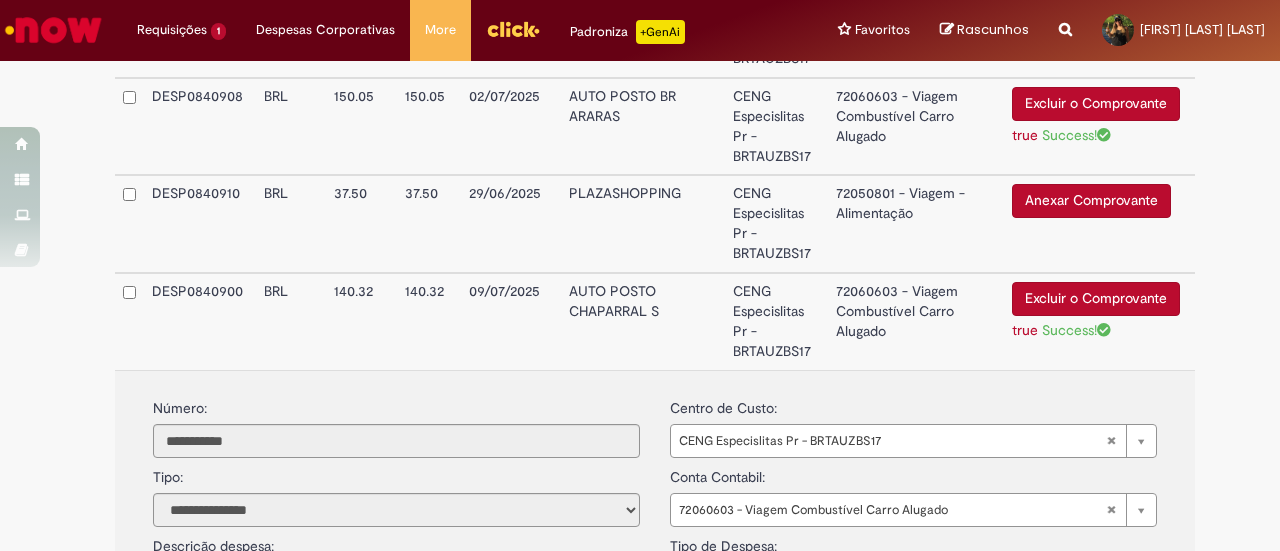 click on "Anexar Comprovante" at bounding box center [1091, 201] 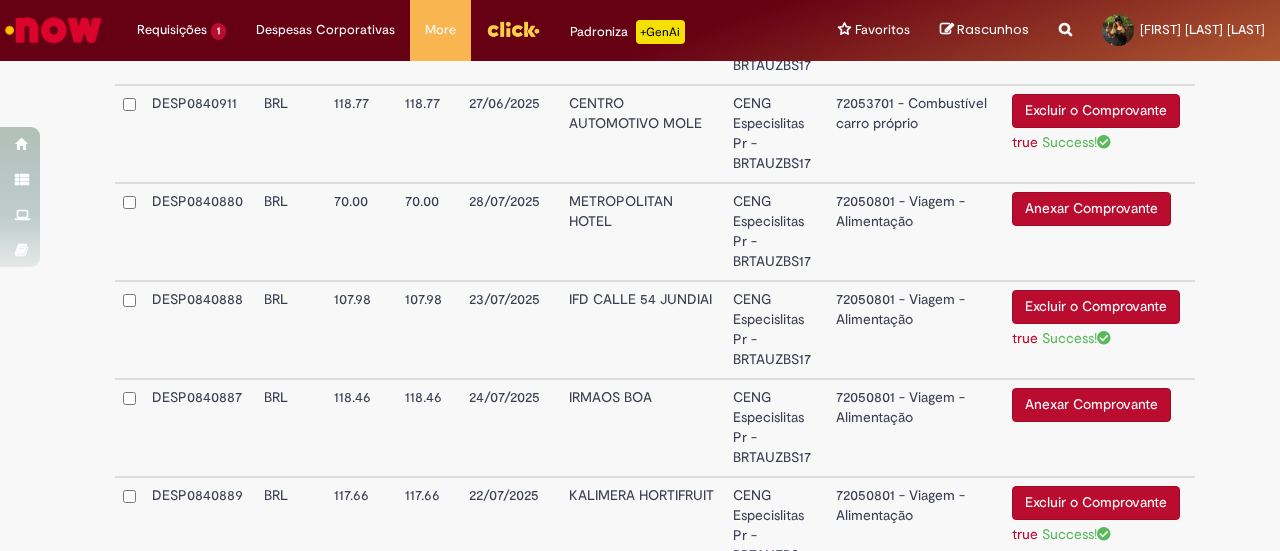 scroll, scrollTop: 3791, scrollLeft: 0, axis: vertical 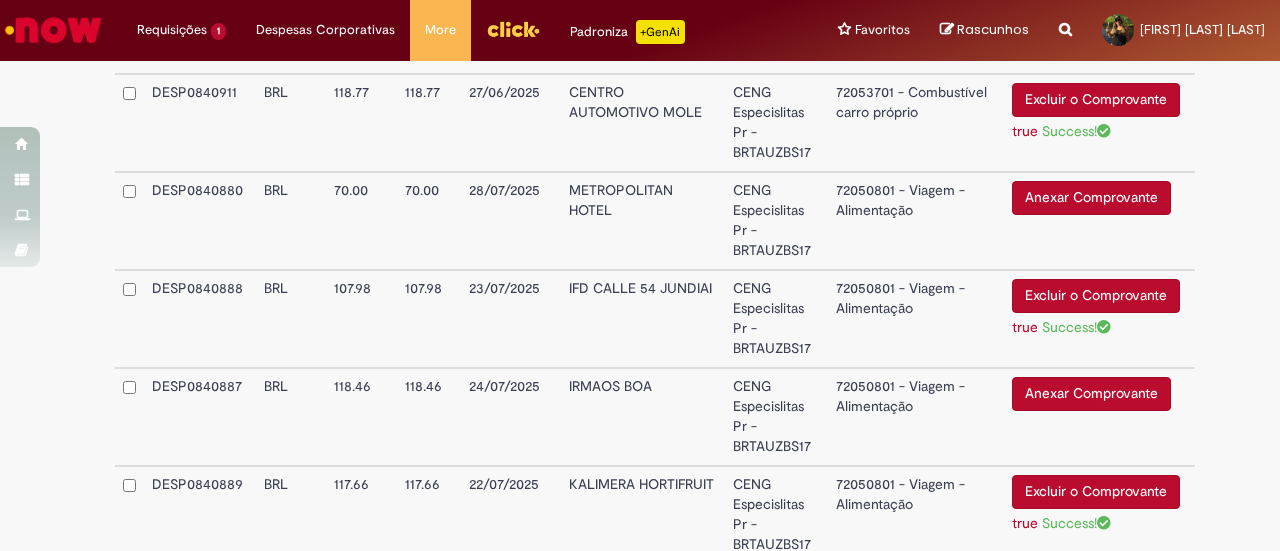 click on "Anexar Comprovante" at bounding box center [1091, 198] 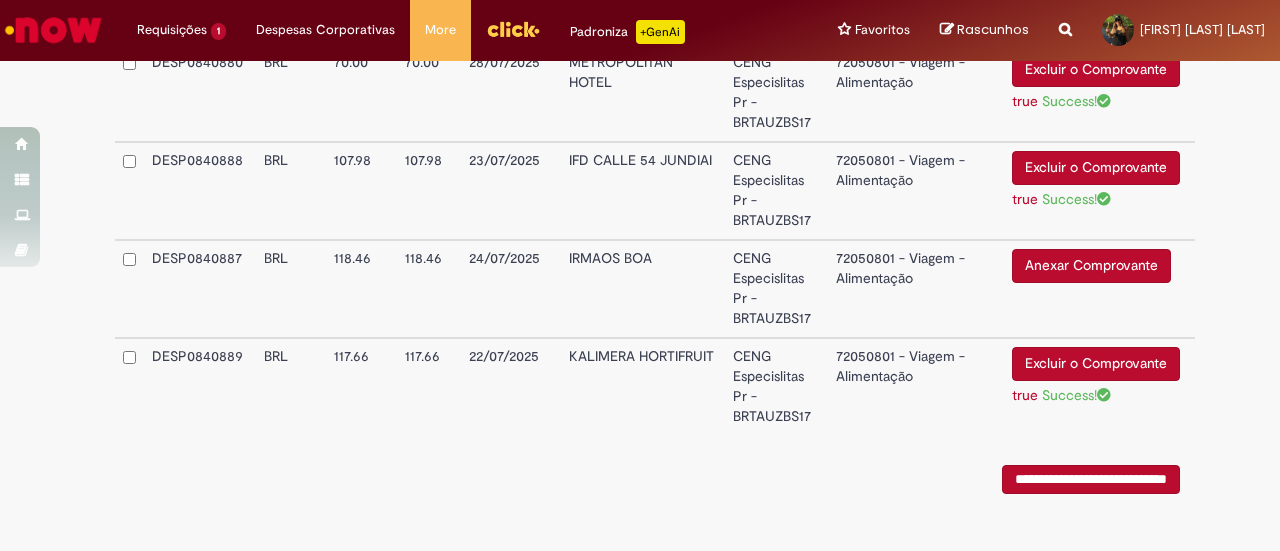 scroll, scrollTop: 3958, scrollLeft: 0, axis: vertical 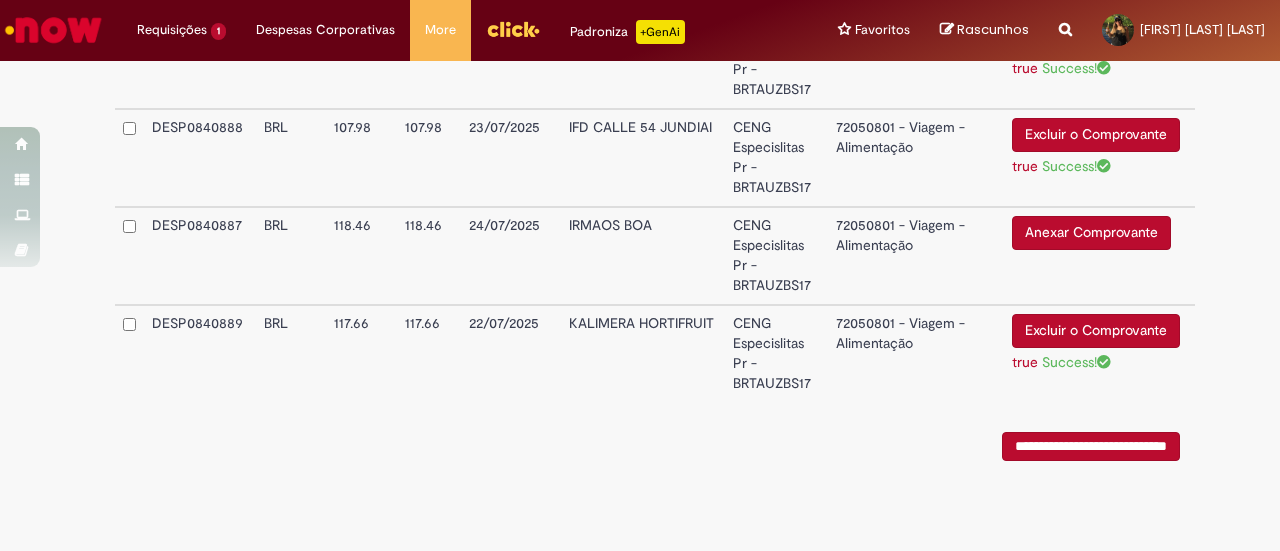 click on "Anexar Comprovante" at bounding box center [1091, 233] 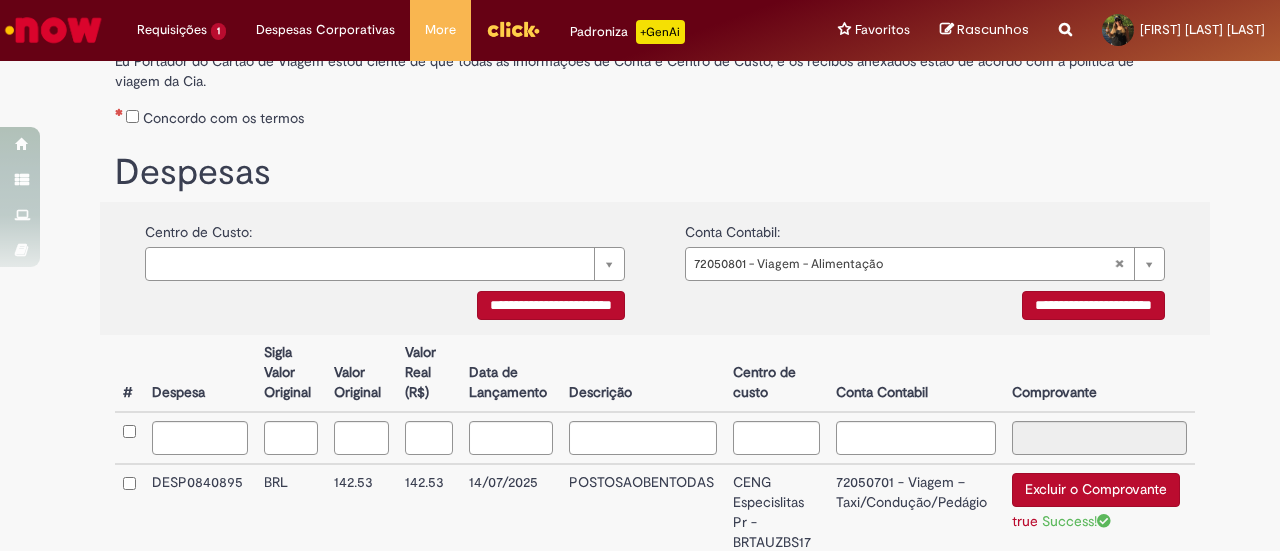 scroll, scrollTop: 137, scrollLeft: 0, axis: vertical 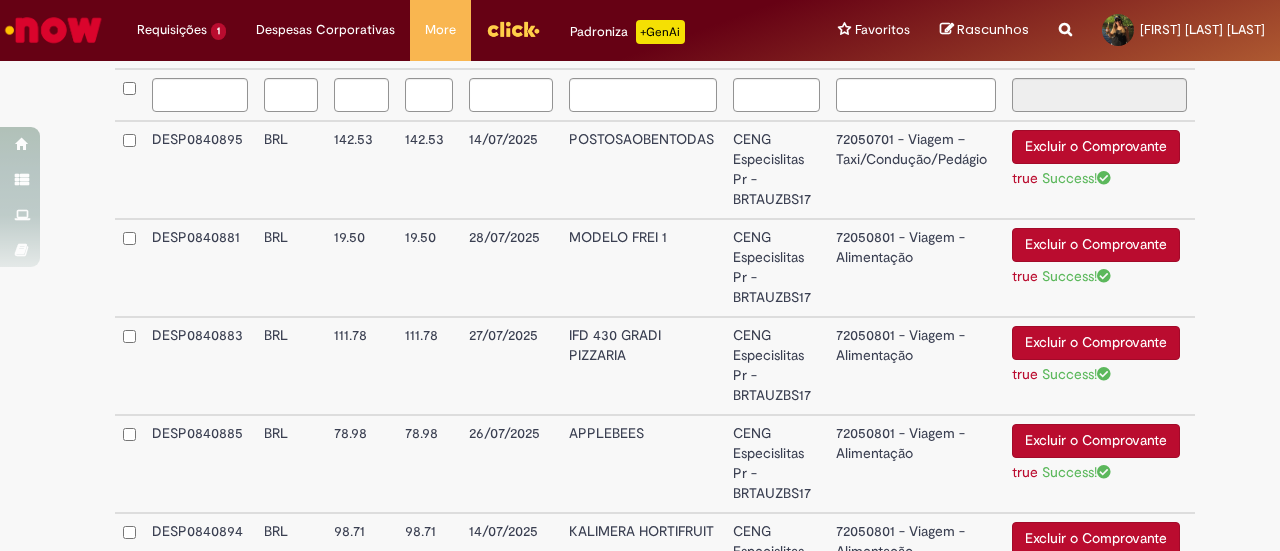 click on "72050701 -  Viagem – Taxi/Condução/Pedágio" at bounding box center (916, 170) 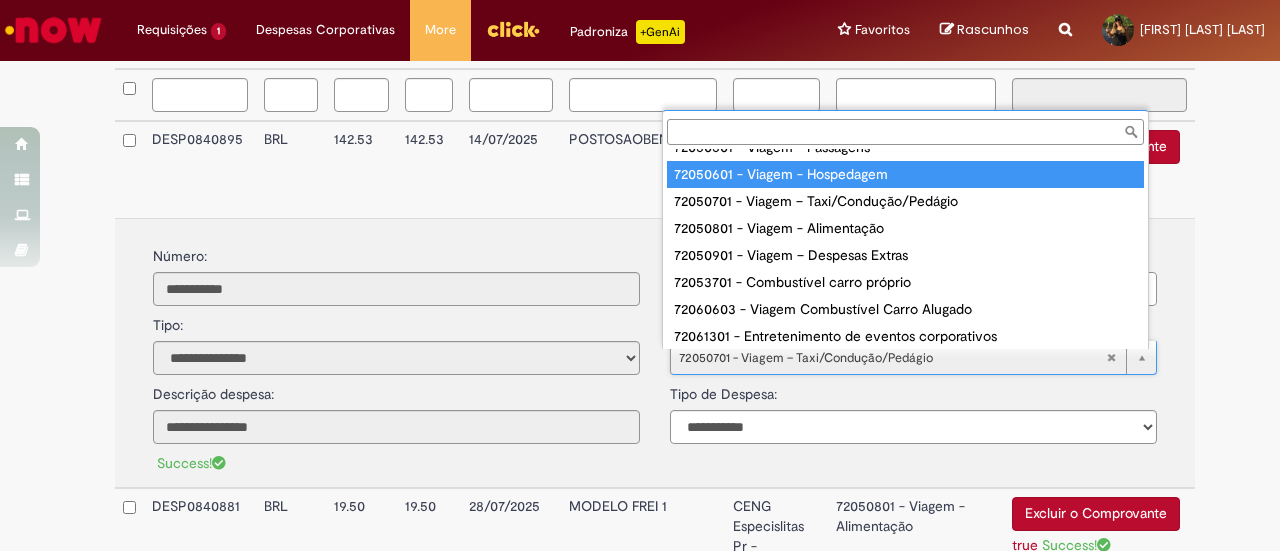 scroll, scrollTop: 124, scrollLeft: 0, axis: vertical 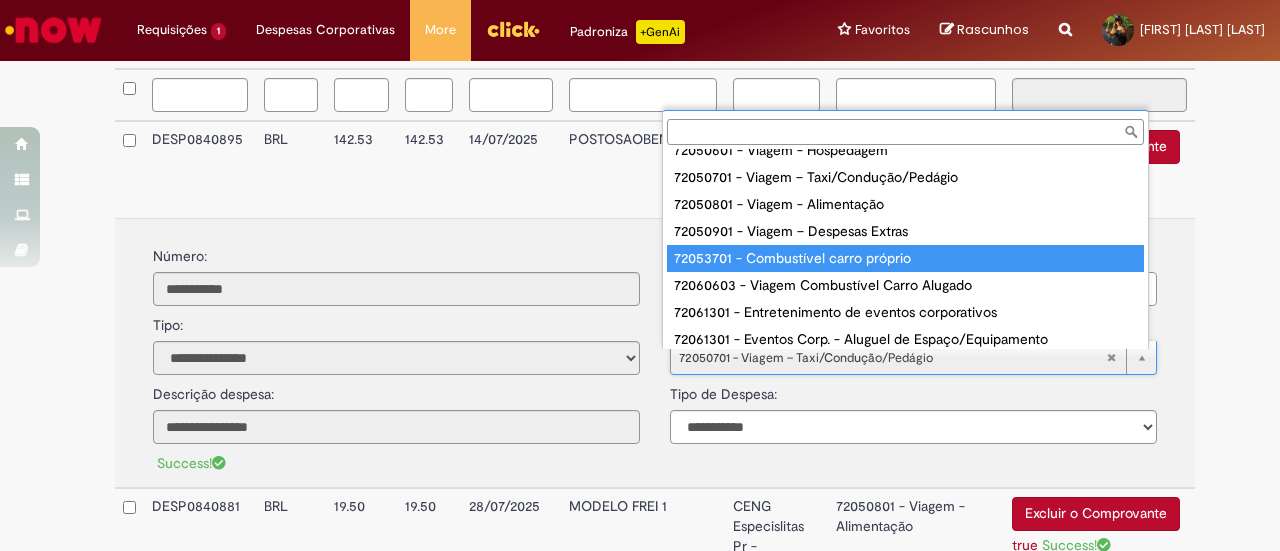type on "**********" 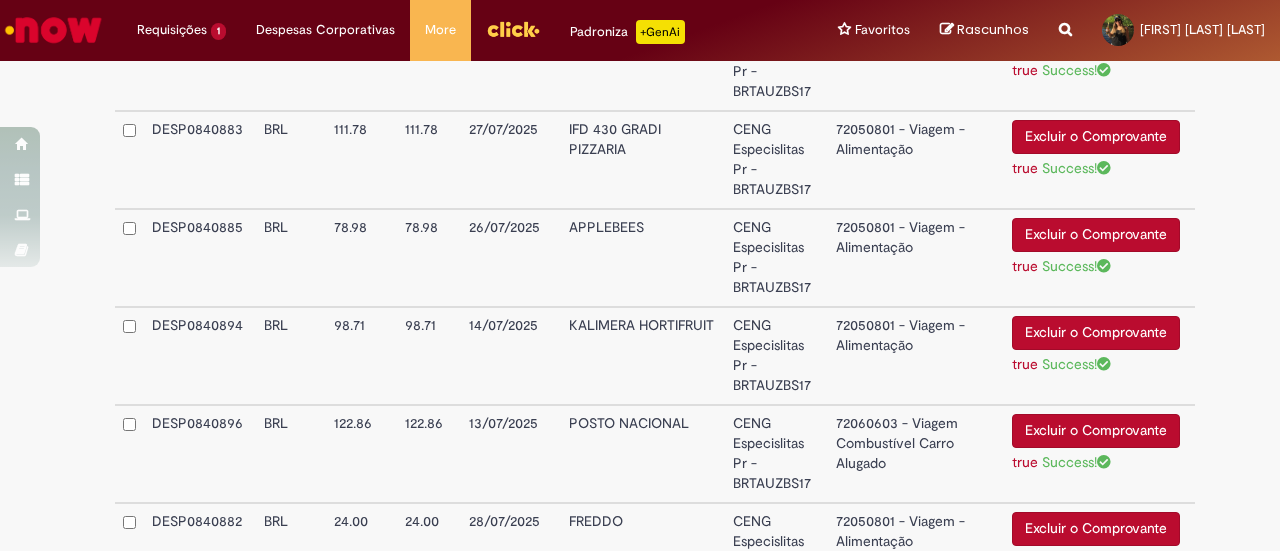 scroll, scrollTop: 1140, scrollLeft: 0, axis: vertical 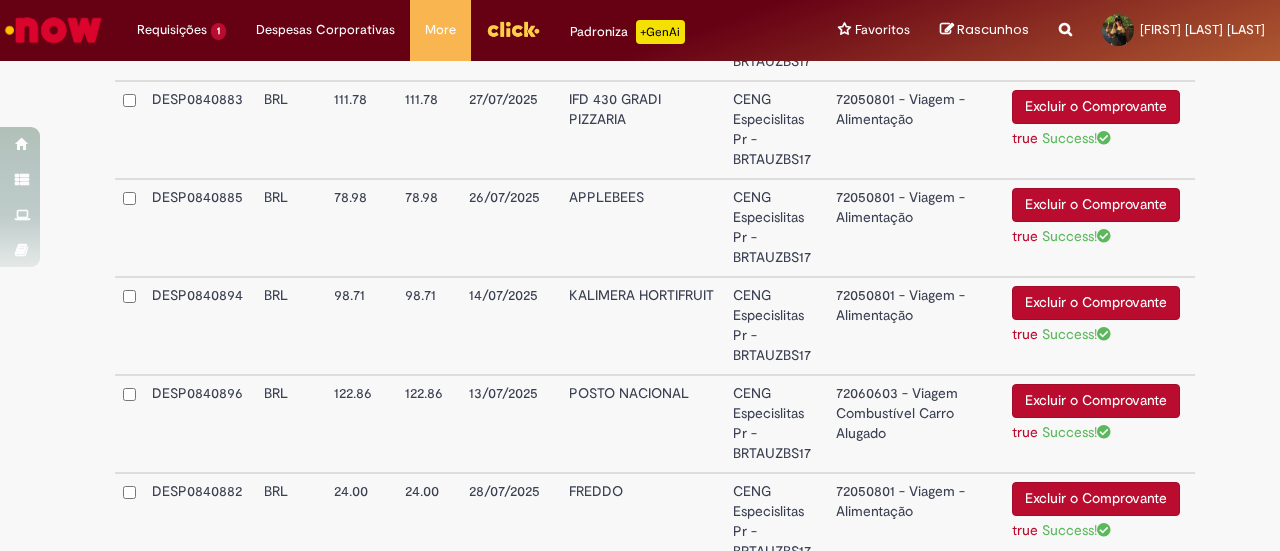 click on "72060603 -  Viagem Combustível Carro Alugado" at bounding box center [916, 424] 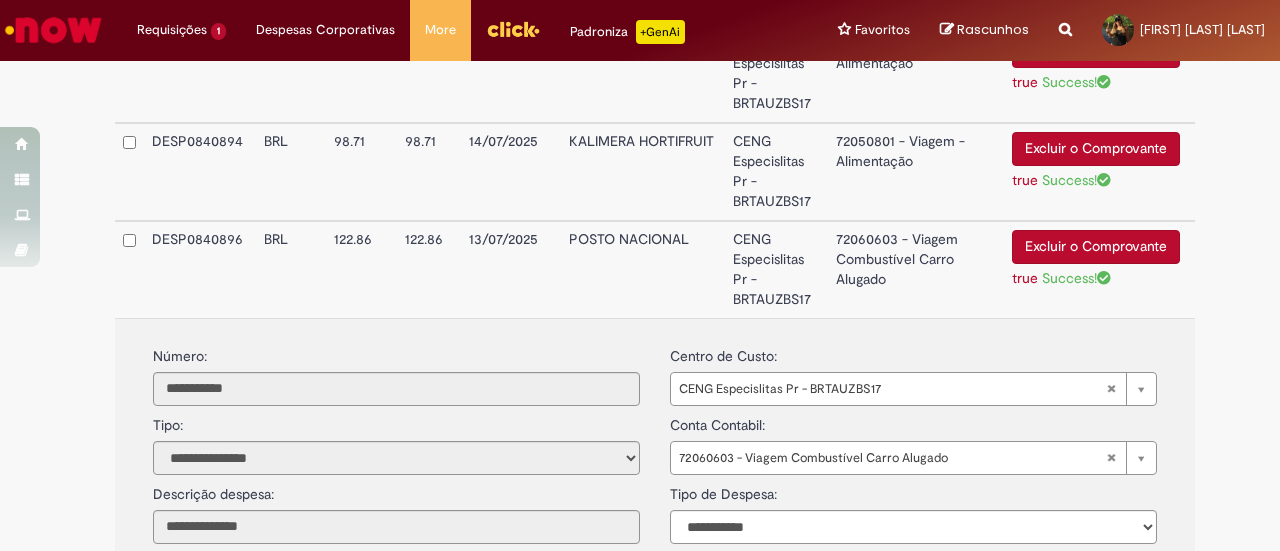 scroll, scrollTop: 1031, scrollLeft: 0, axis: vertical 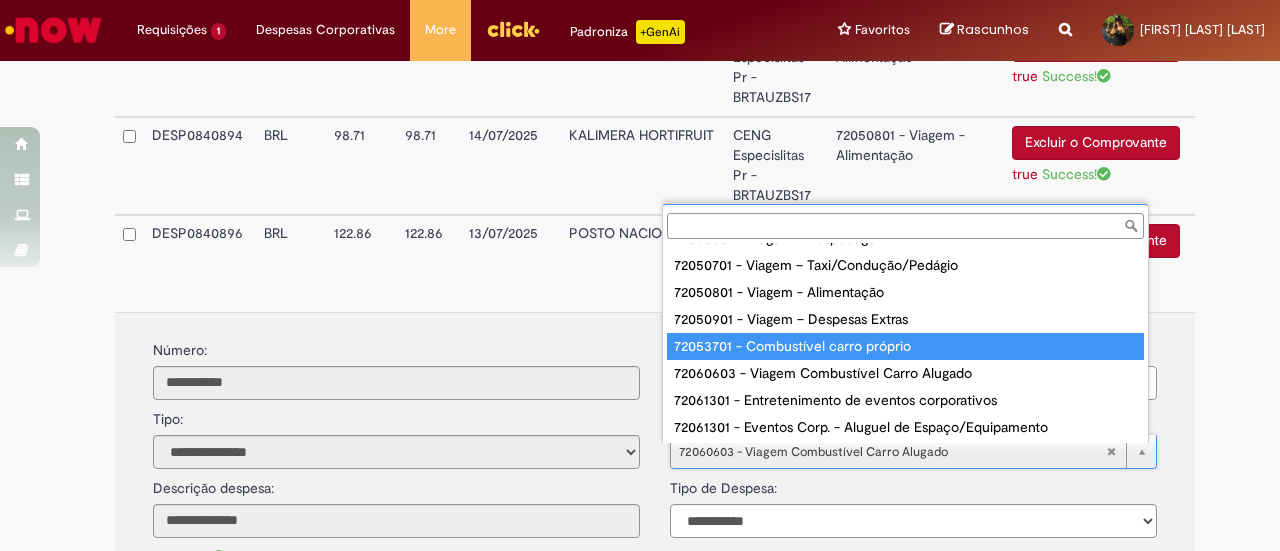 type on "**********" 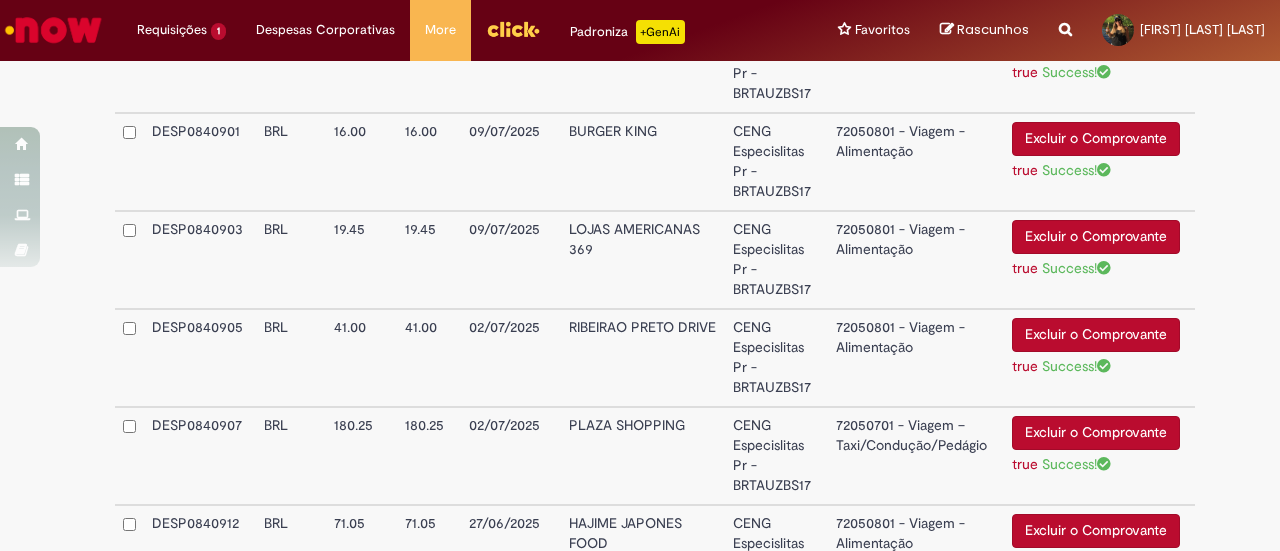scroll, scrollTop: 2197, scrollLeft: 0, axis: vertical 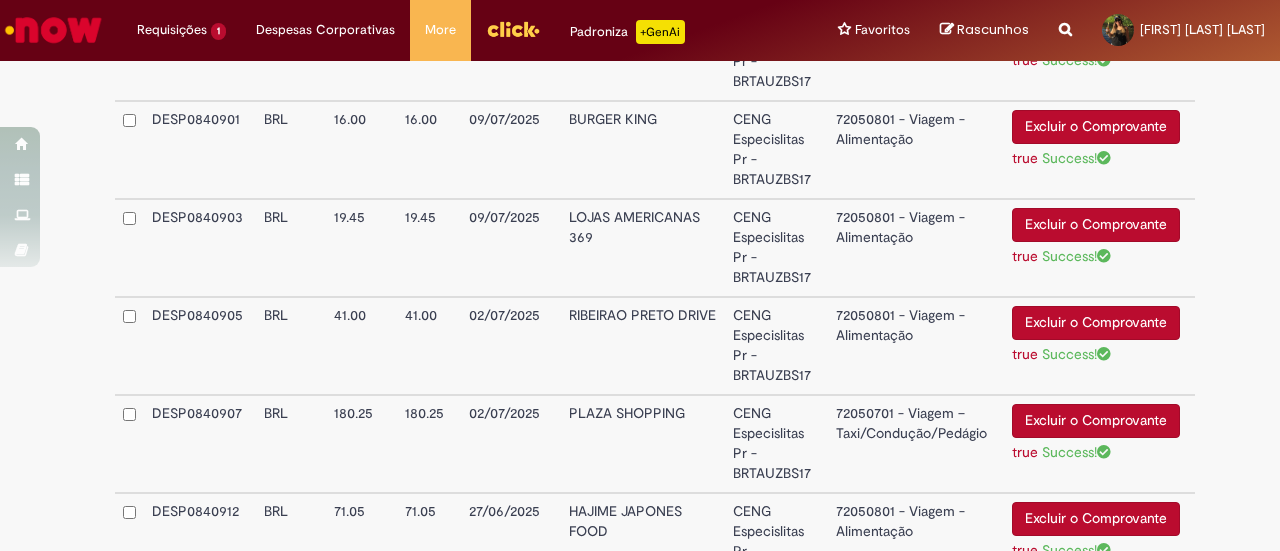 click on "72050701 -  Viagem – Taxi/Condução/Pedágio" at bounding box center [916, 444] 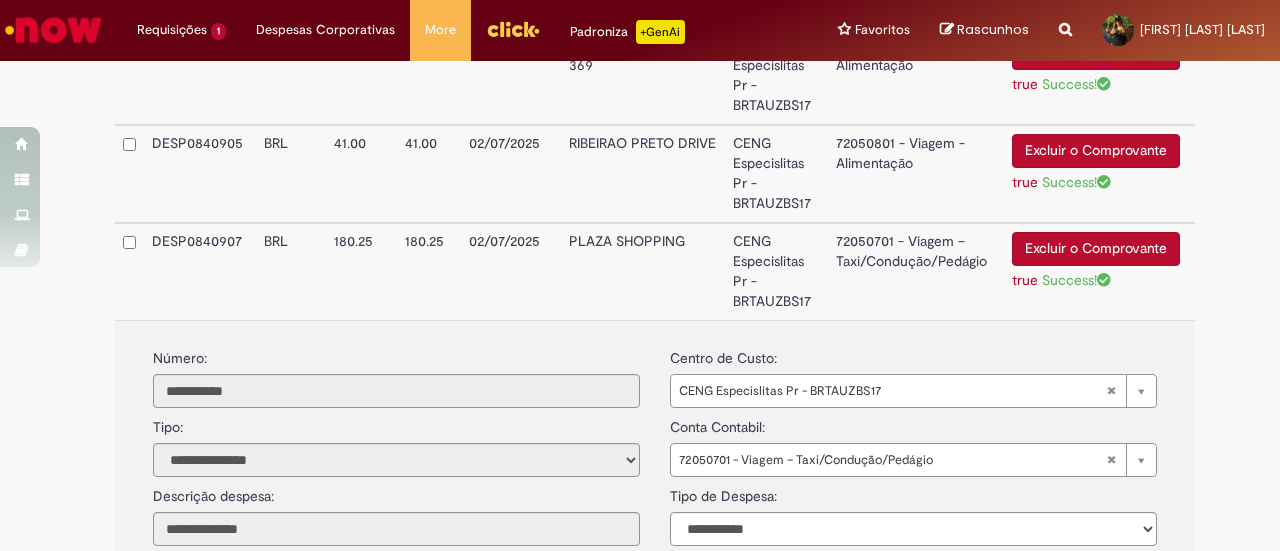 scroll, scrollTop: 2190, scrollLeft: 0, axis: vertical 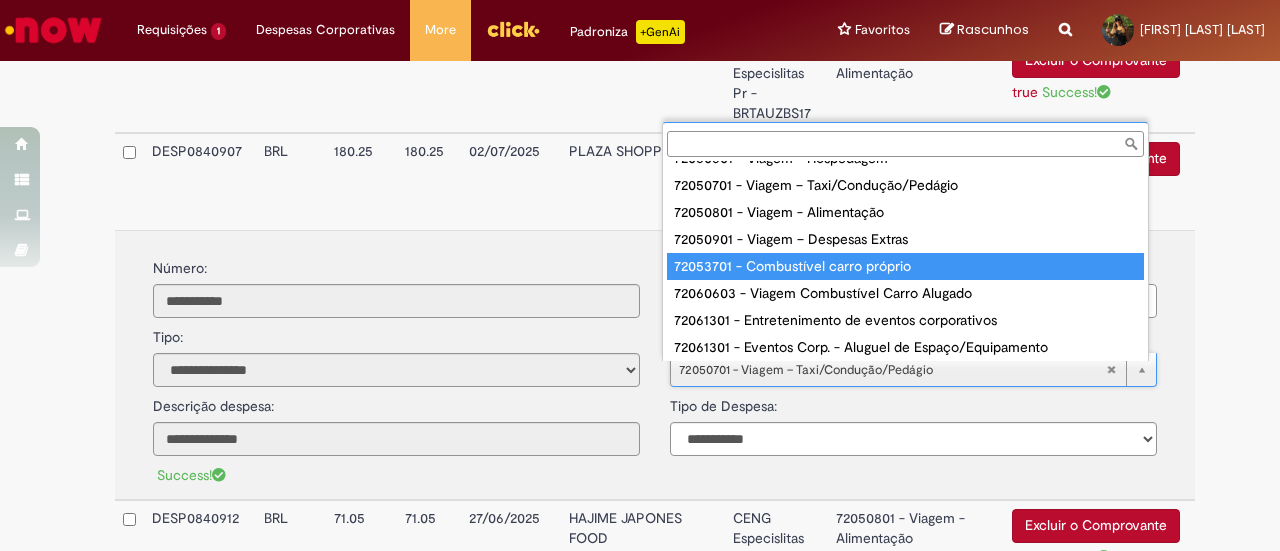 type on "**********" 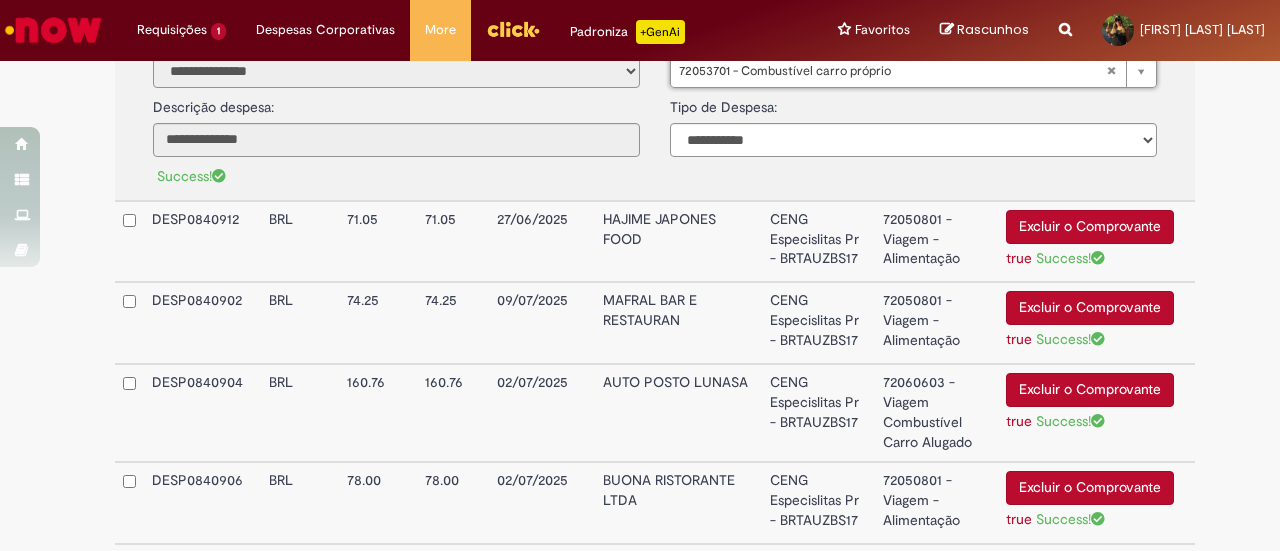 scroll, scrollTop: 2220, scrollLeft: 0, axis: vertical 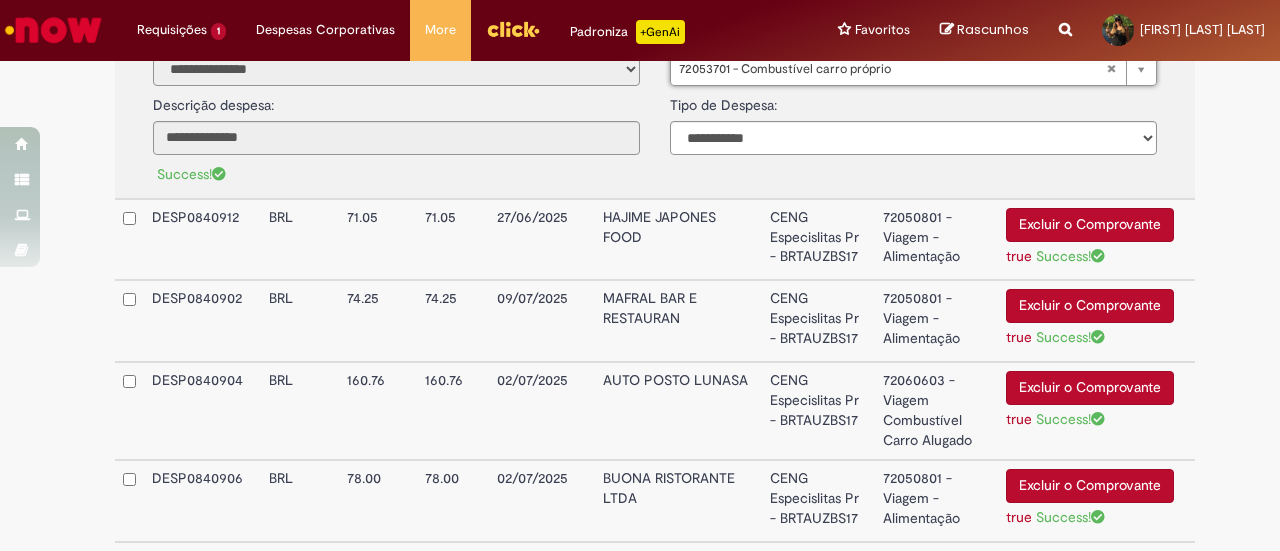 click on "72060603 -  Viagem Combustível Carro Alugado" at bounding box center (936, 411) 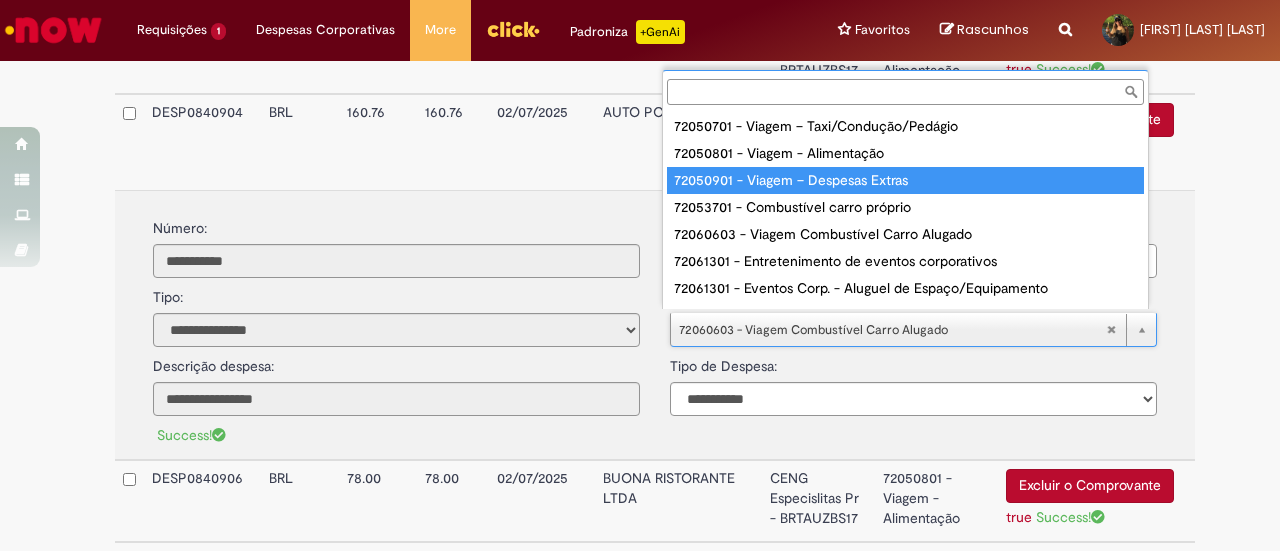 scroll, scrollTop: 136, scrollLeft: 0, axis: vertical 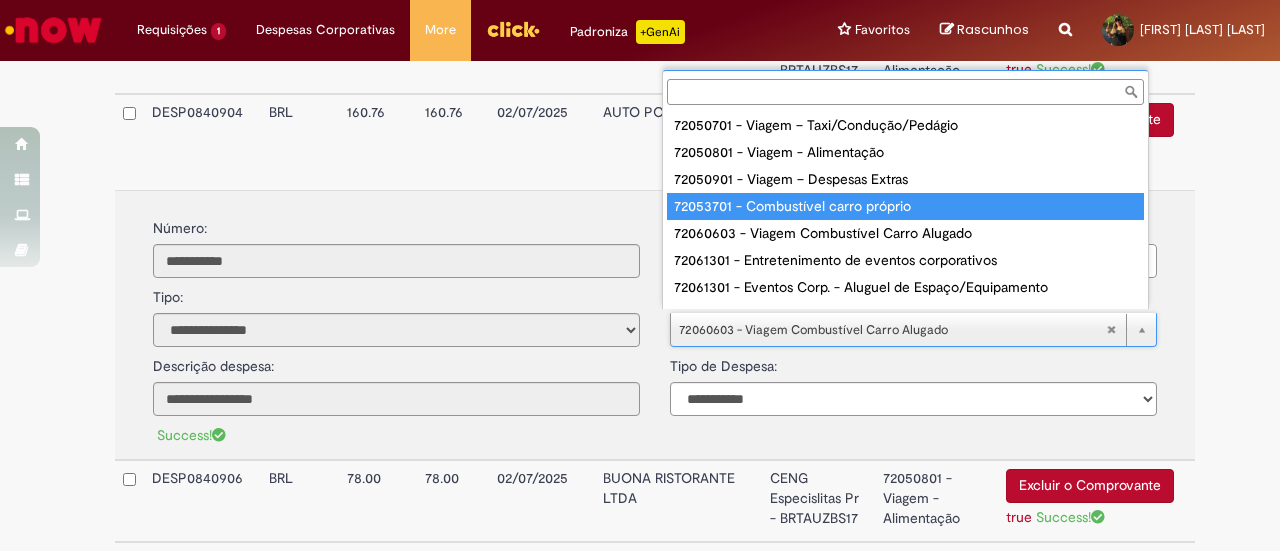 type on "**********" 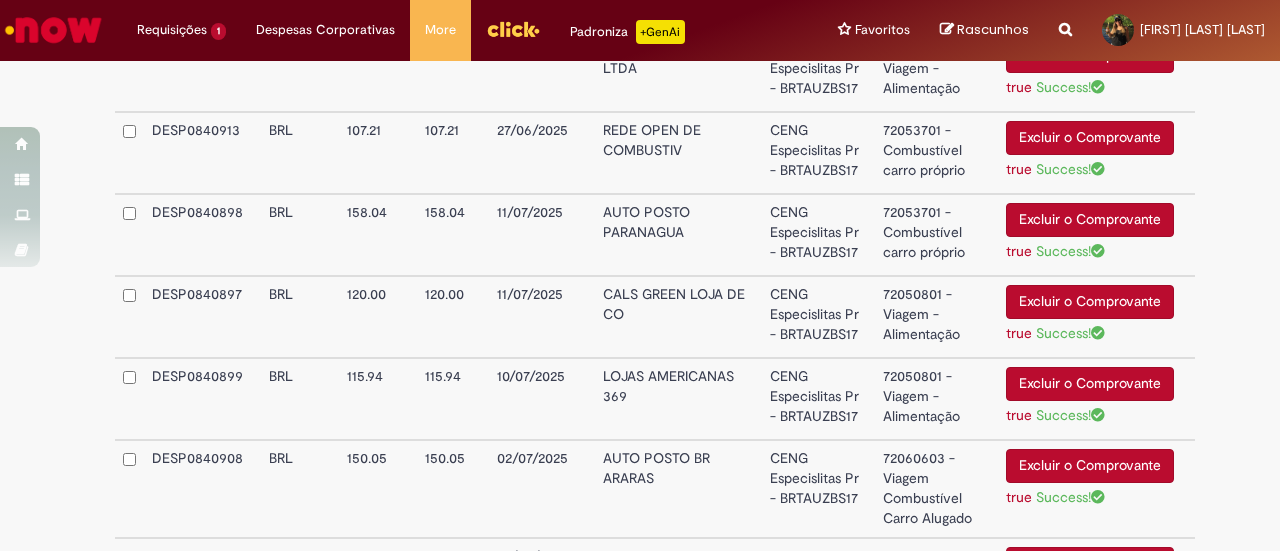 scroll, scrollTop: 2634, scrollLeft: 0, axis: vertical 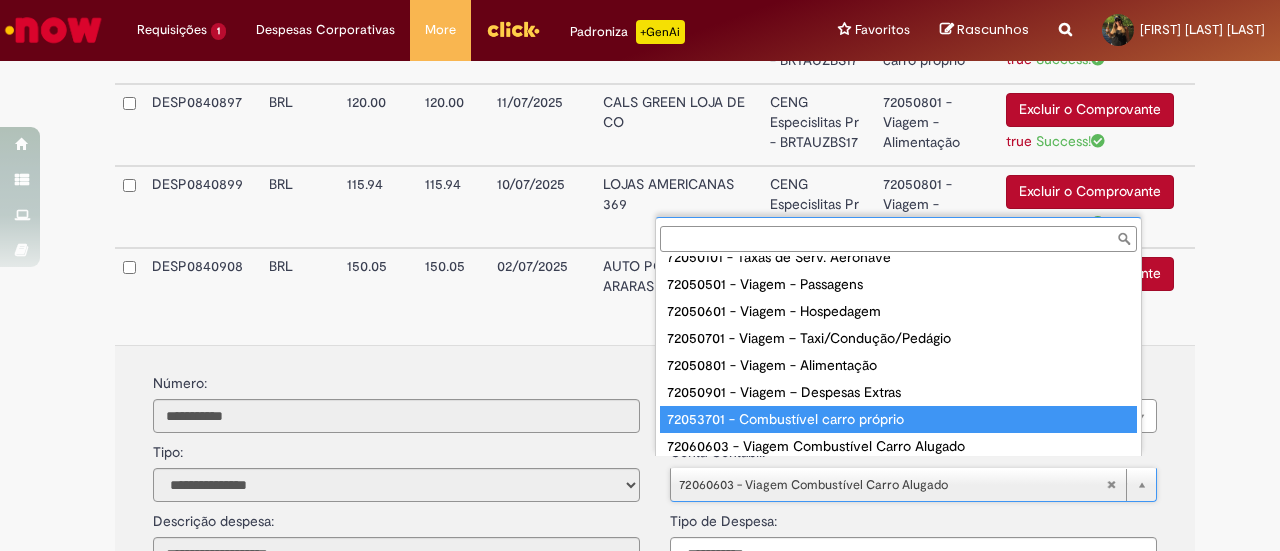 type on "**********" 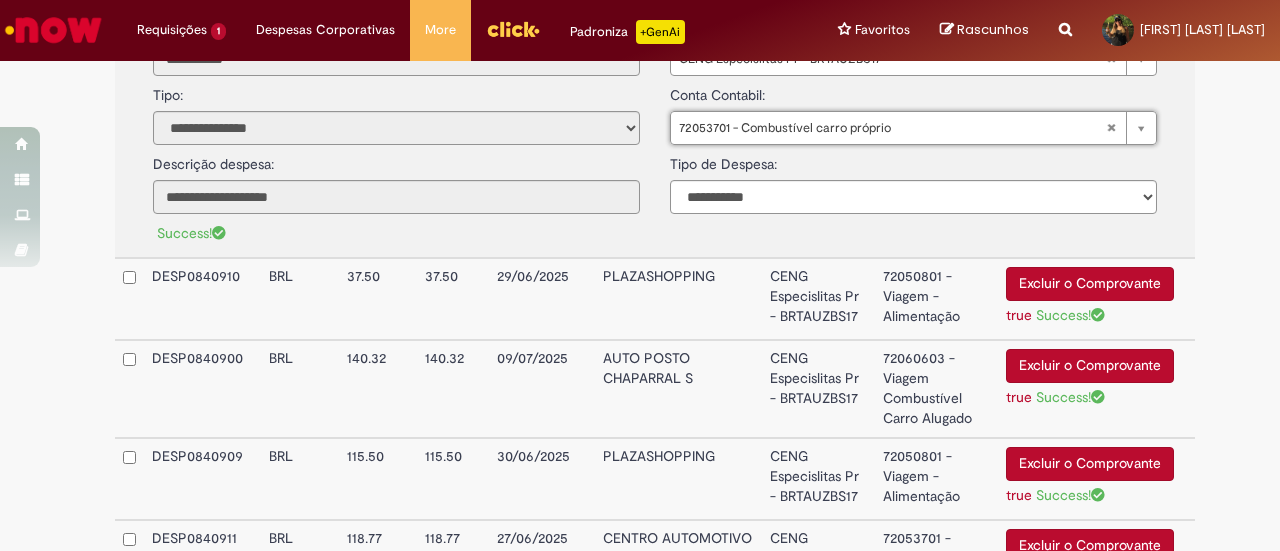 scroll, scrollTop: 2899, scrollLeft: 0, axis: vertical 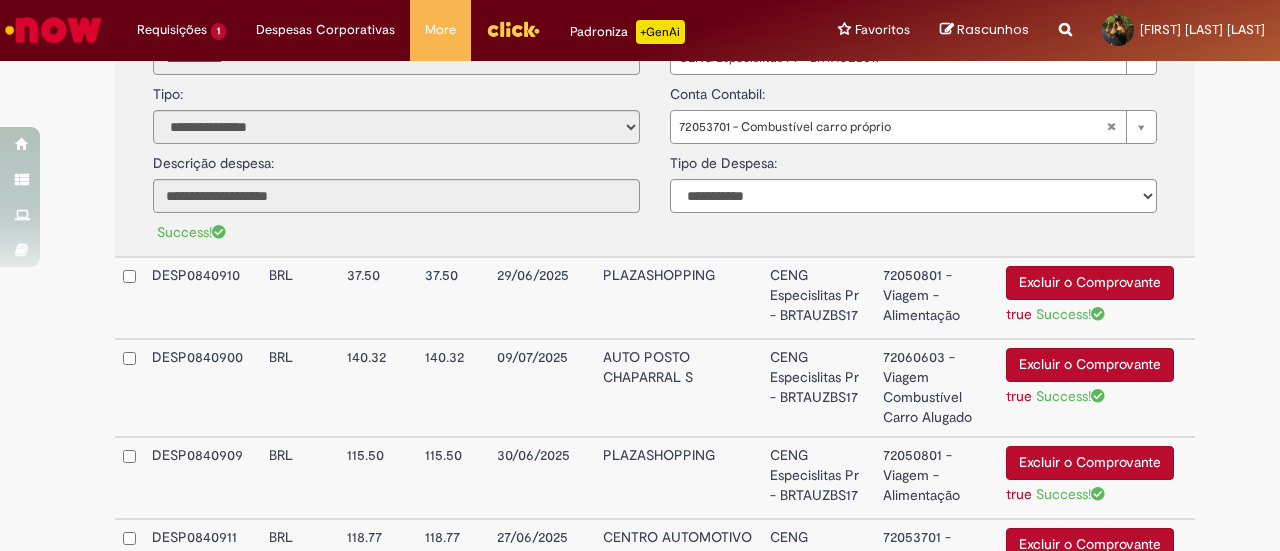 click on "72060603 -  Viagem Combustível Carro Alugado" at bounding box center [936, 388] 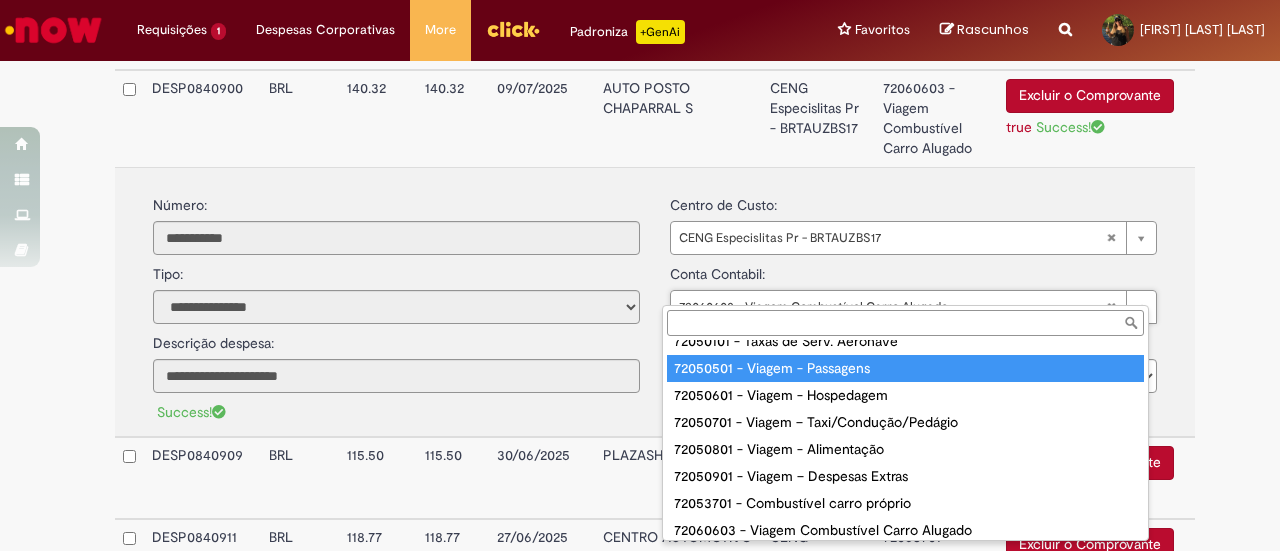 scroll, scrollTop: 58, scrollLeft: 0, axis: vertical 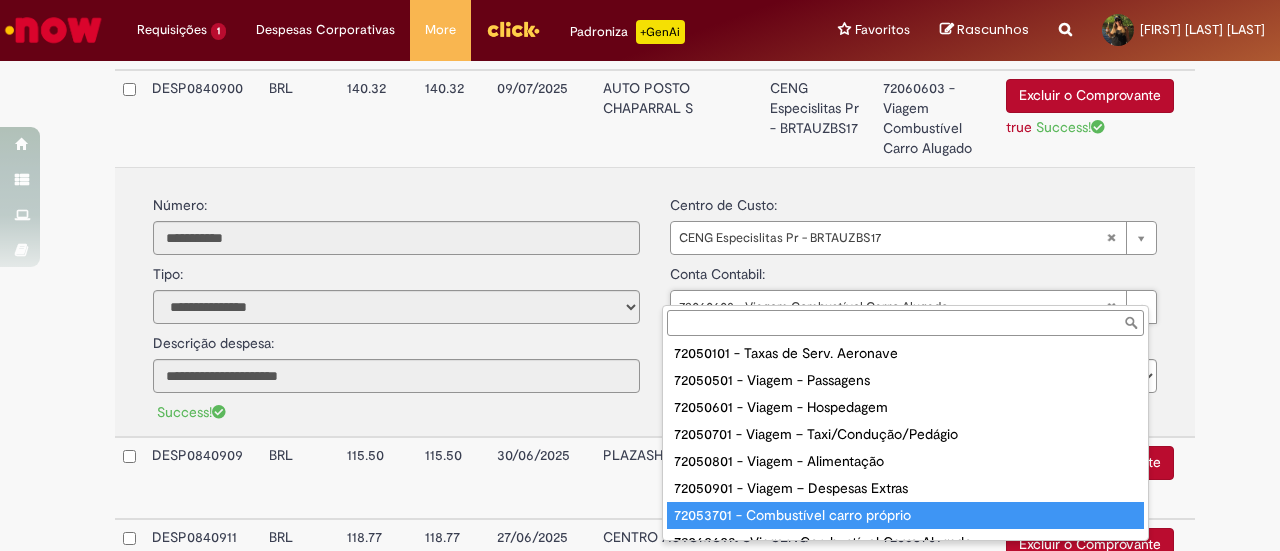 type on "**********" 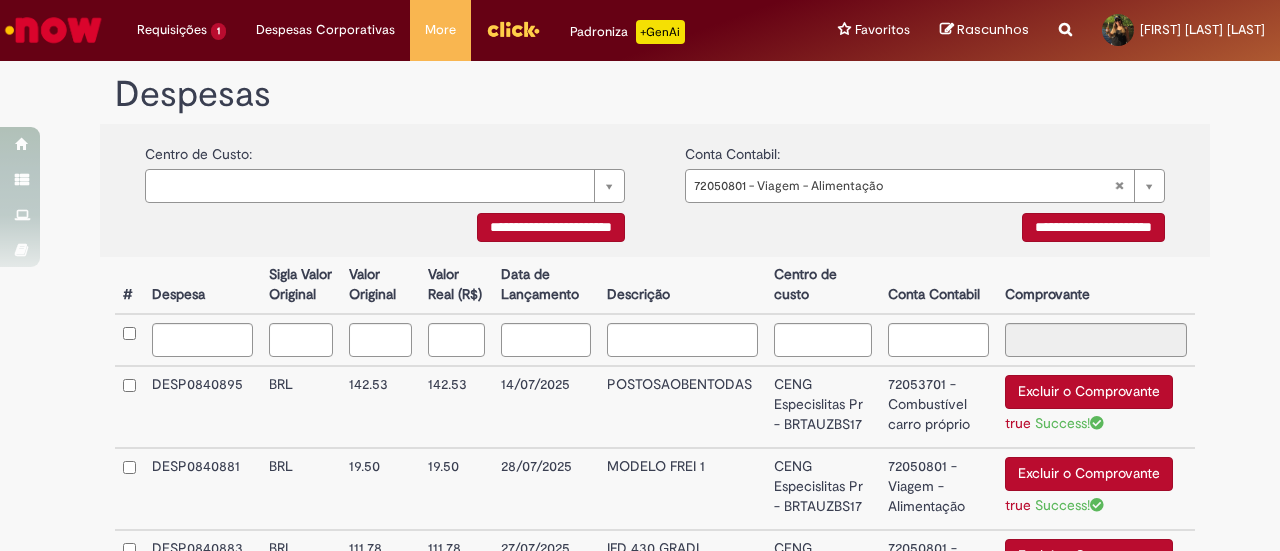 scroll, scrollTop: 369, scrollLeft: 0, axis: vertical 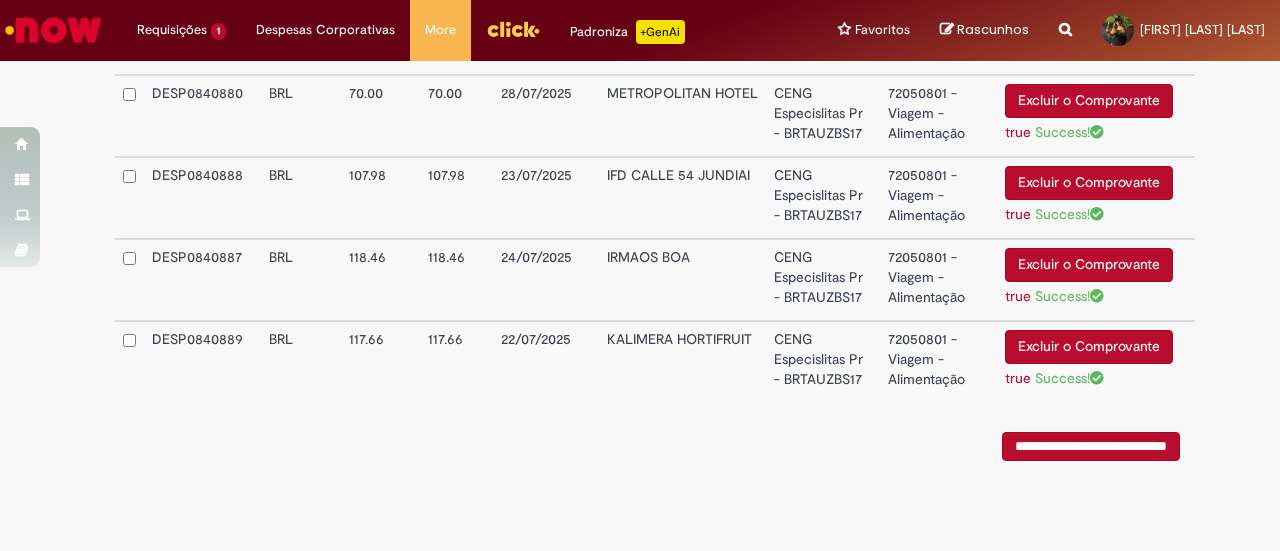 click on "**********" at bounding box center (1091, 446) 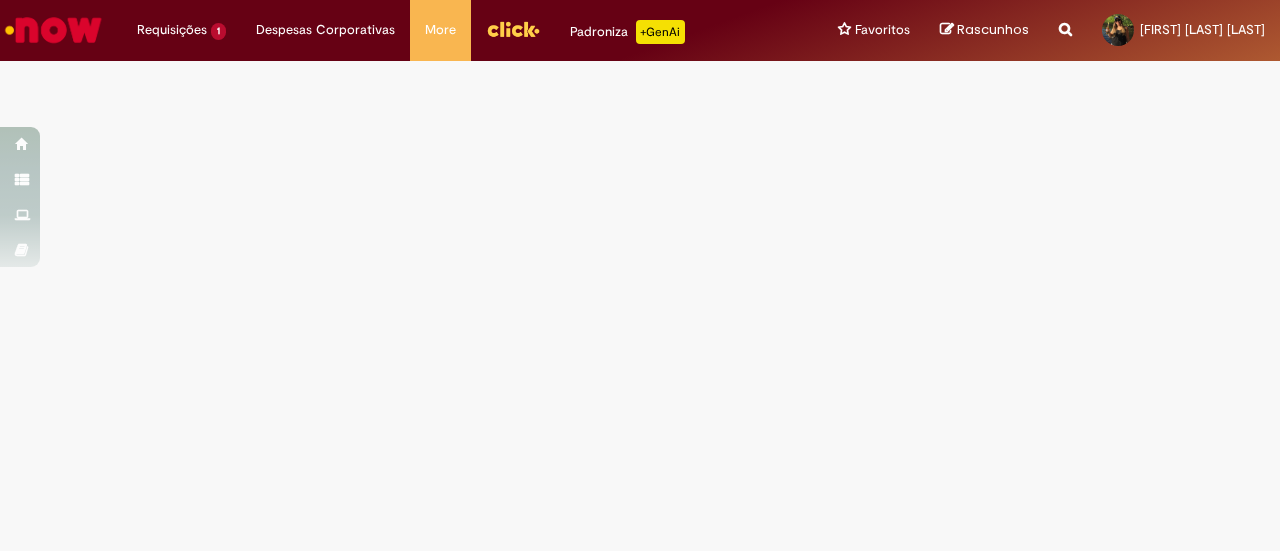 scroll, scrollTop: 0, scrollLeft: 0, axis: both 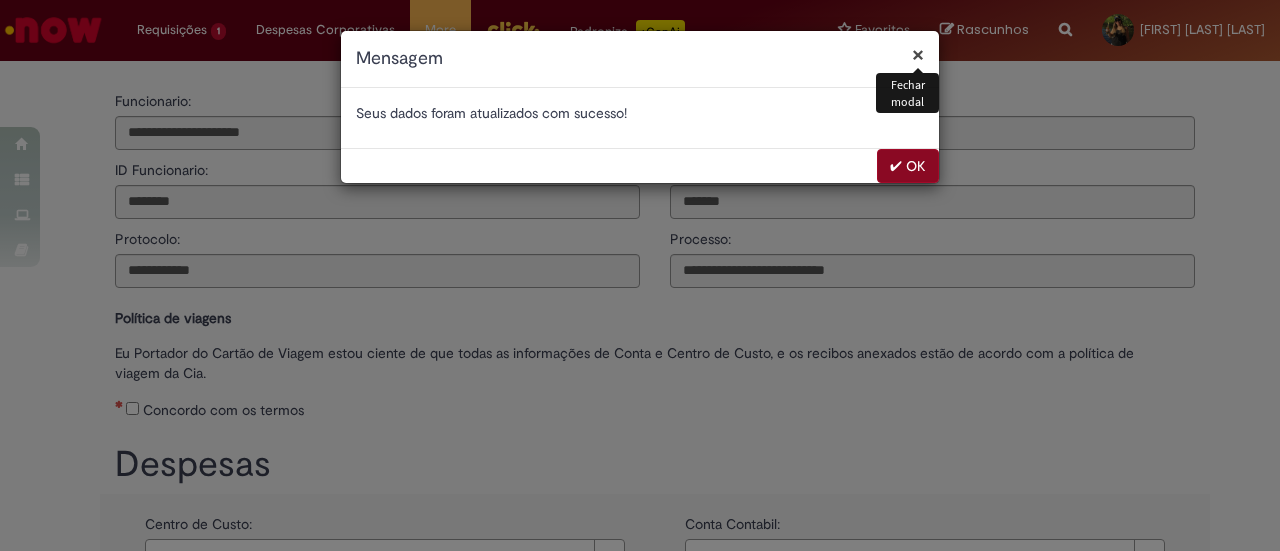 select on "*" 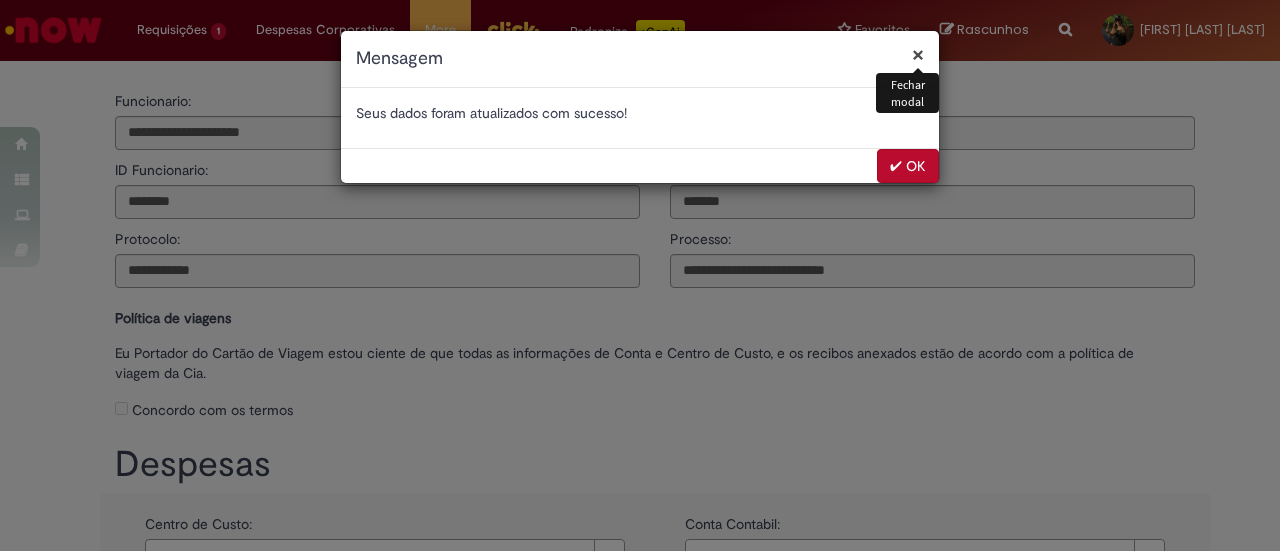 click on "✔ OK" at bounding box center [908, 166] 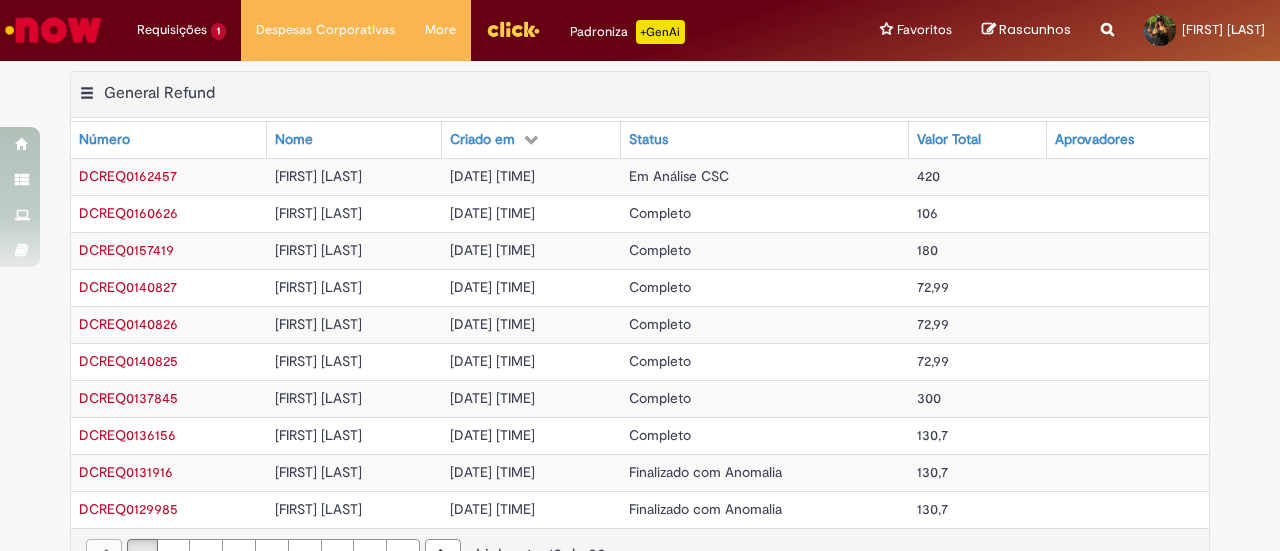 scroll, scrollTop: 0, scrollLeft: 0, axis: both 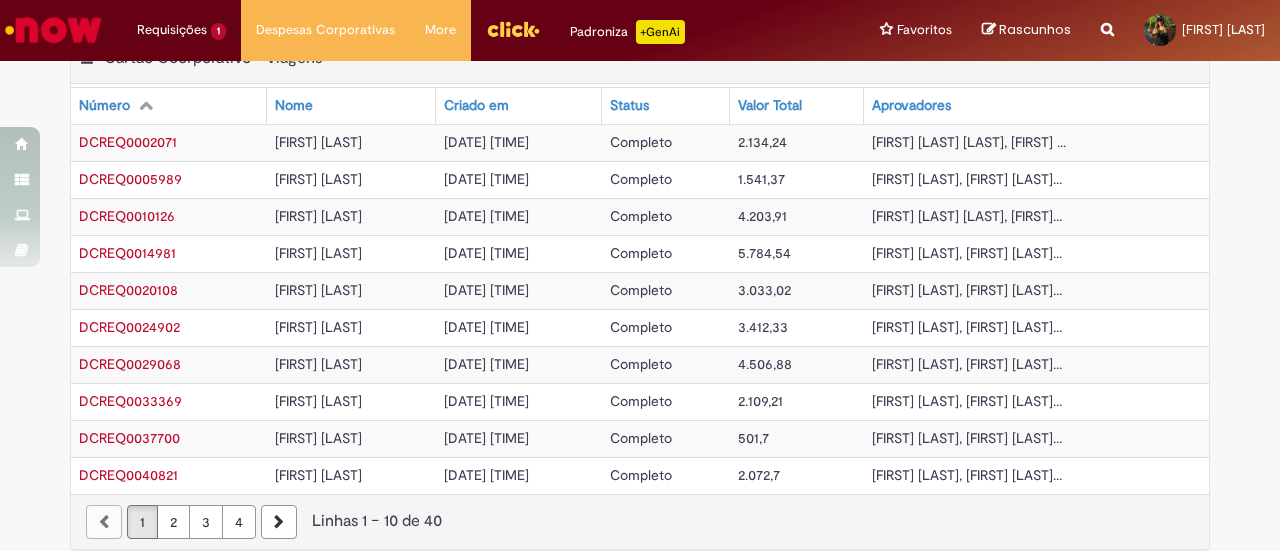 click on "4" at bounding box center (239, 522) 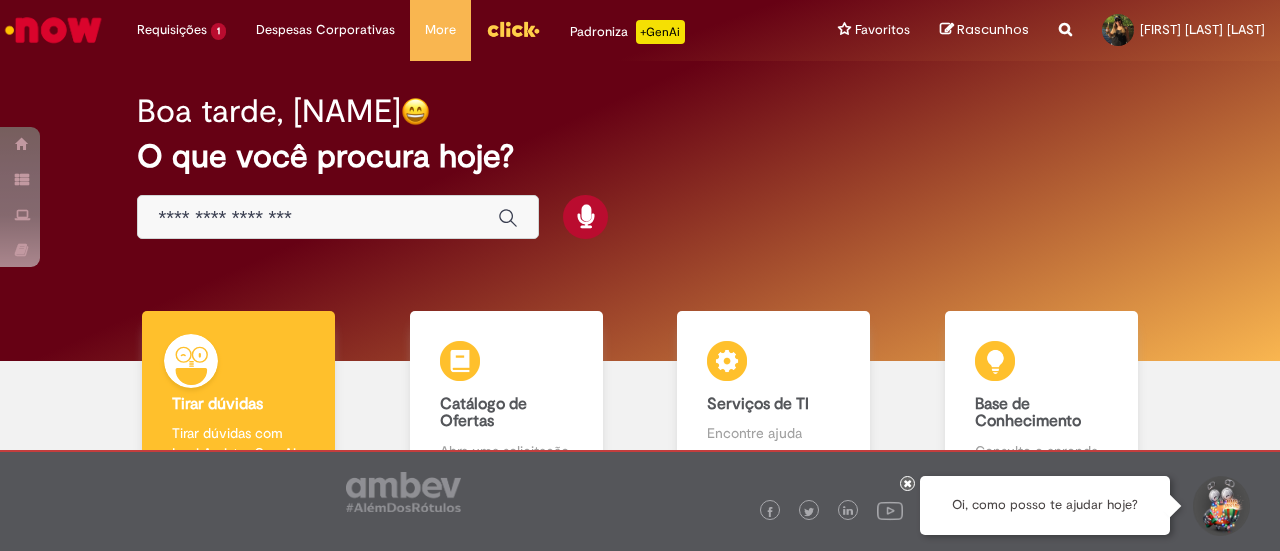 scroll, scrollTop: 0, scrollLeft: 0, axis: both 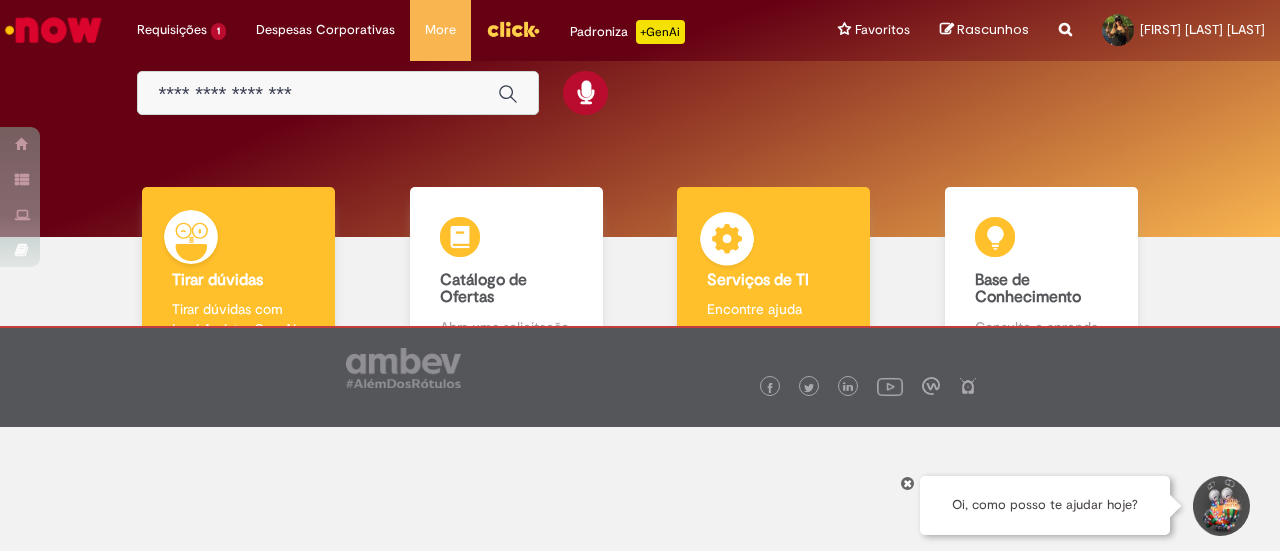 click on "Serviços de TI
Serviços de TI
Encontre ajuda" at bounding box center [773, 273] 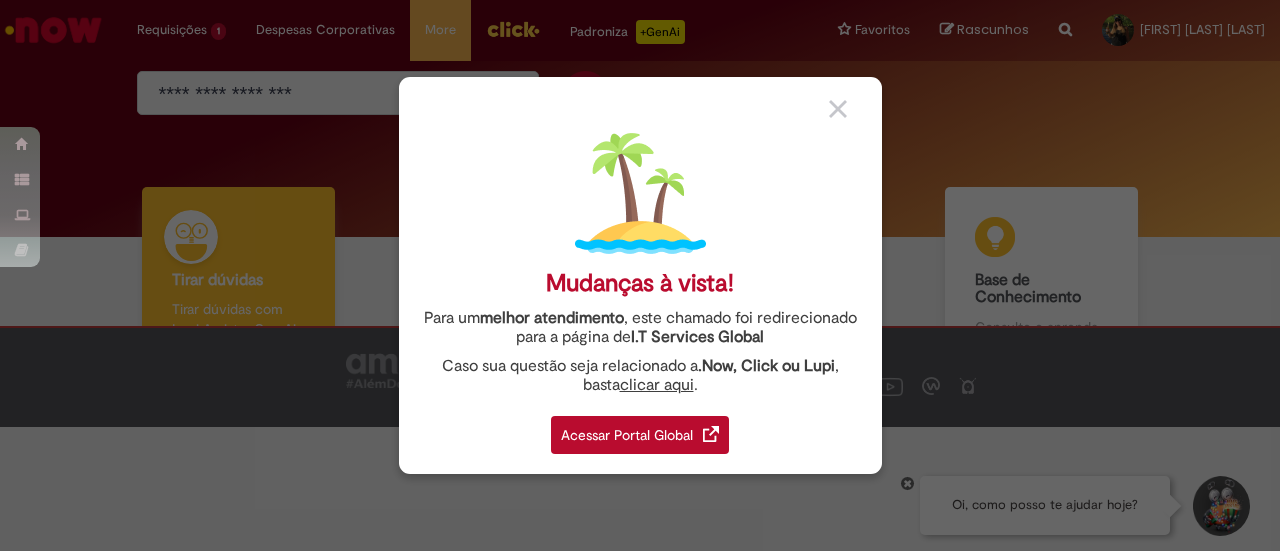 click on "Acessar Portal Global" at bounding box center (640, 435) 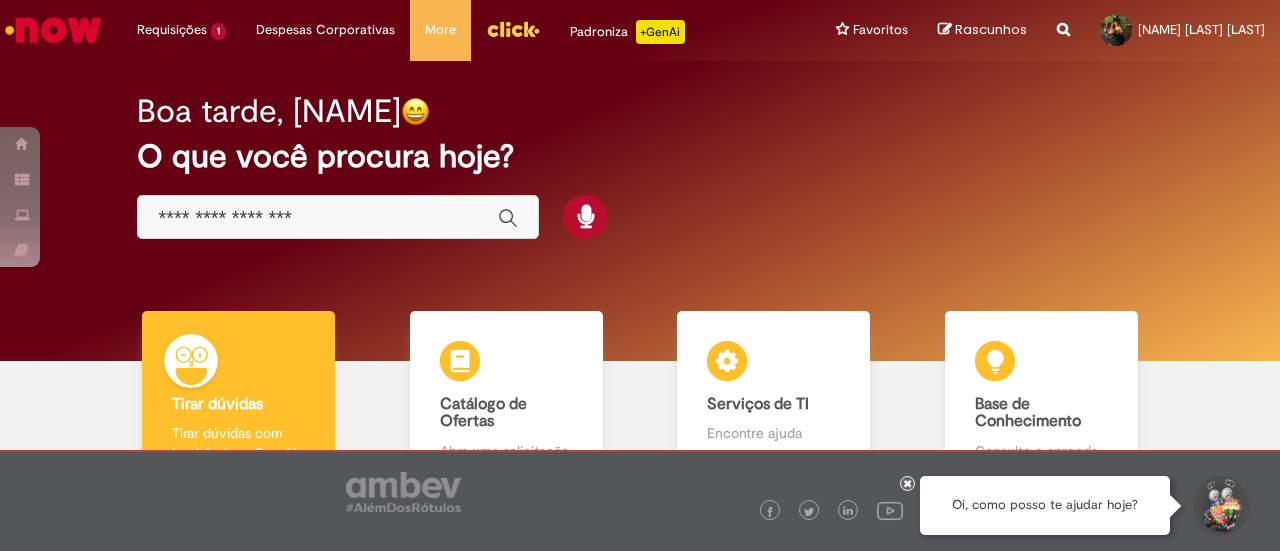 scroll, scrollTop: 0, scrollLeft: 0, axis: both 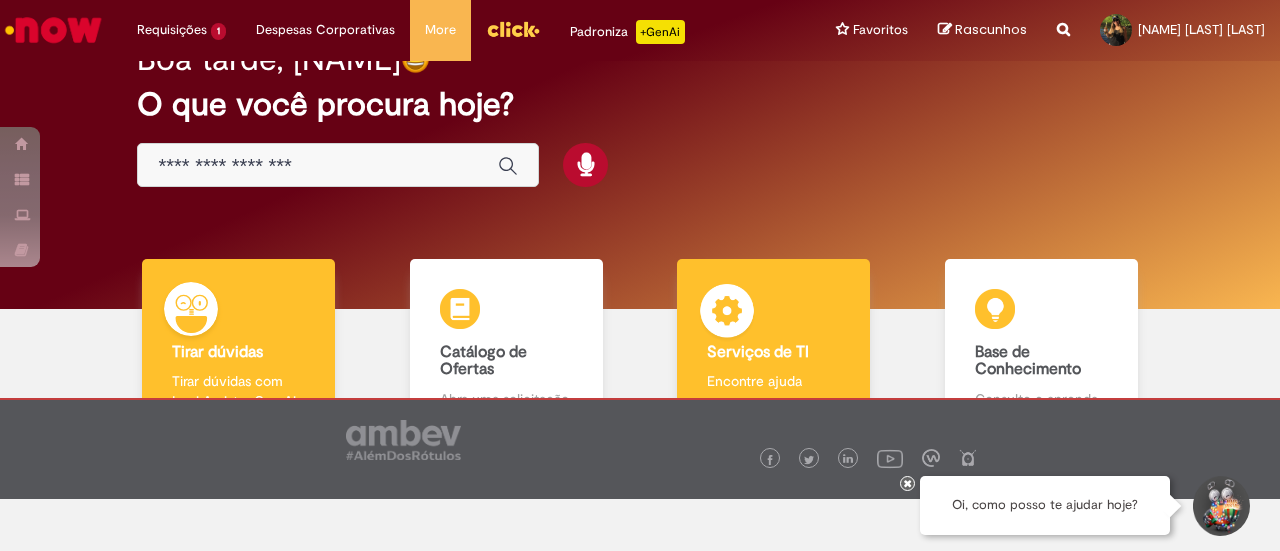 click at bounding box center [727, 314] 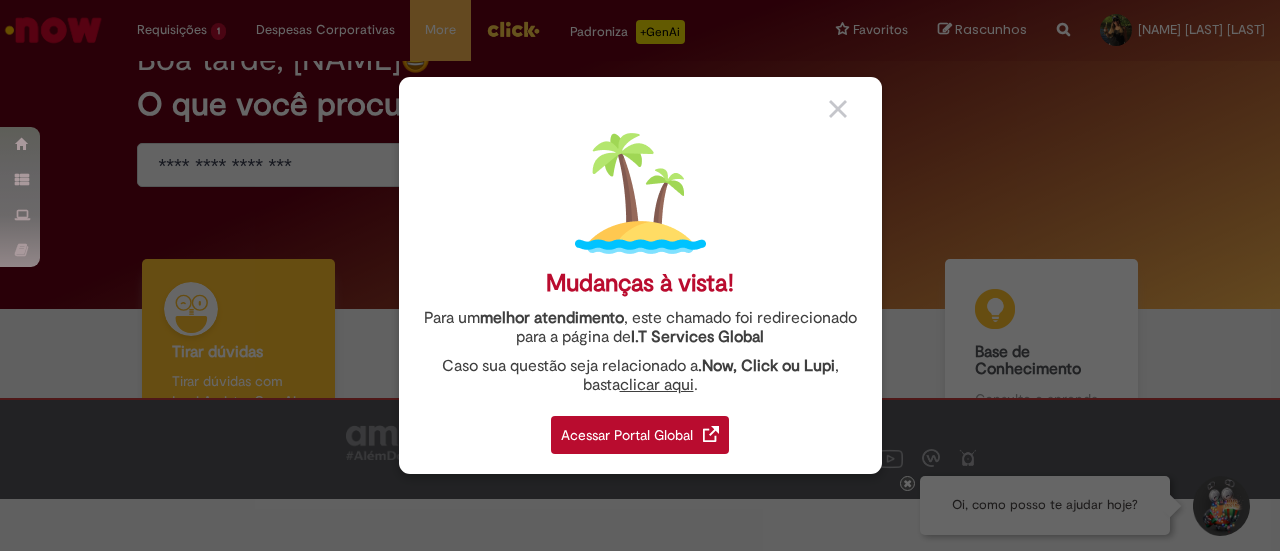 click on "Acessar Portal Global" at bounding box center (640, 435) 